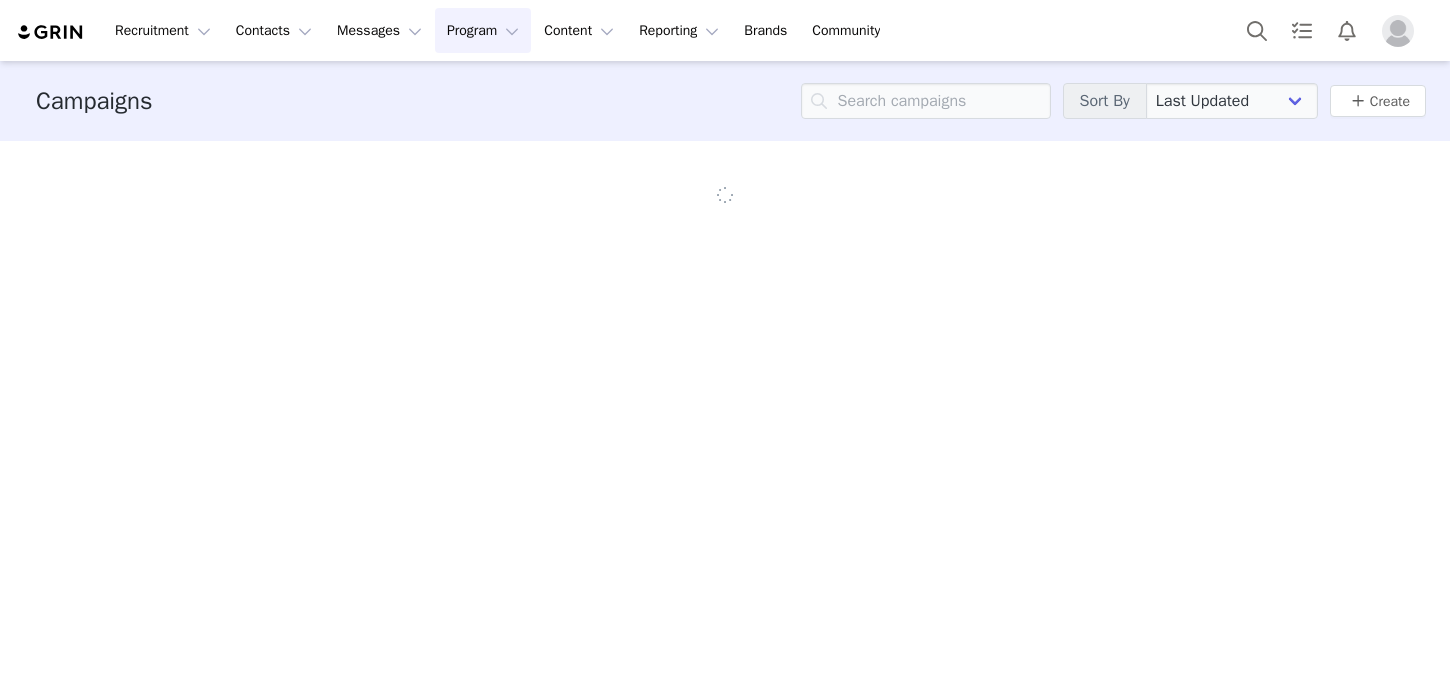 scroll, scrollTop: 0, scrollLeft: 0, axis: both 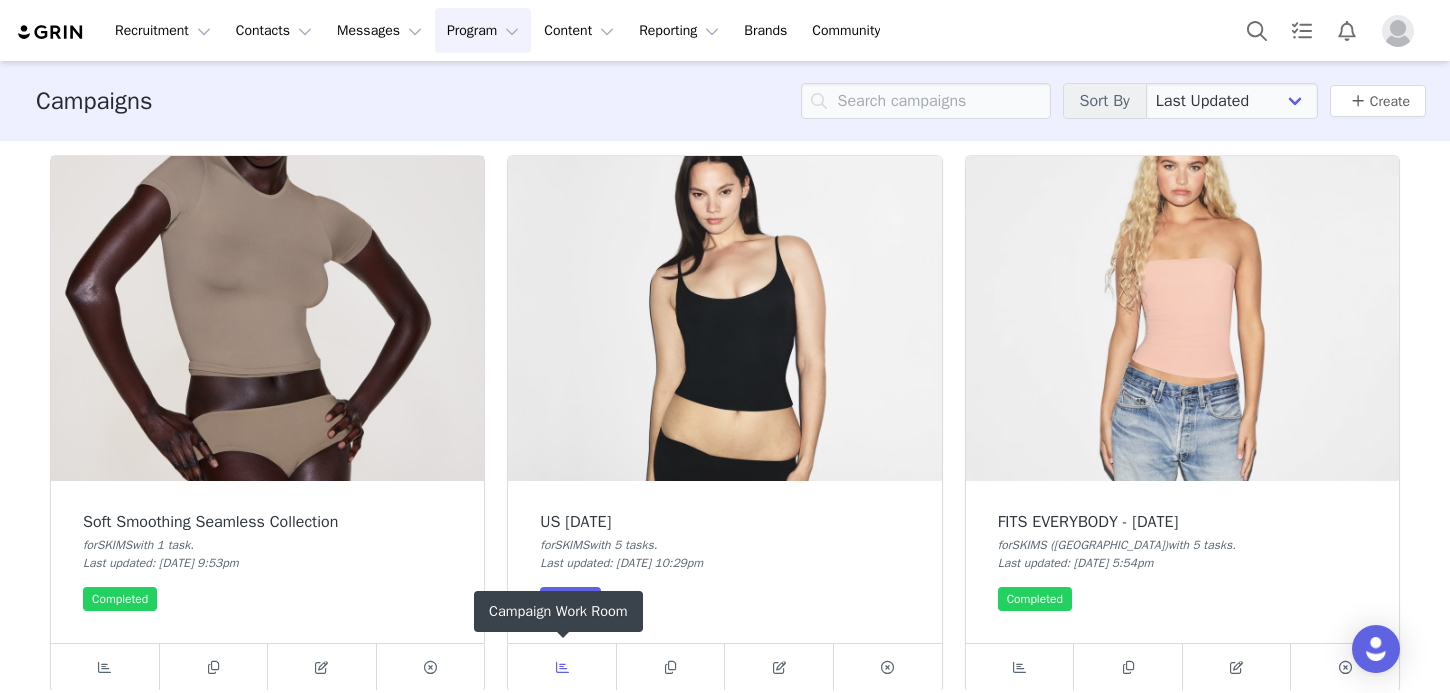 click at bounding box center [562, 668] 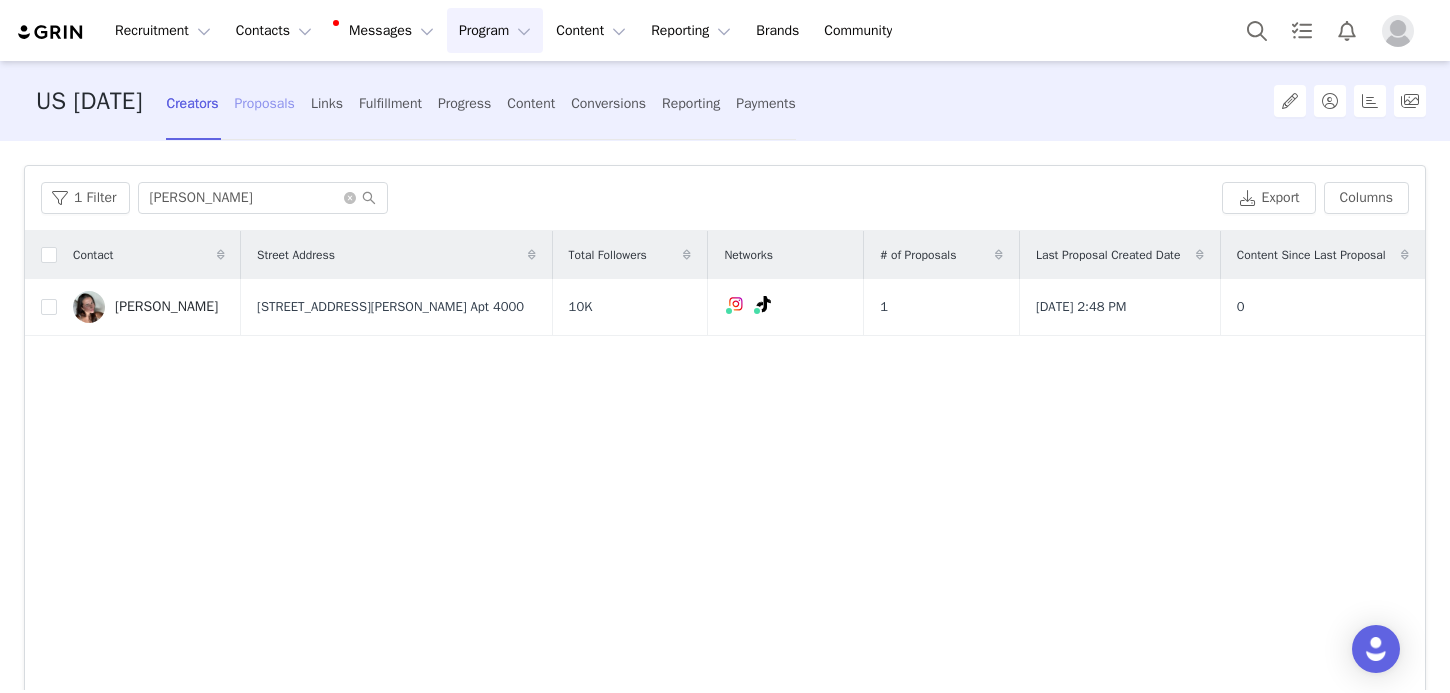 click on "Proposals" at bounding box center (264, 103) 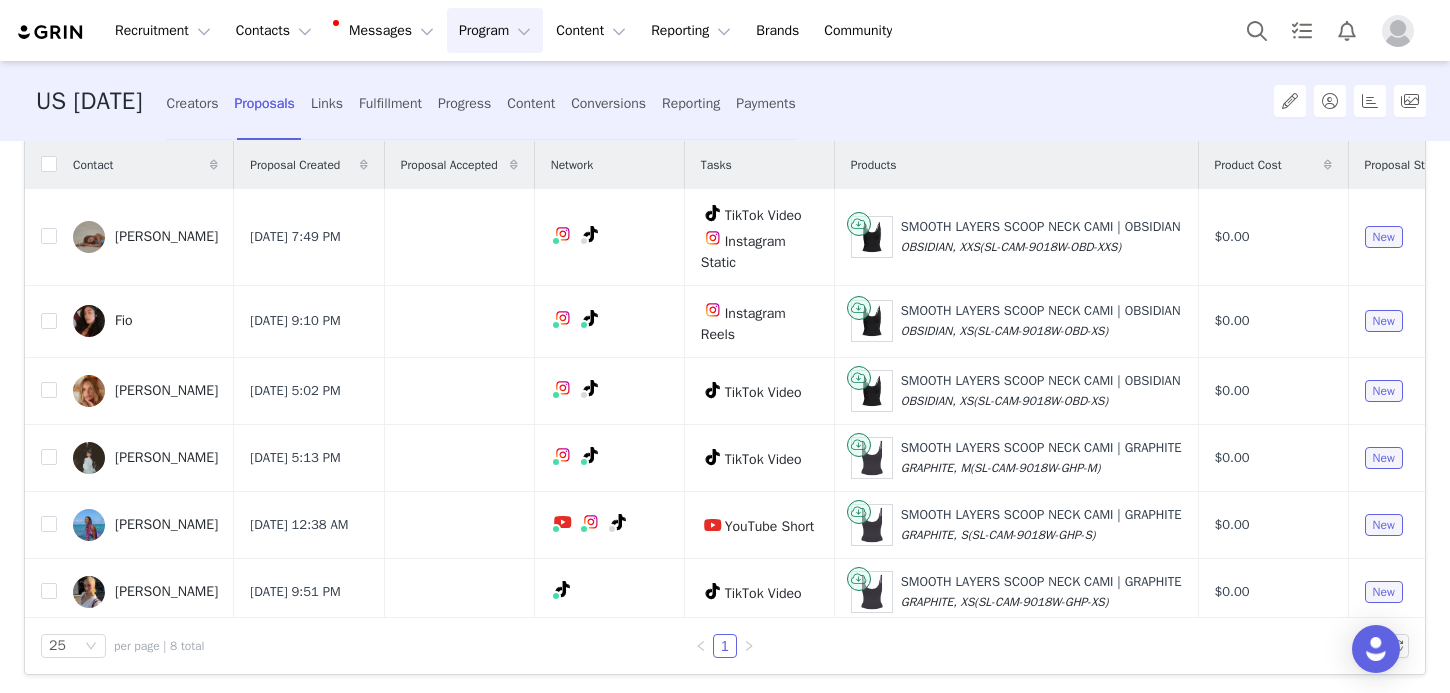 scroll, scrollTop: 211, scrollLeft: 0, axis: vertical 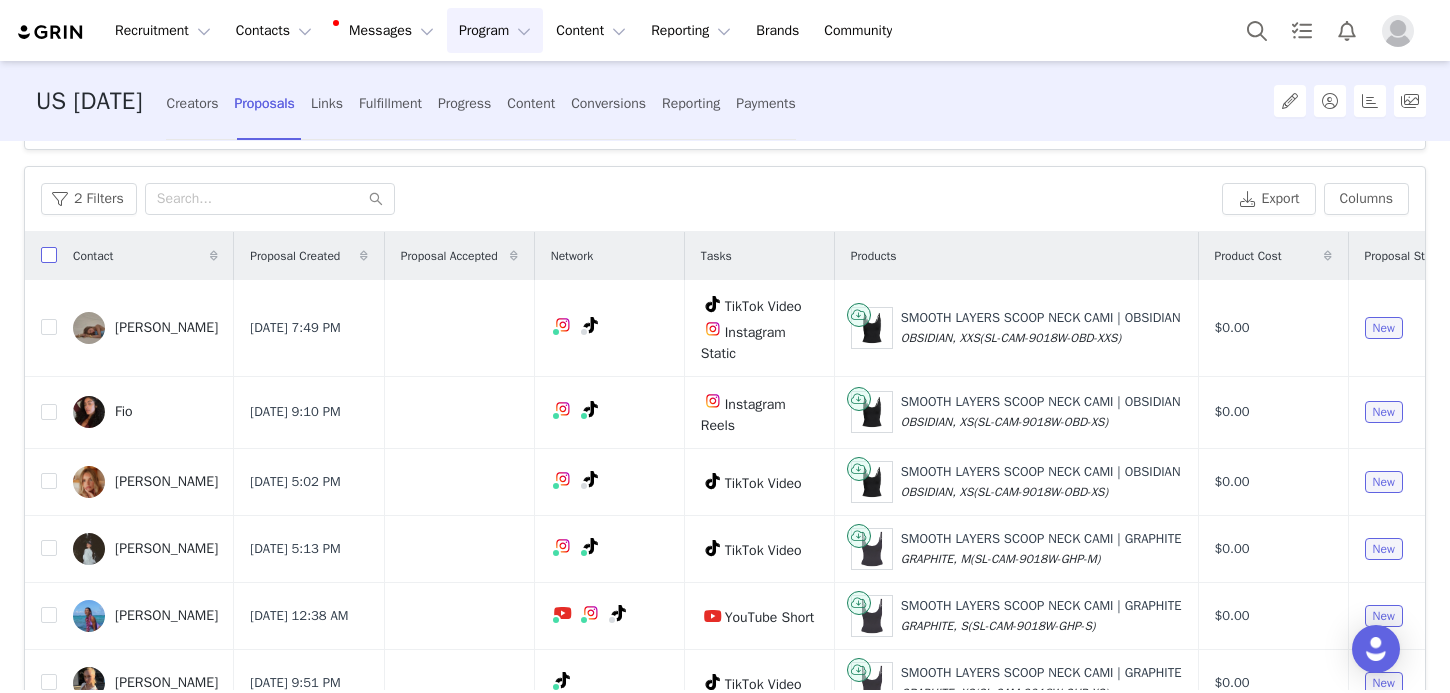 click at bounding box center [49, 255] 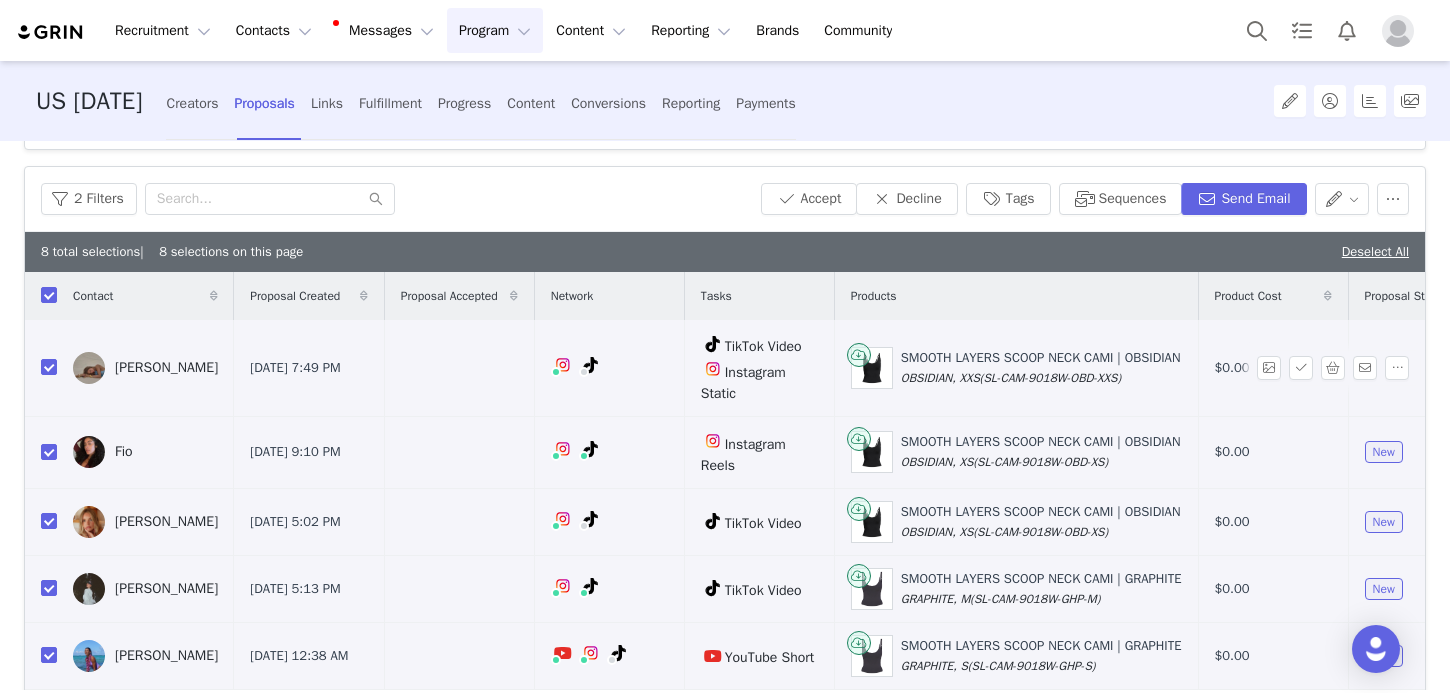 scroll, scrollTop: 180, scrollLeft: 0, axis: vertical 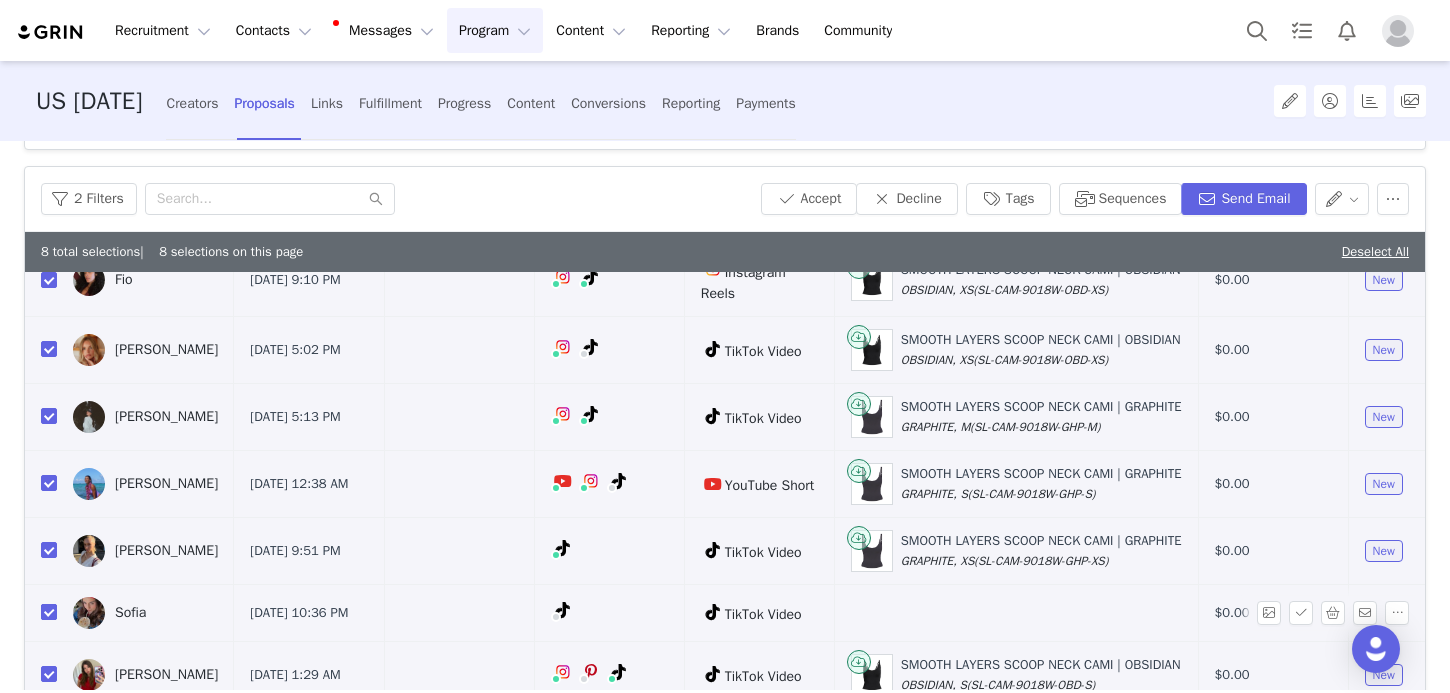 click at bounding box center [49, 612] 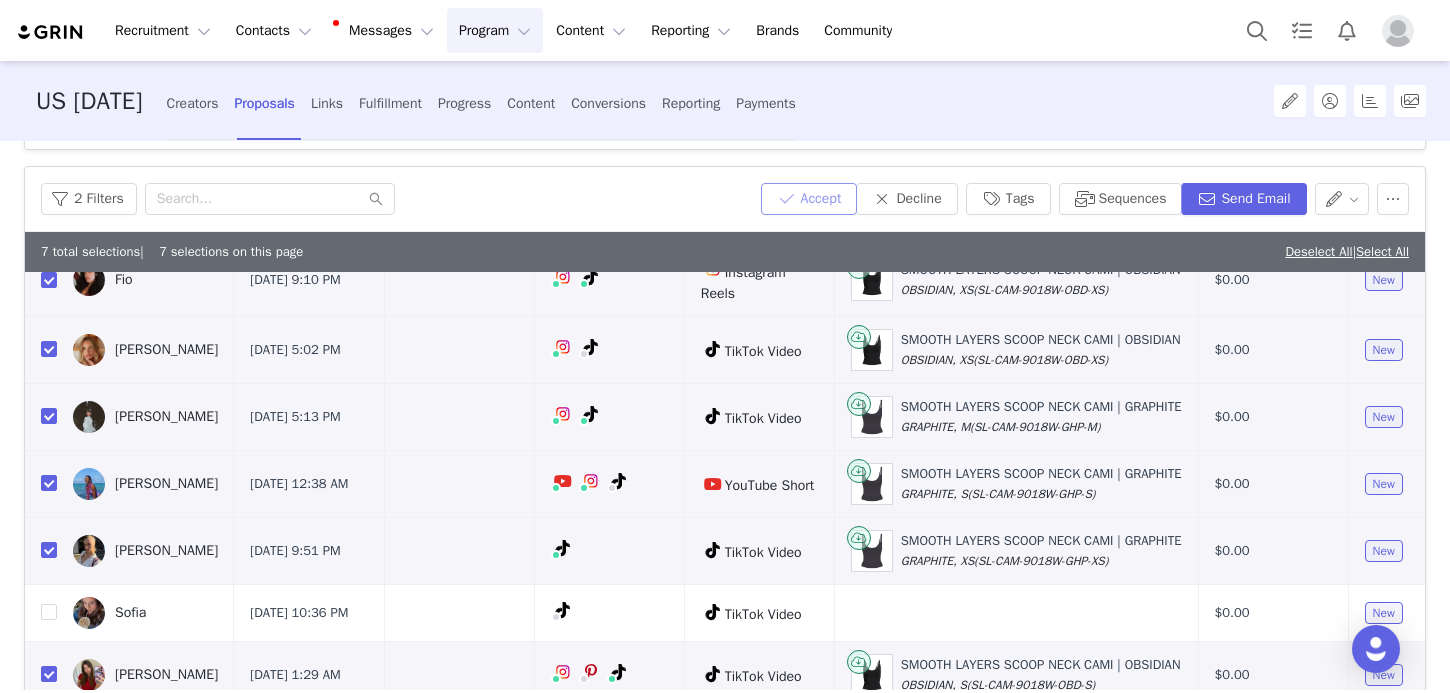 click on "Accept" at bounding box center [809, 199] 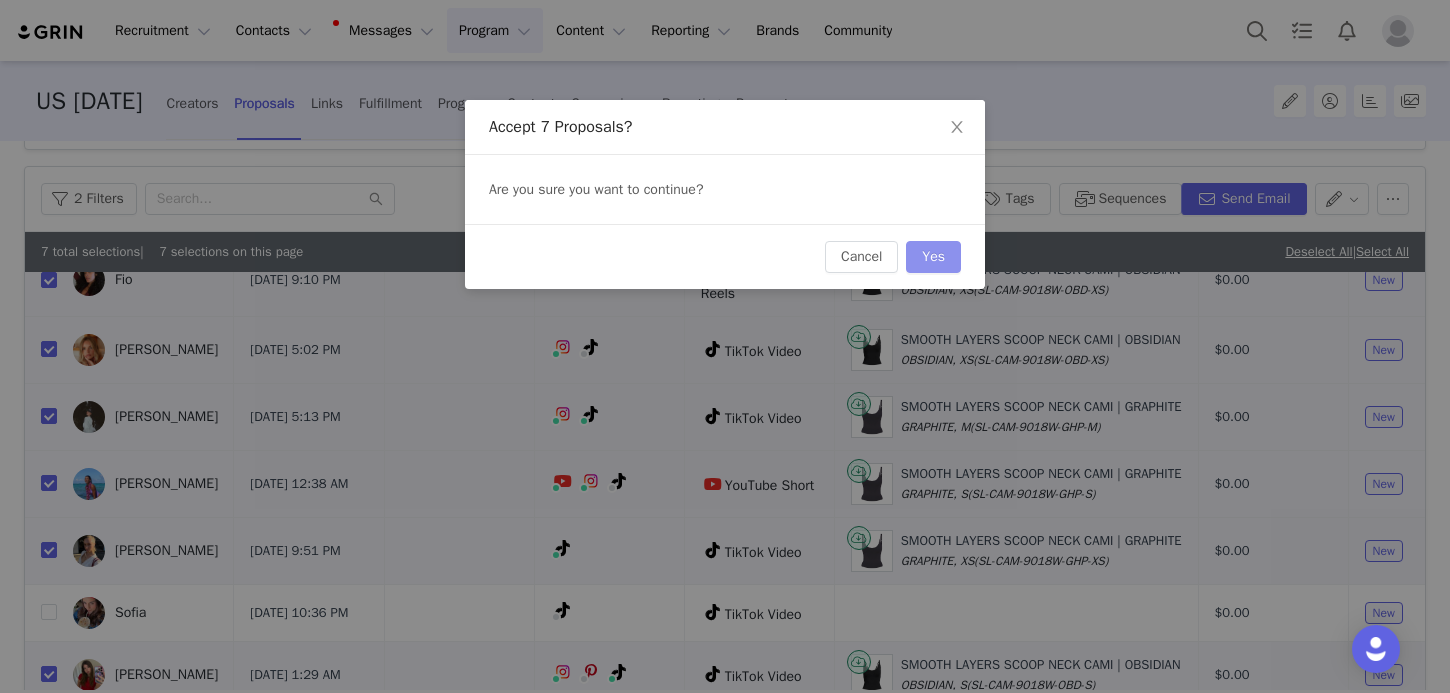 click on "Yes" at bounding box center [933, 257] 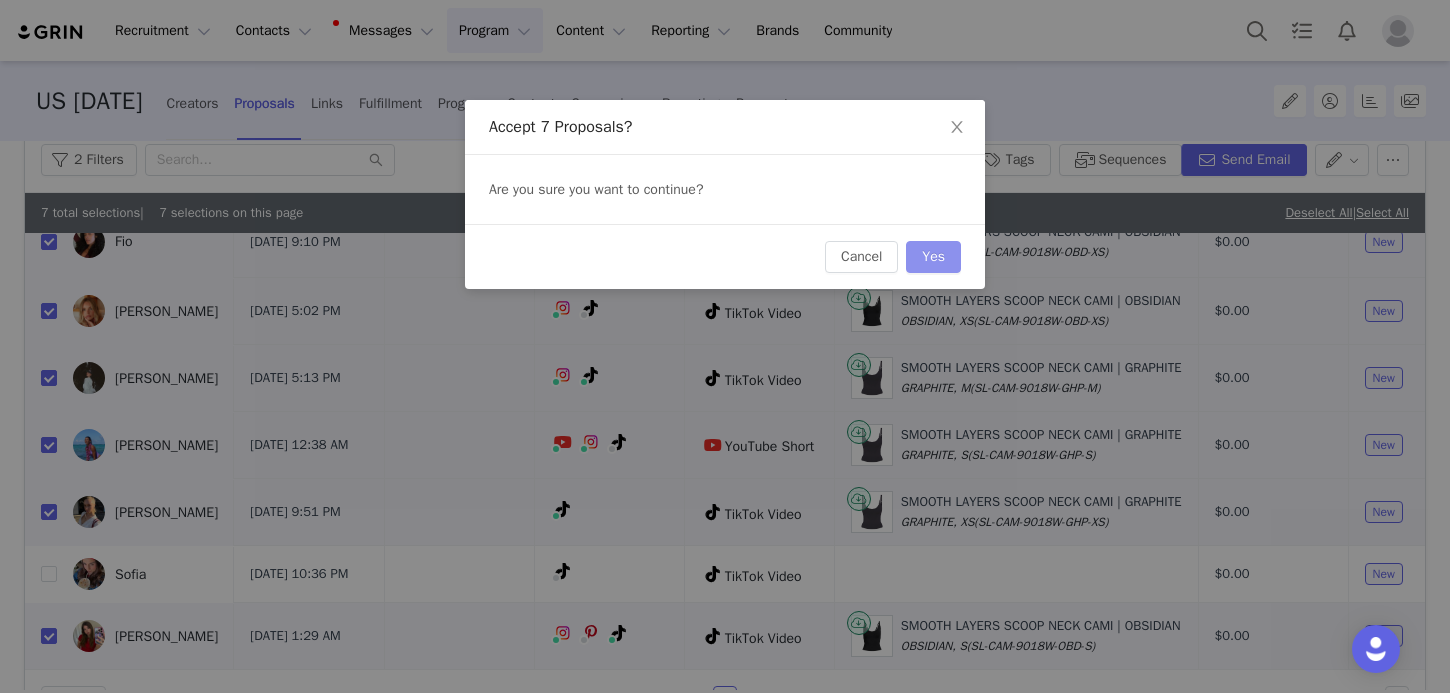 scroll, scrollTop: 0, scrollLeft: 0, axis: both 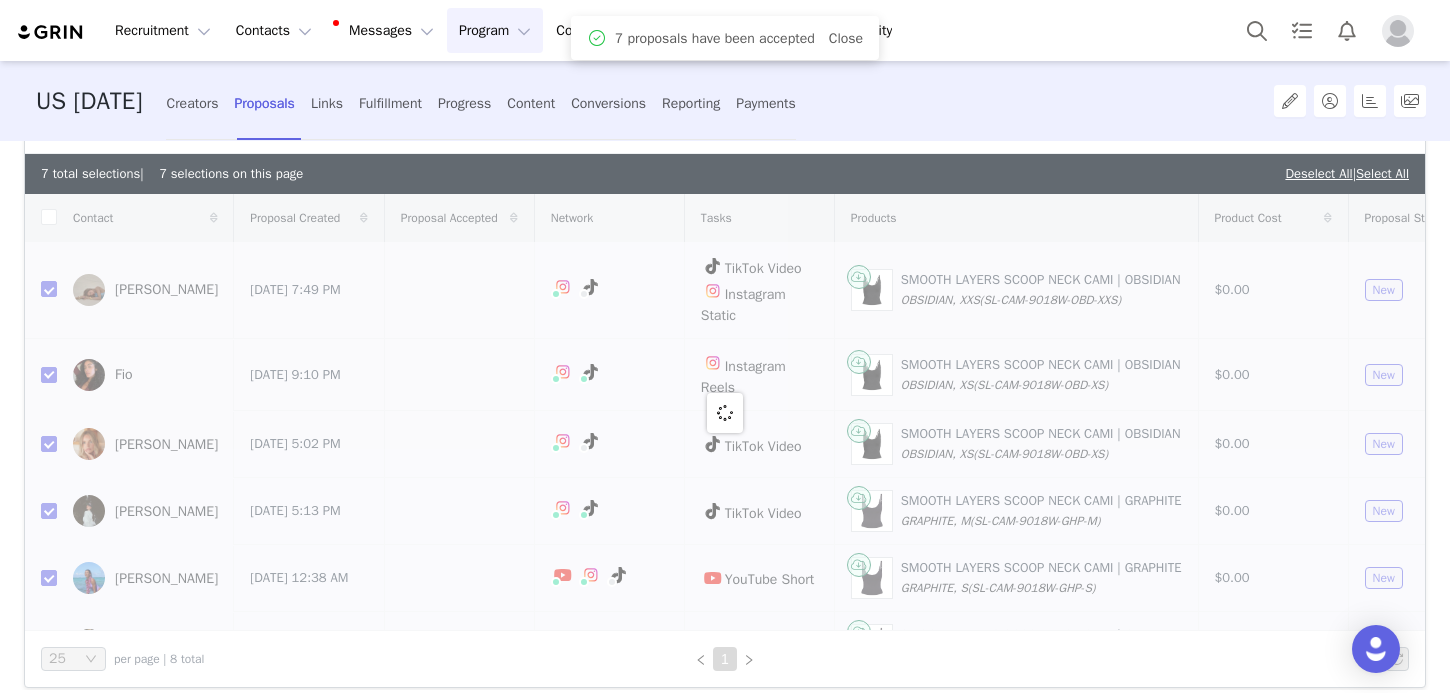 checkbox on "false" 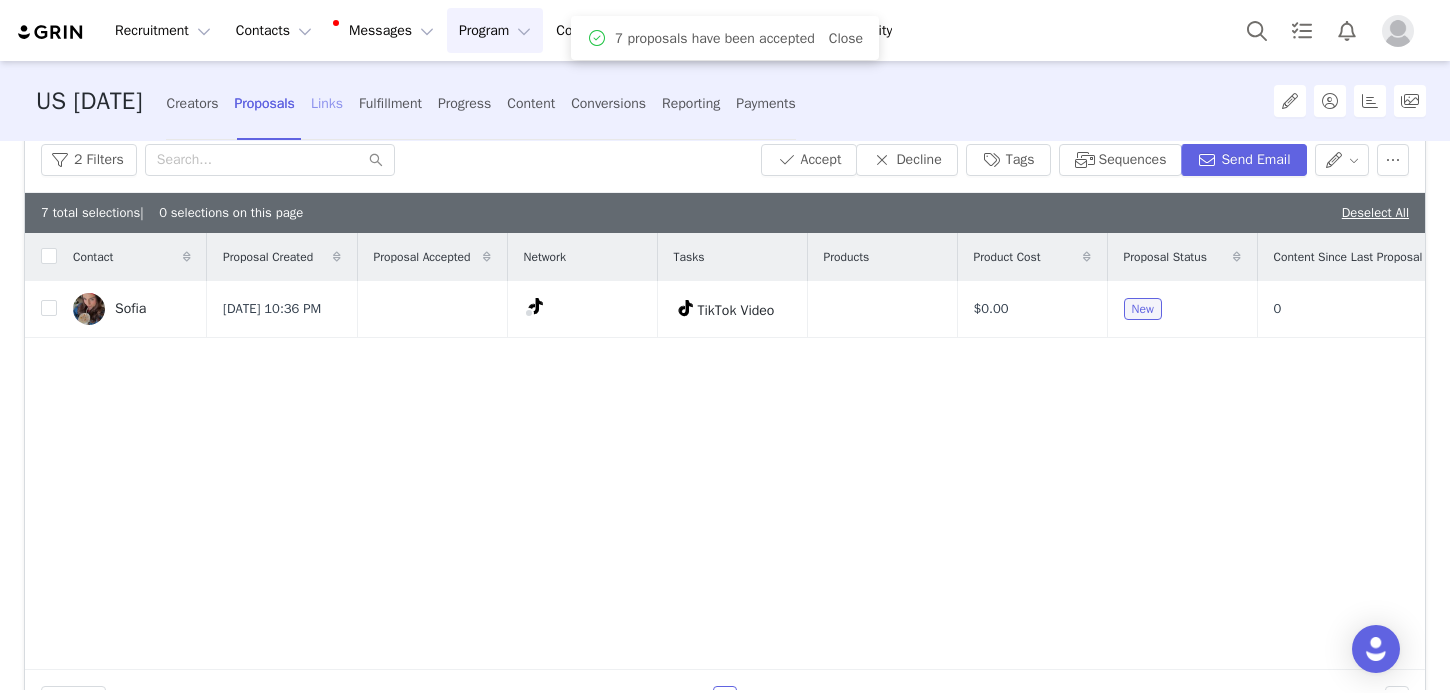 click on "Links" at bounding box center (327, 103) 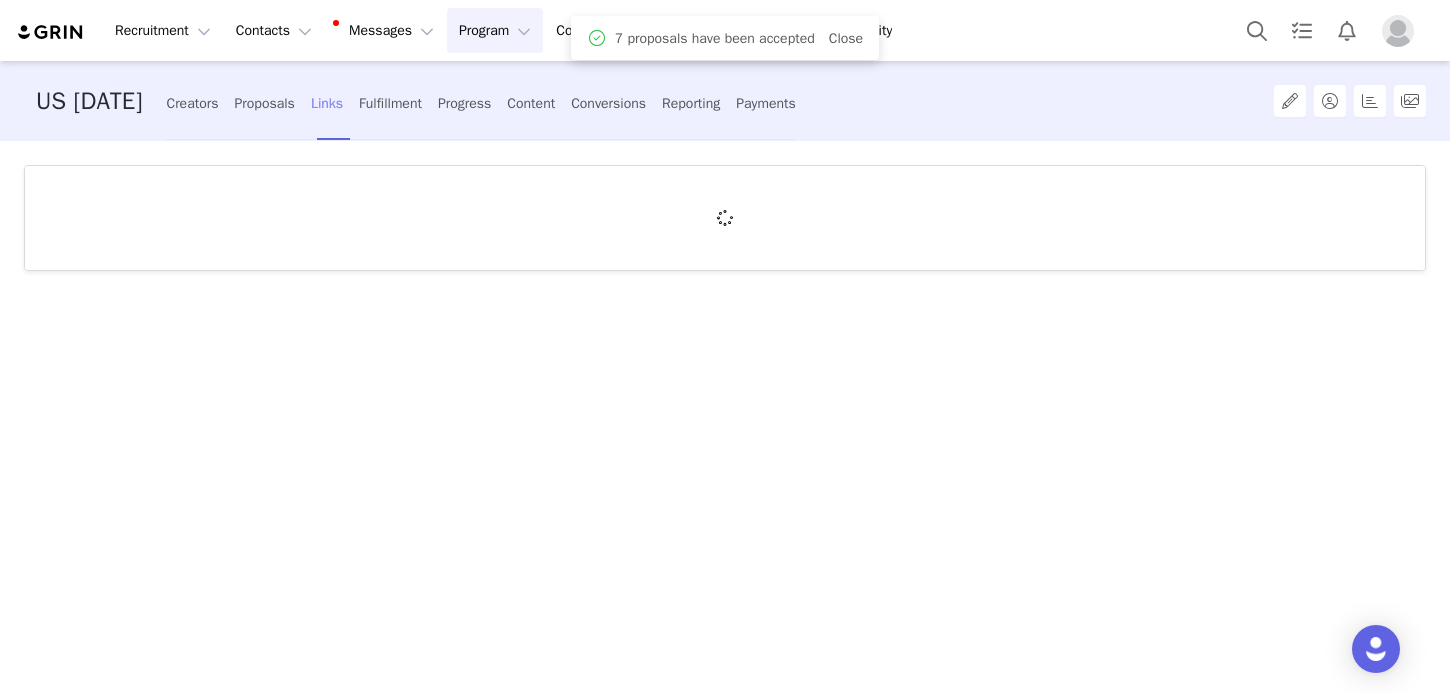 scroll, scrollTop: 0, scrollLeft: 0, axis: both 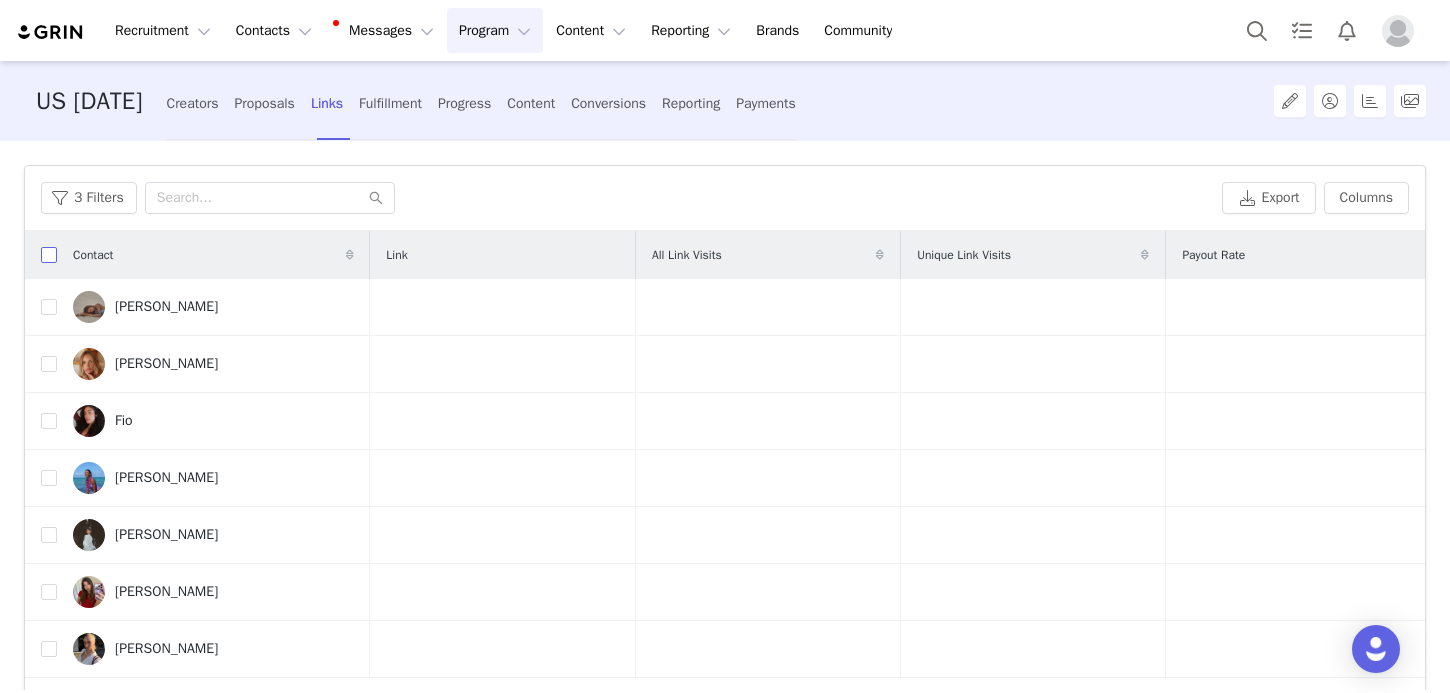 click at bounding box center (49, 255) 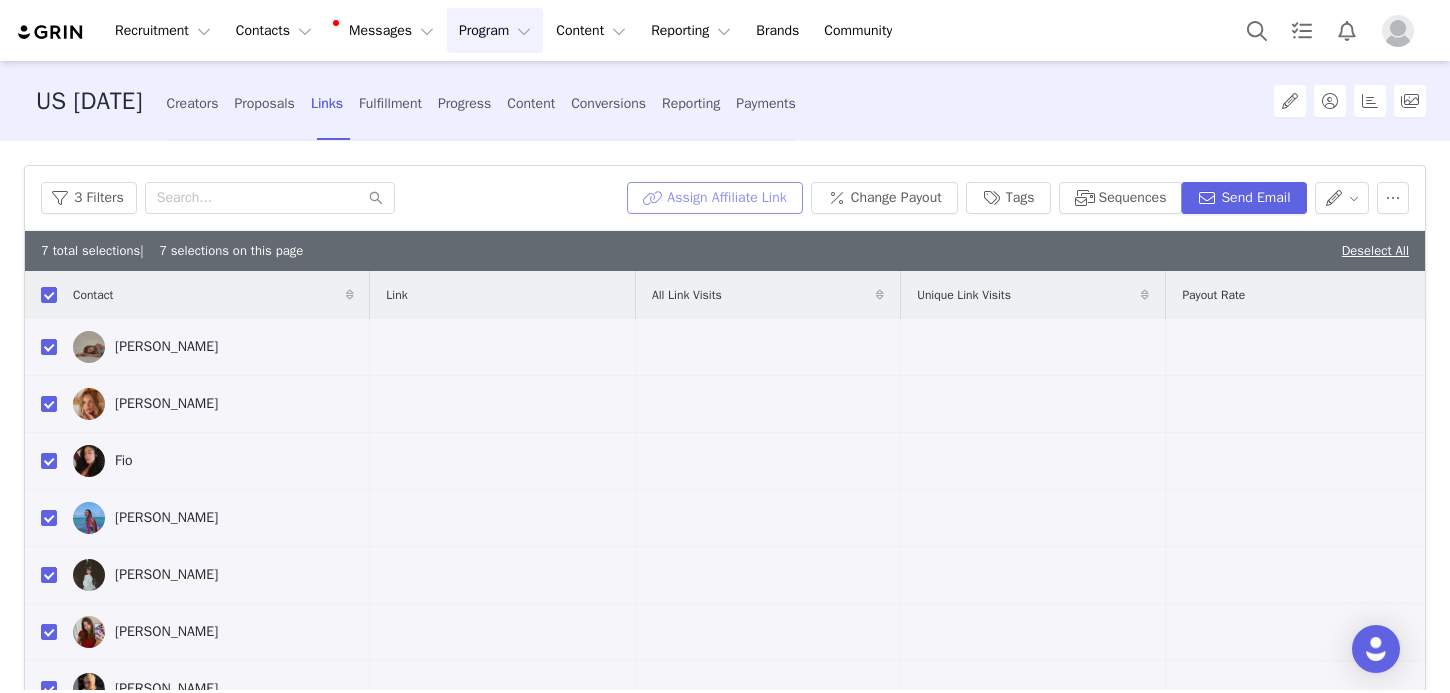 click on "Assign Affiliate Link" at bounding box center (714, 198) 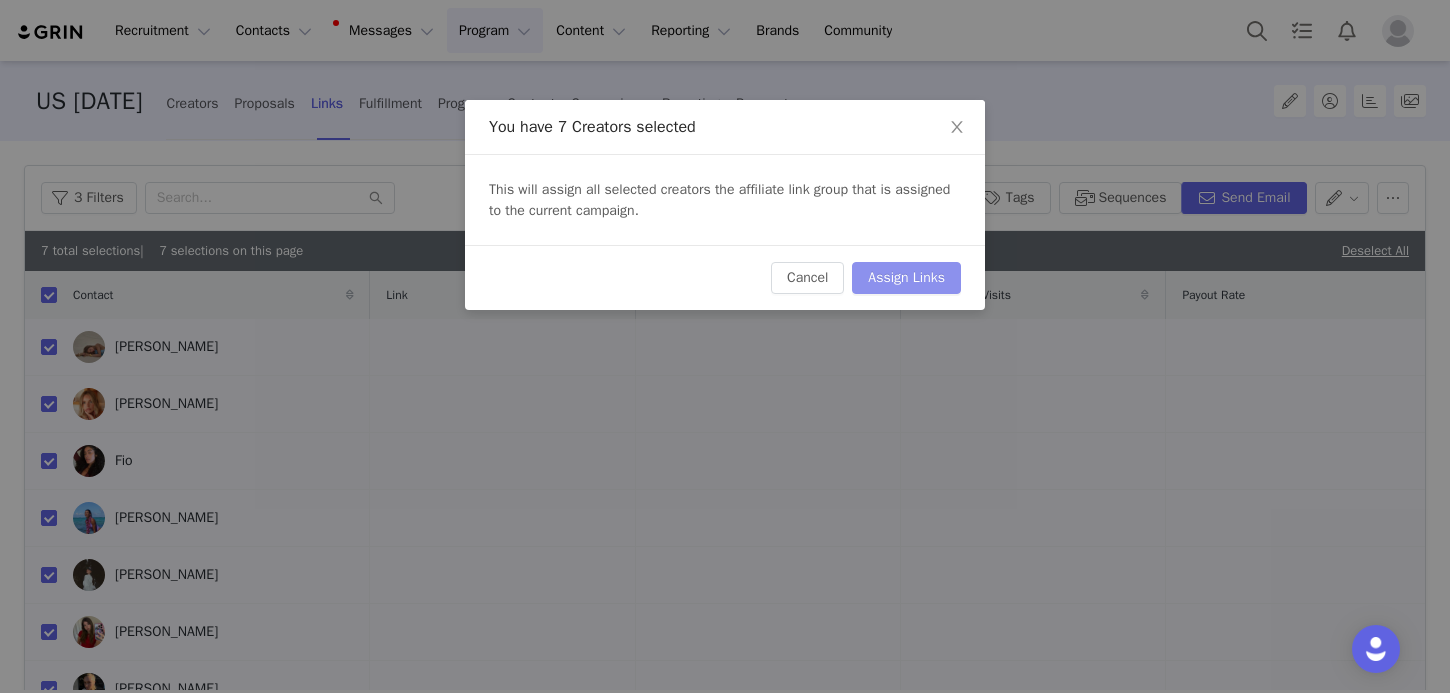 click on "Assign Links" at bounding box center (906, 278) 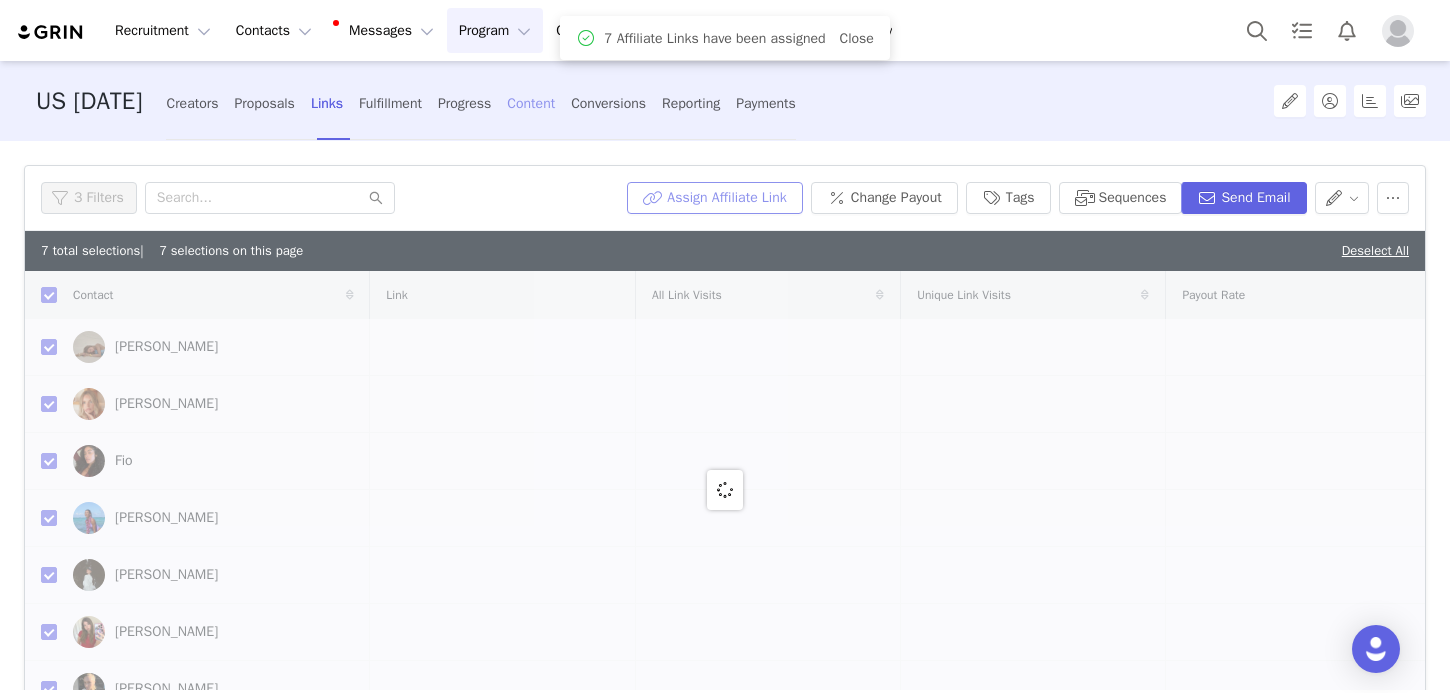 checkbox on "false" 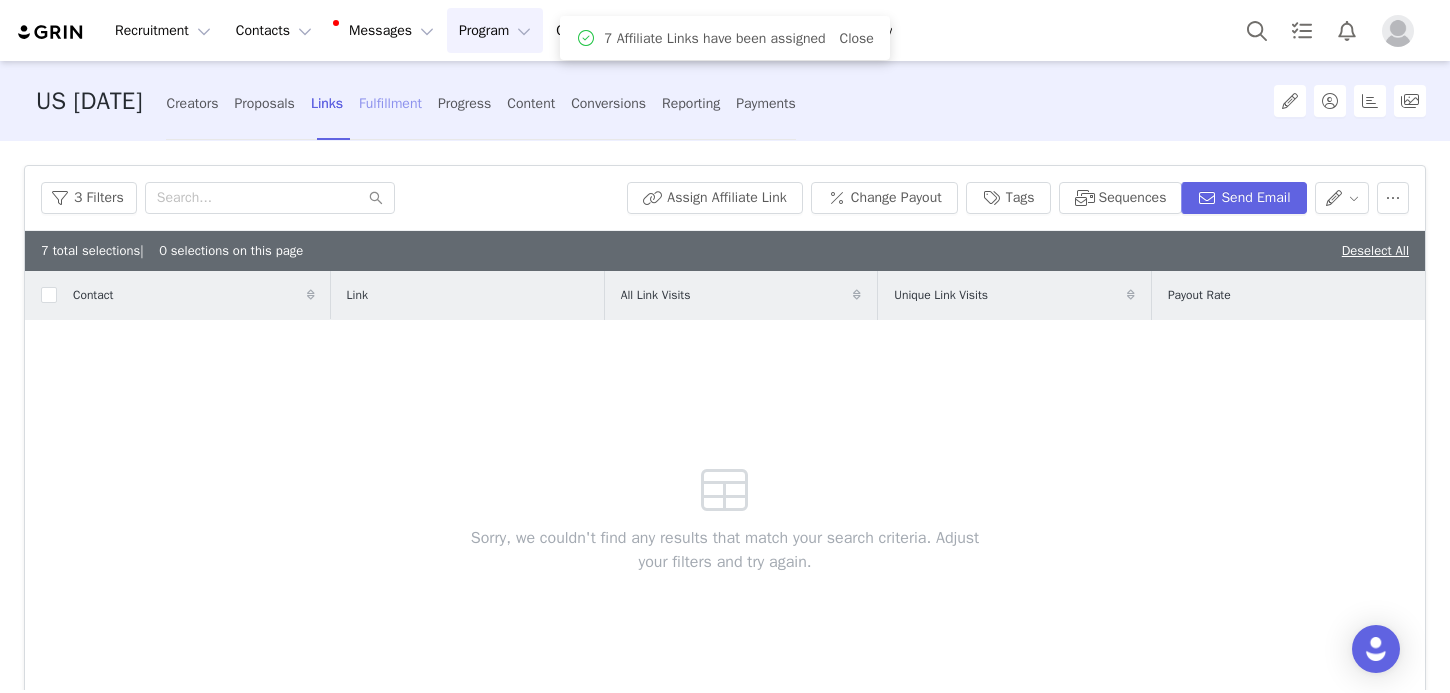 click on "Fulfillment" at bounding box center (390, 103) 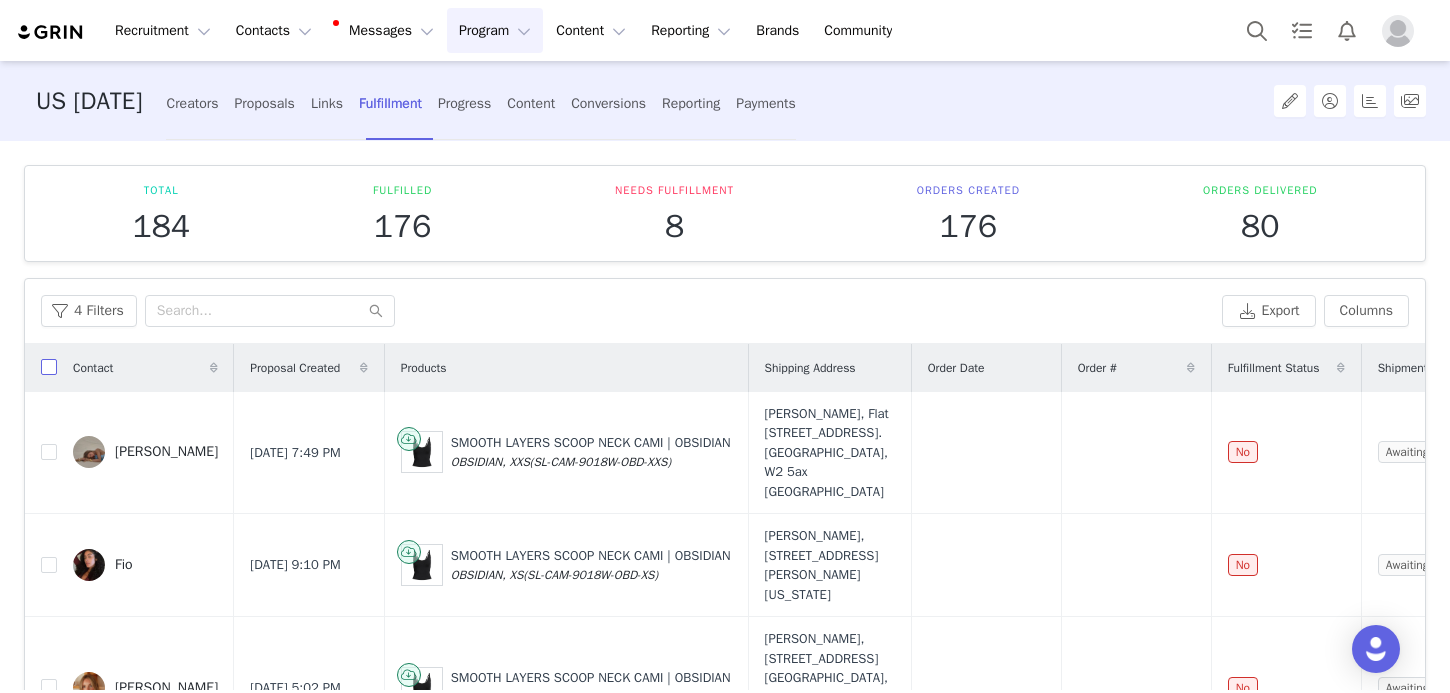 click at bounding box center (49, 367) 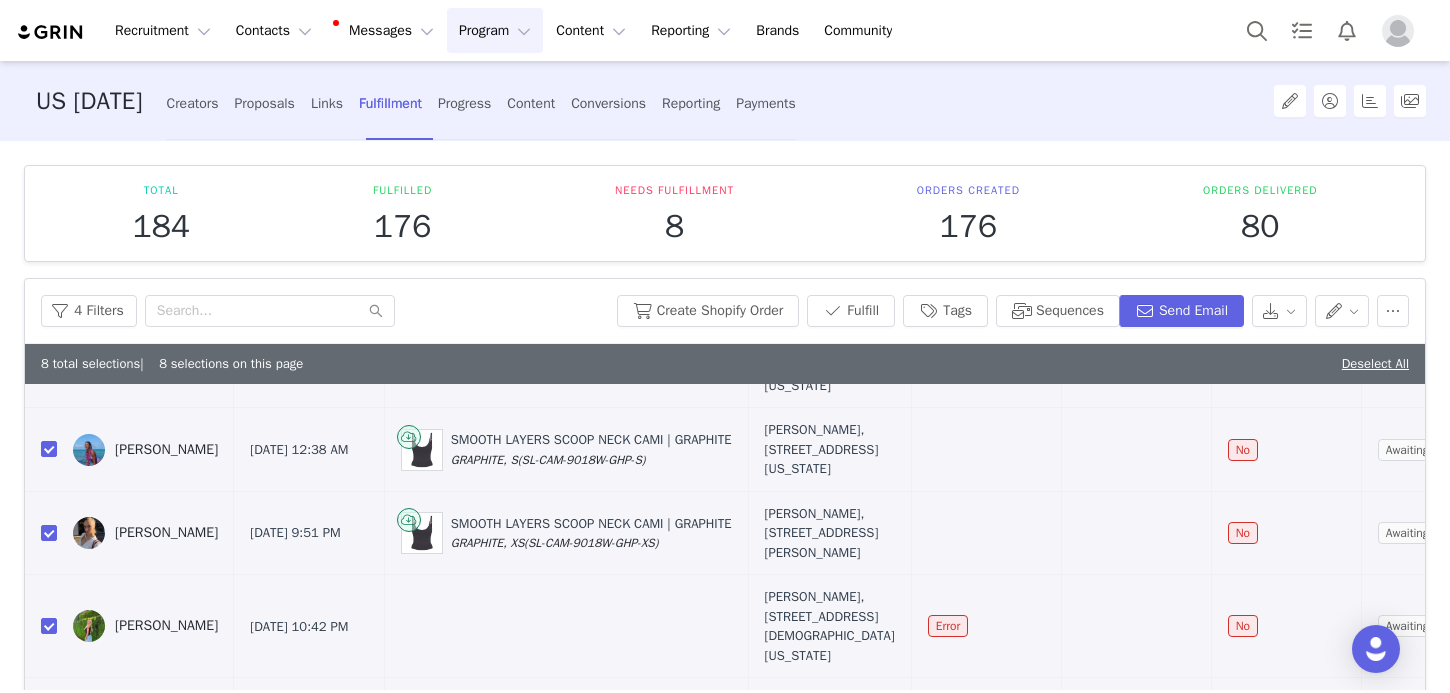 scroll, scrollTop: 572, scrollLeft: 0, axis: vertical 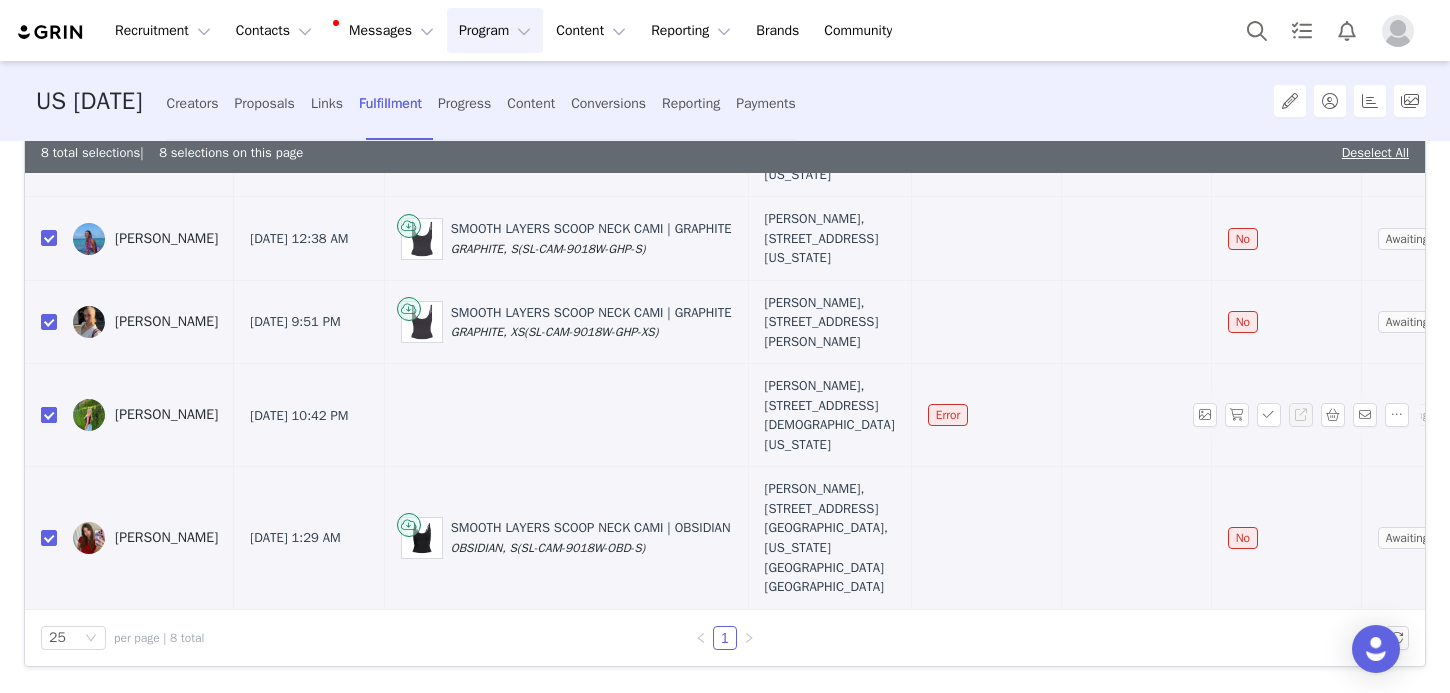click at bounding box center (49, 415) 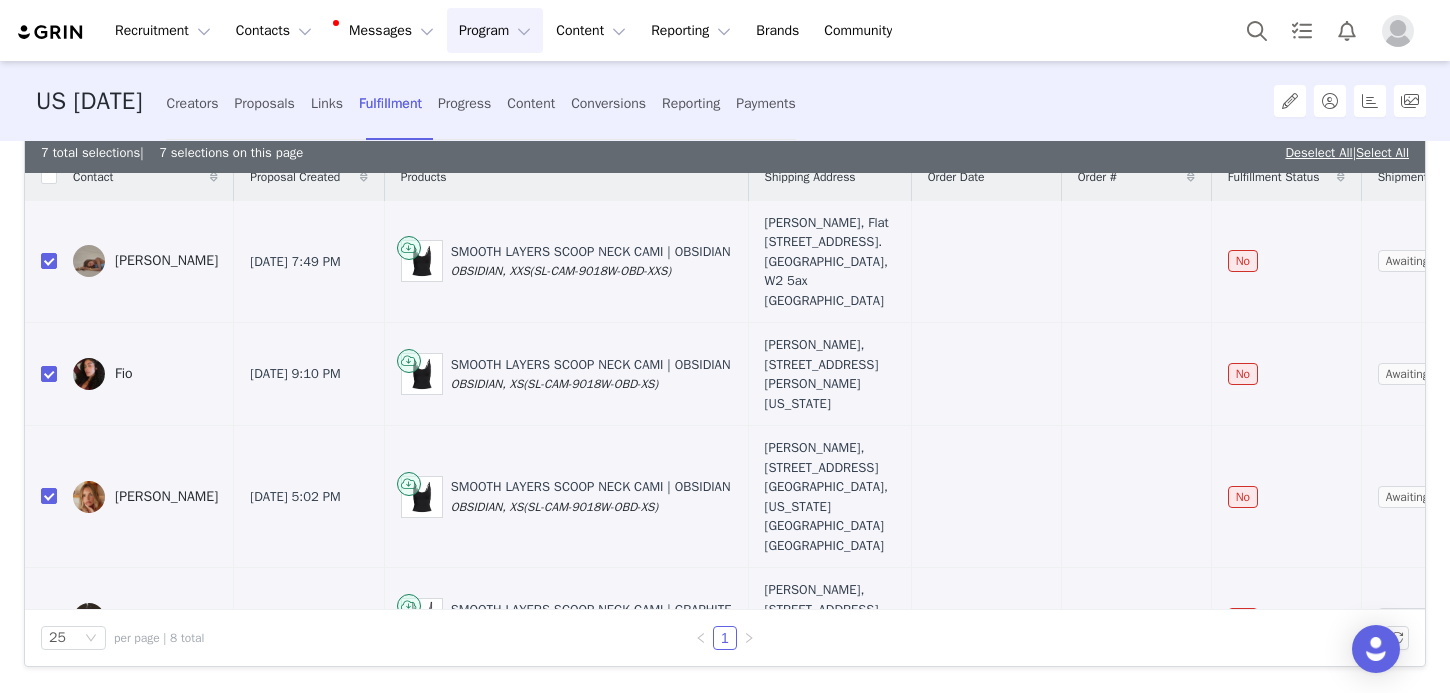 scroll, scrollTop: 0, scrollLeft: 0, axis: both 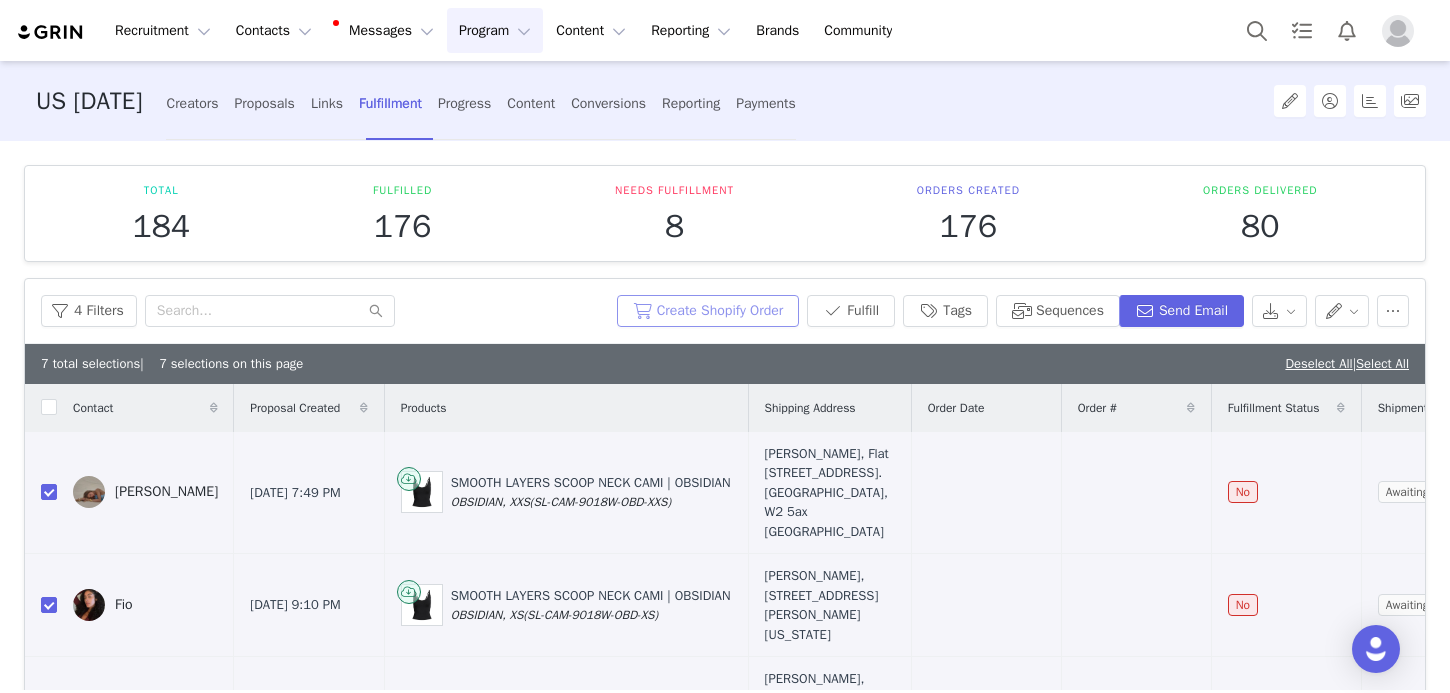 click on "Create Shopify Order" at bounding box center [708, 311] 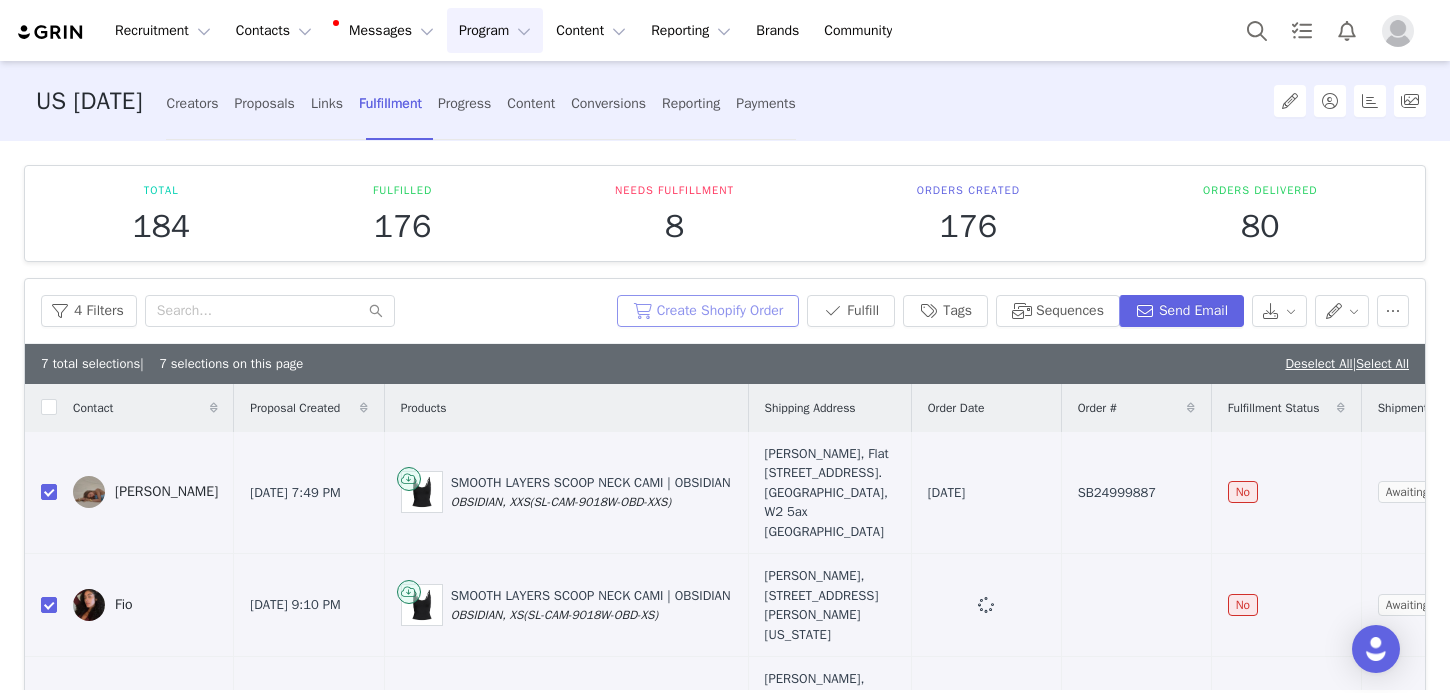 click on "Create Shopify Order" at bounding box center [708, 311] 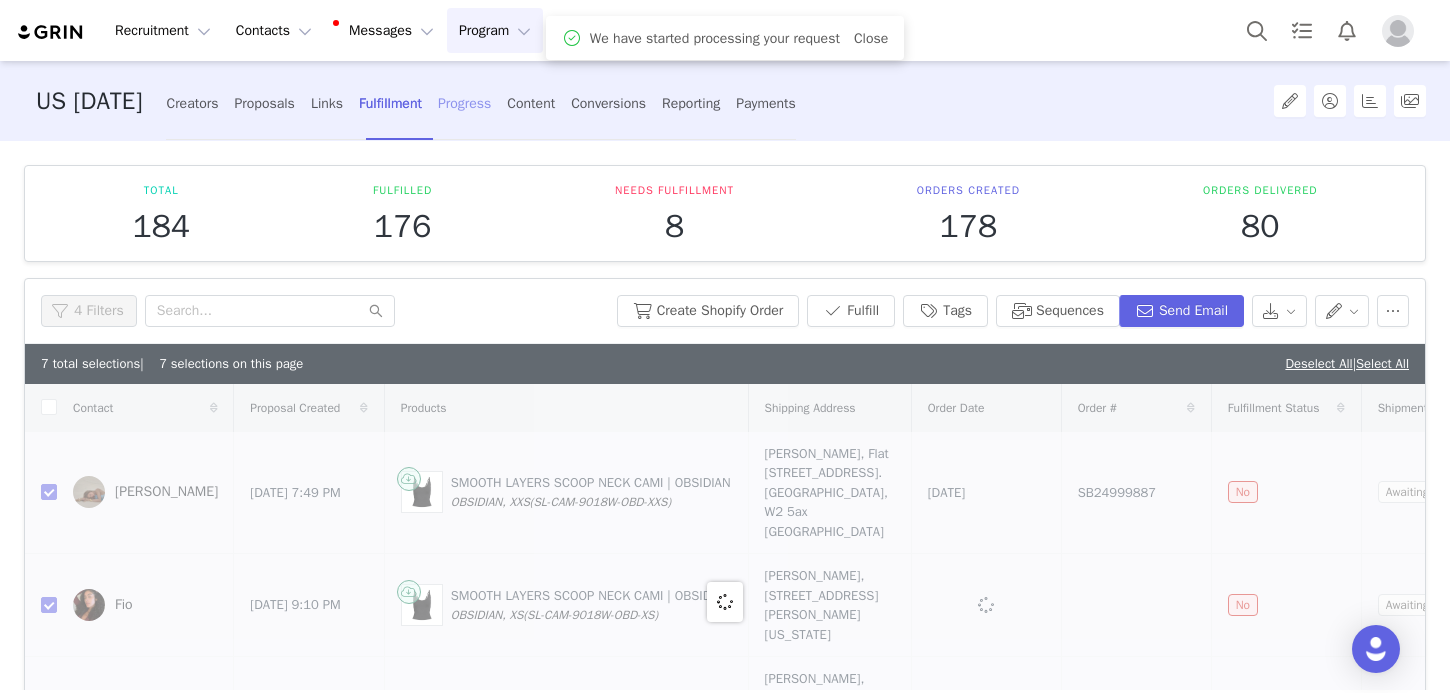 click on "Progress" at bounding box center (464, 103) 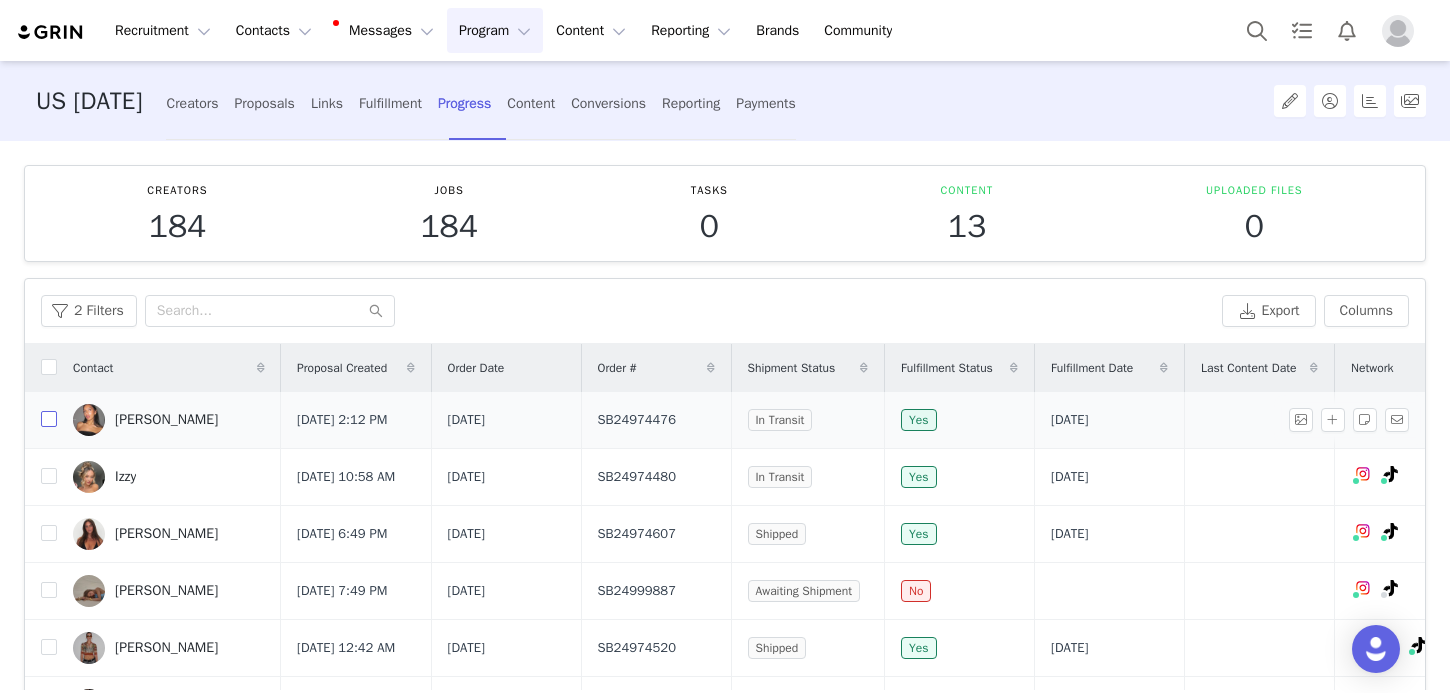 click at bounding box center (49, 419) 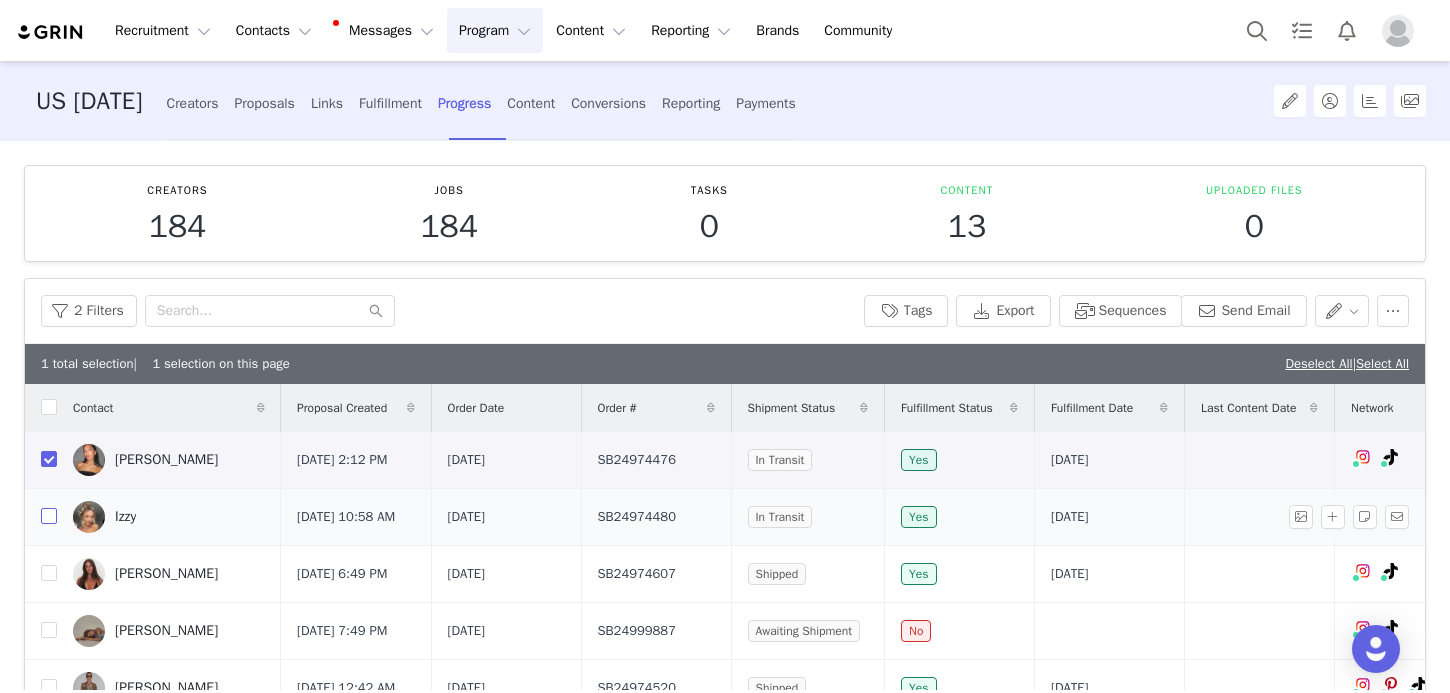 click at bounding box center (49, 516) 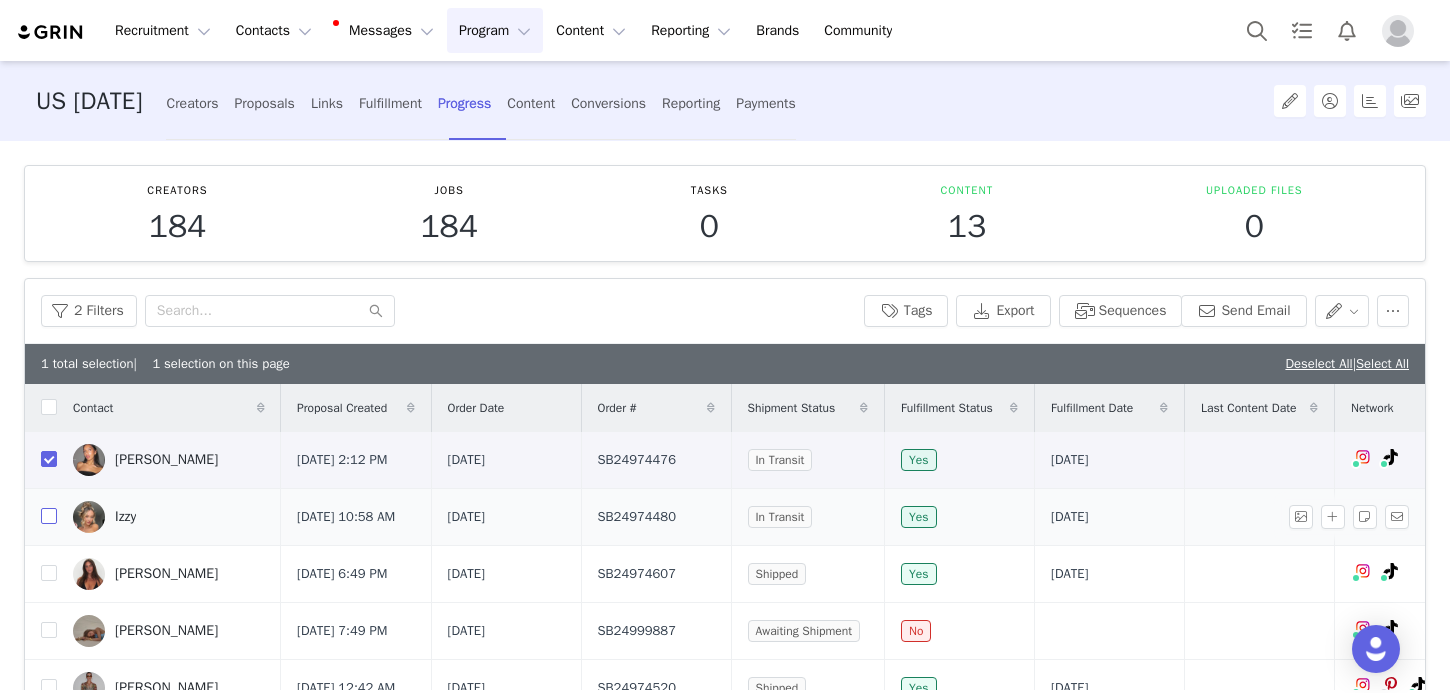 checkbox on "true" 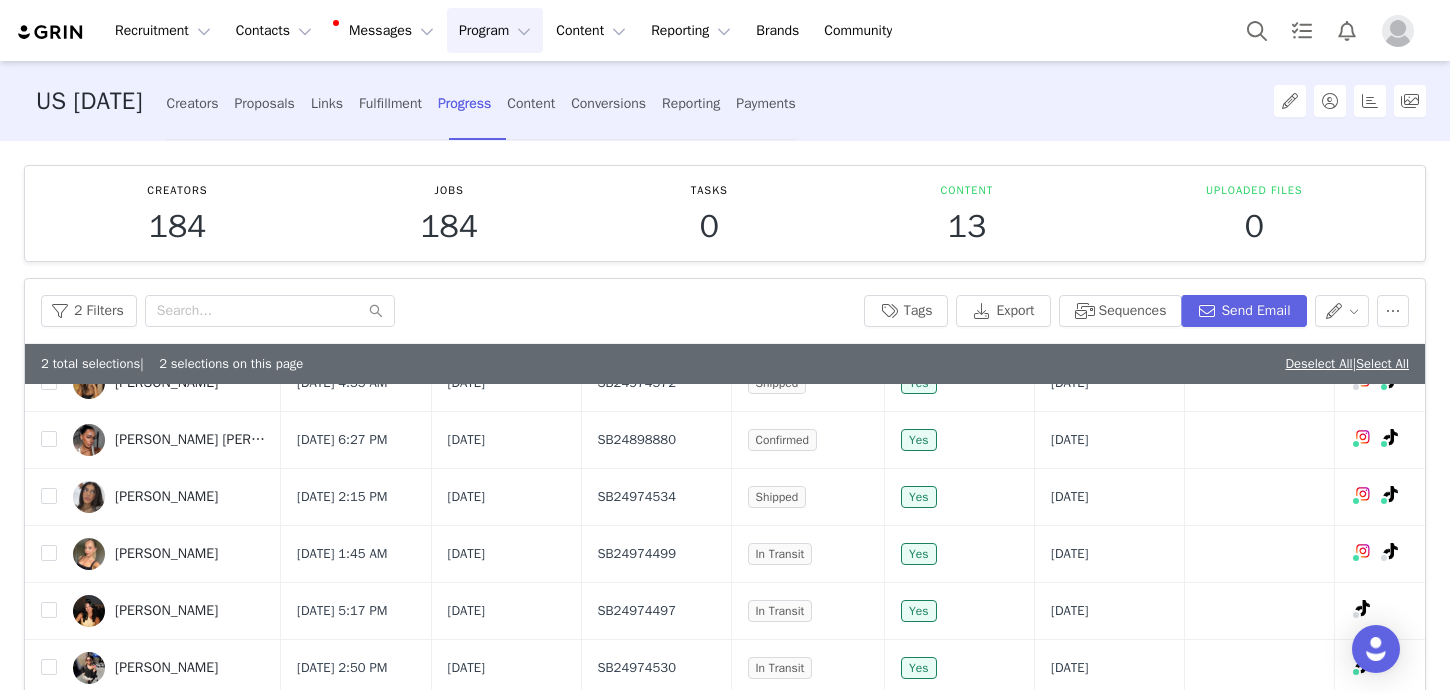 scroll, scrollTop: 491, scrollLeft: 0, axis: vertical 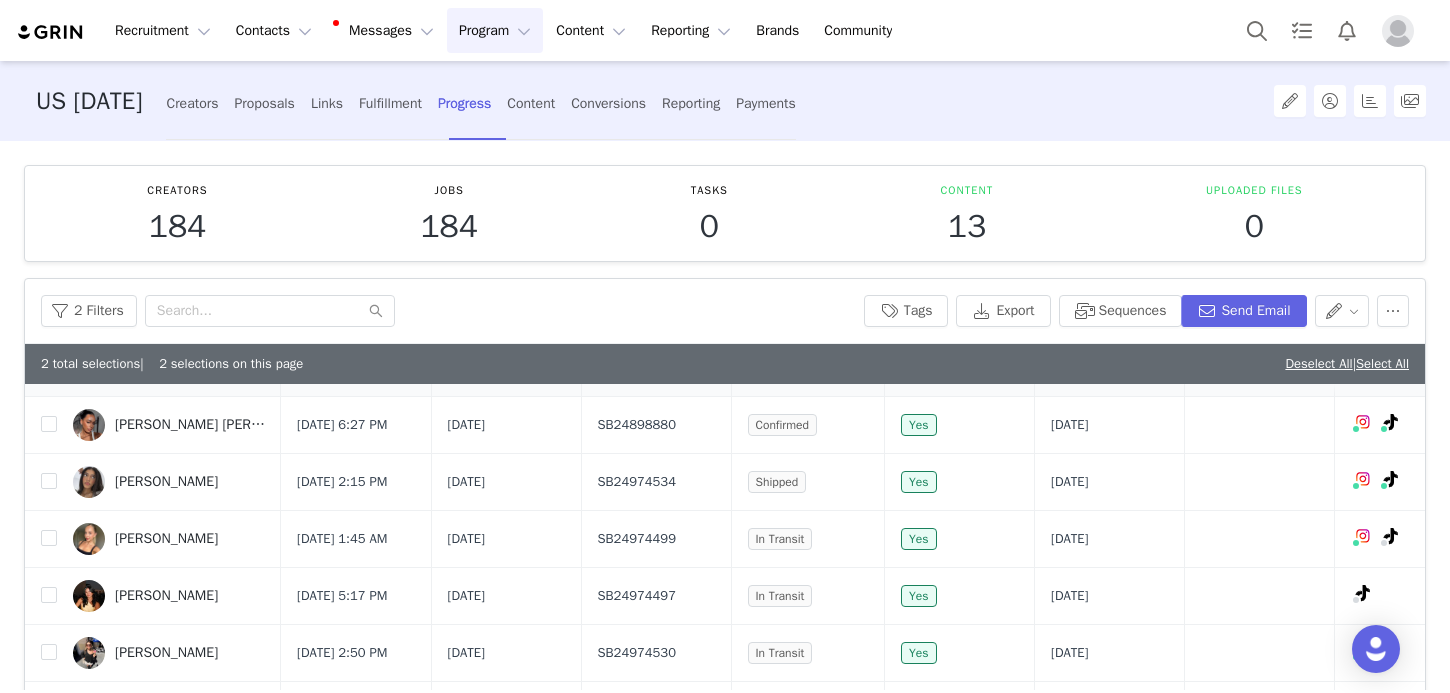 click at bounding box center [49, 367] 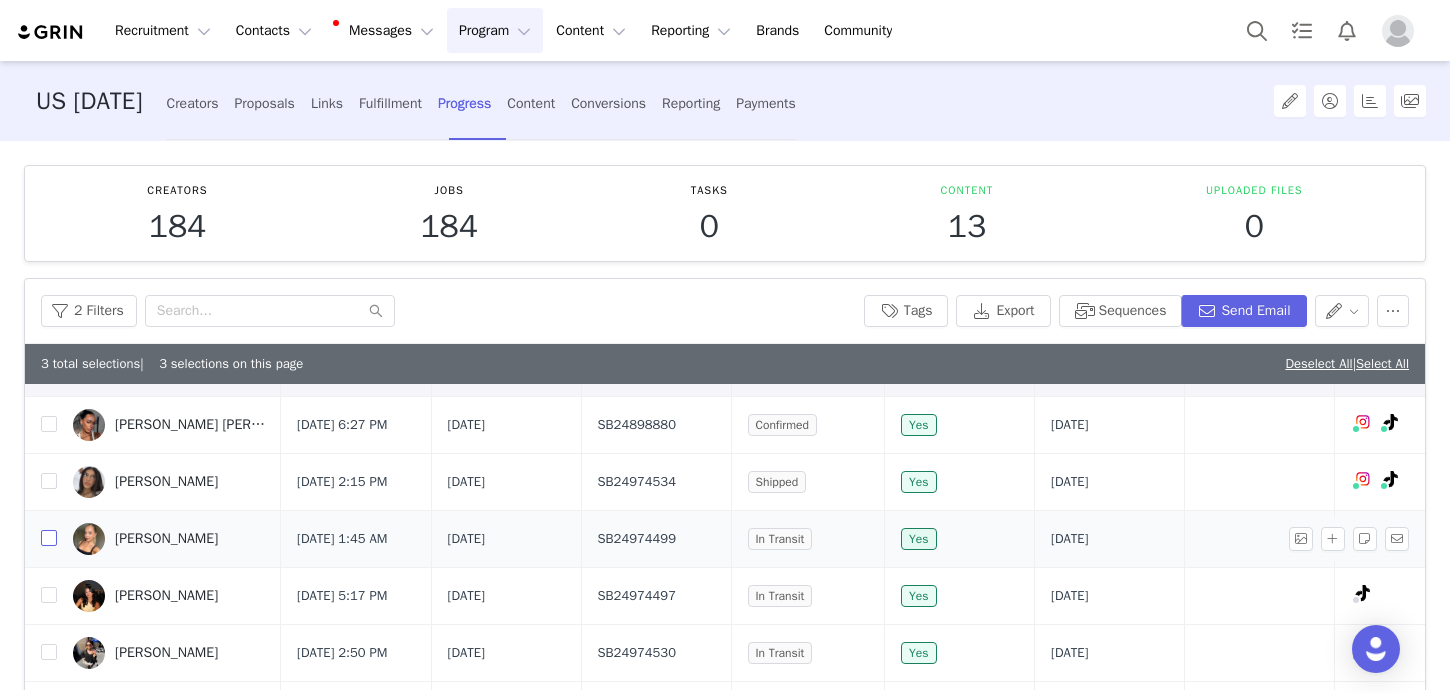 click at bounding box center (49, 538) 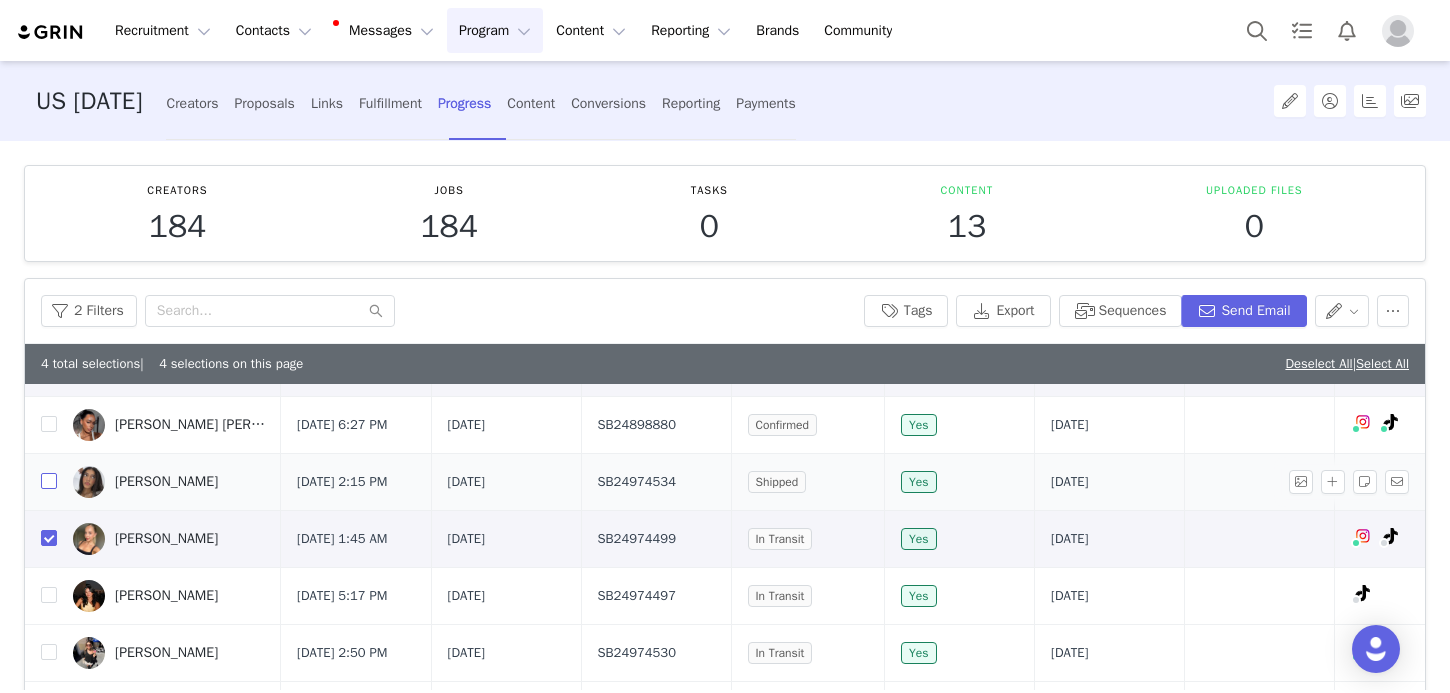 click at bounding box center (49, 481) 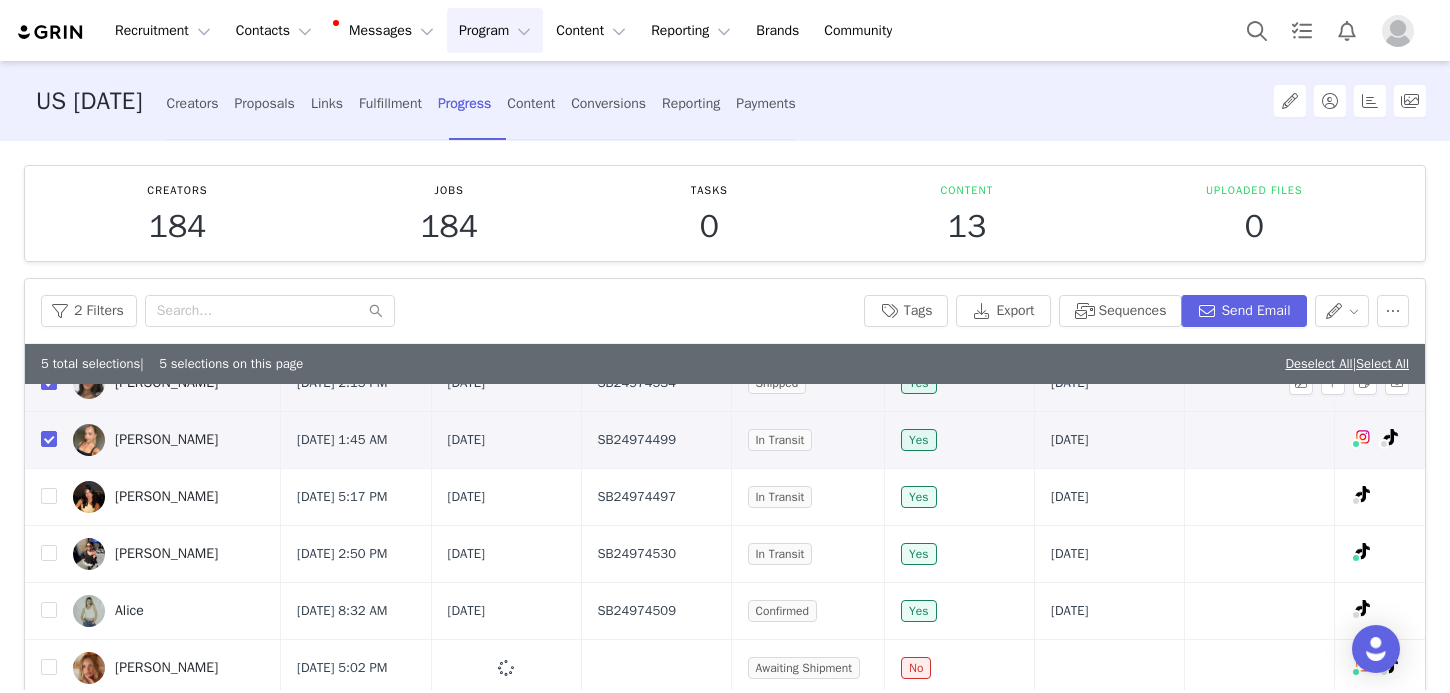 scroll, scrollTop: 592, scrollLeft: 0, axis: vertical 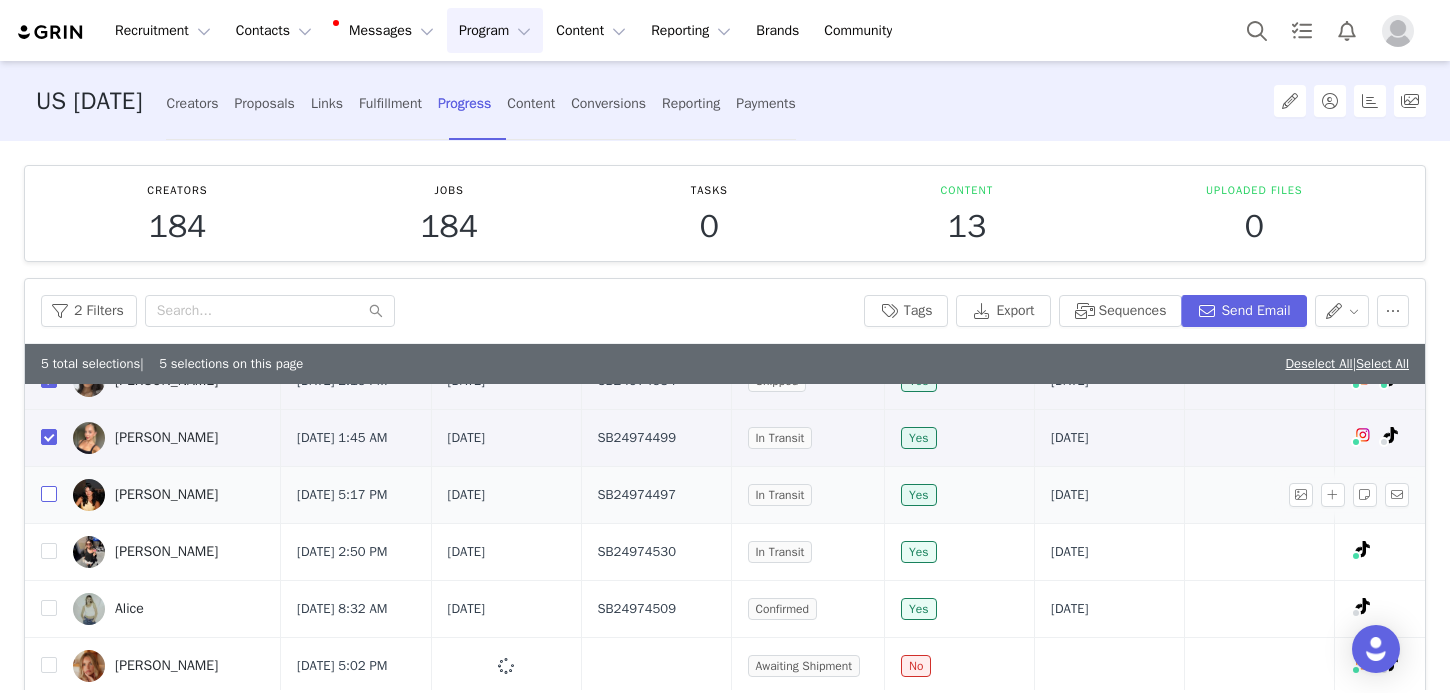 click at bounding box center (49, 494) 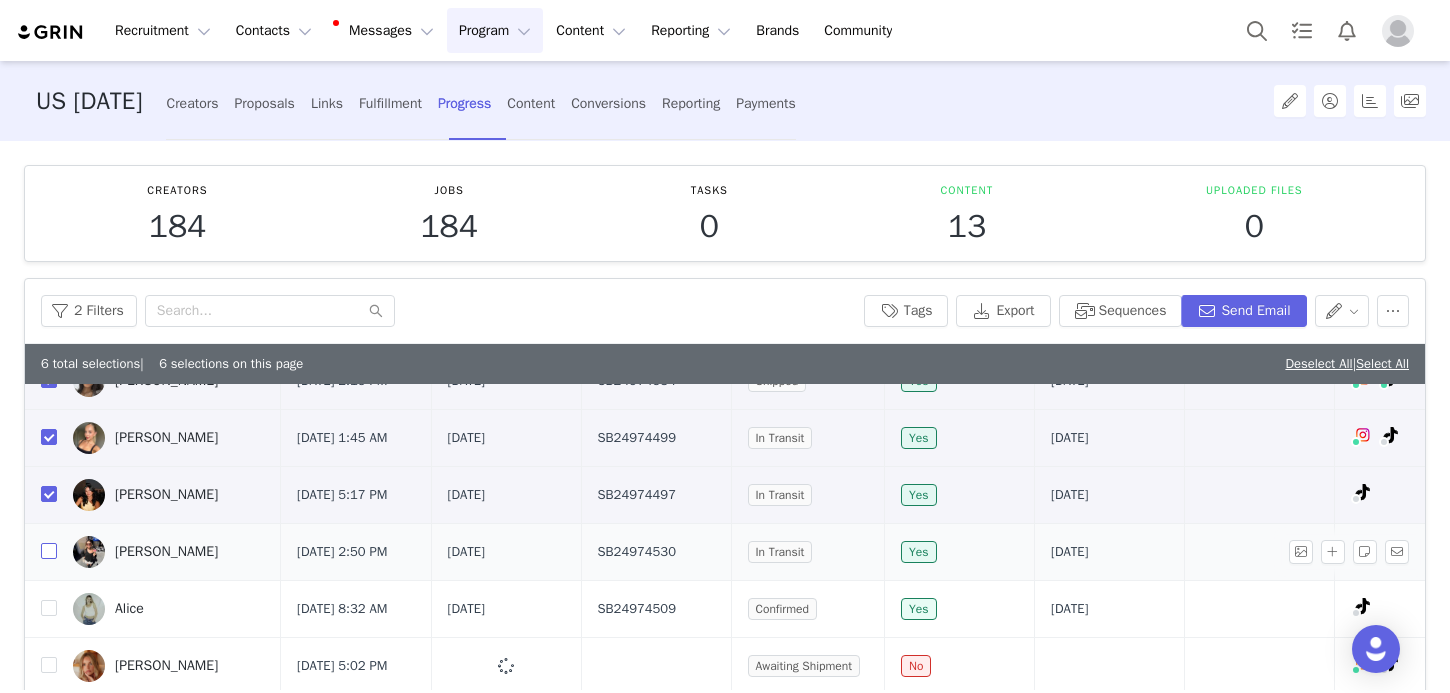 click at bounding box center (49, 551) 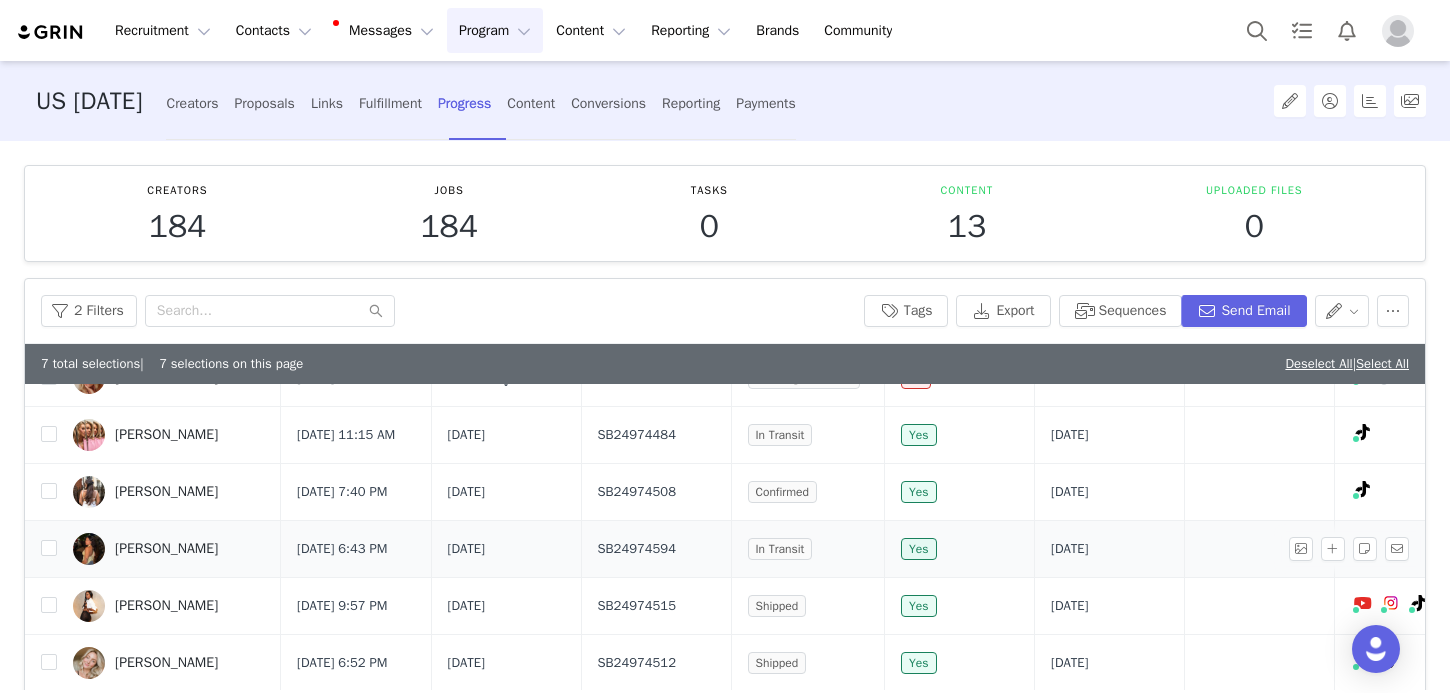 scroll, scrollTop: 908, scrollLeft: 0, axis: vertical 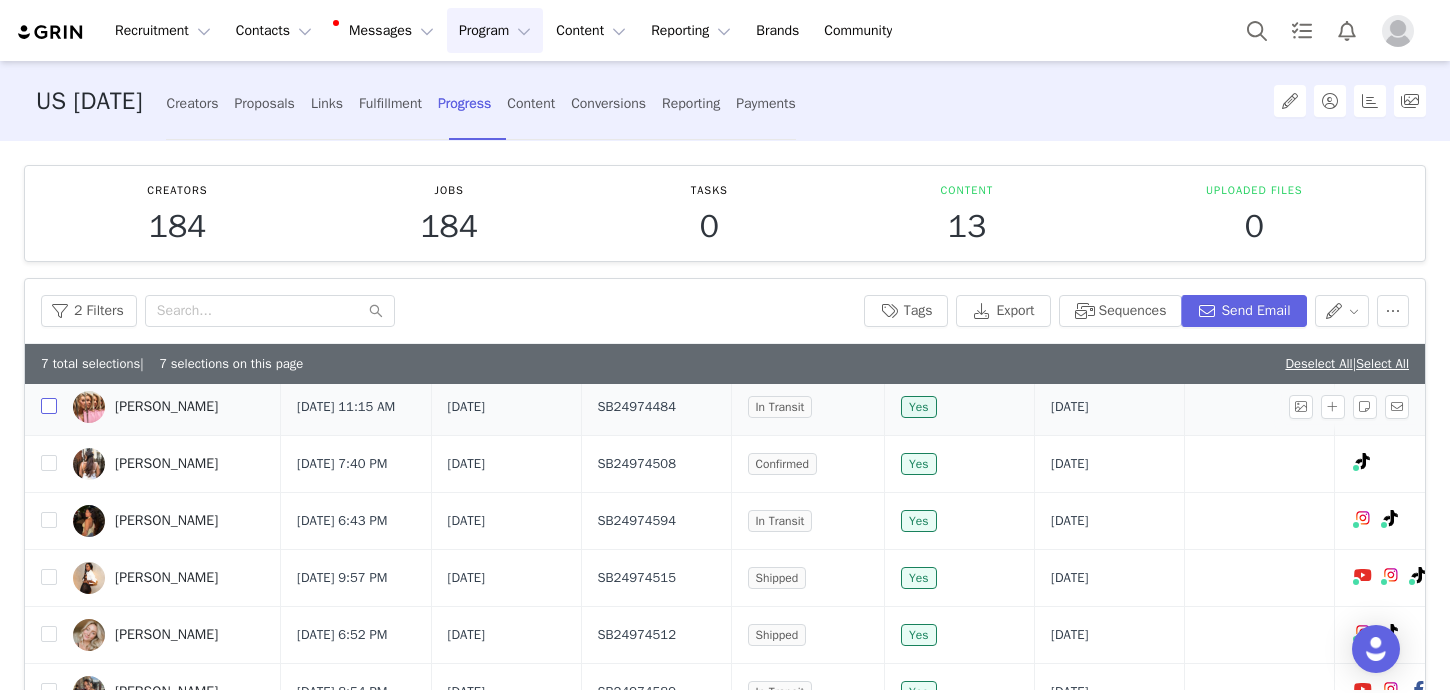 click at bounding box center [49, 406] 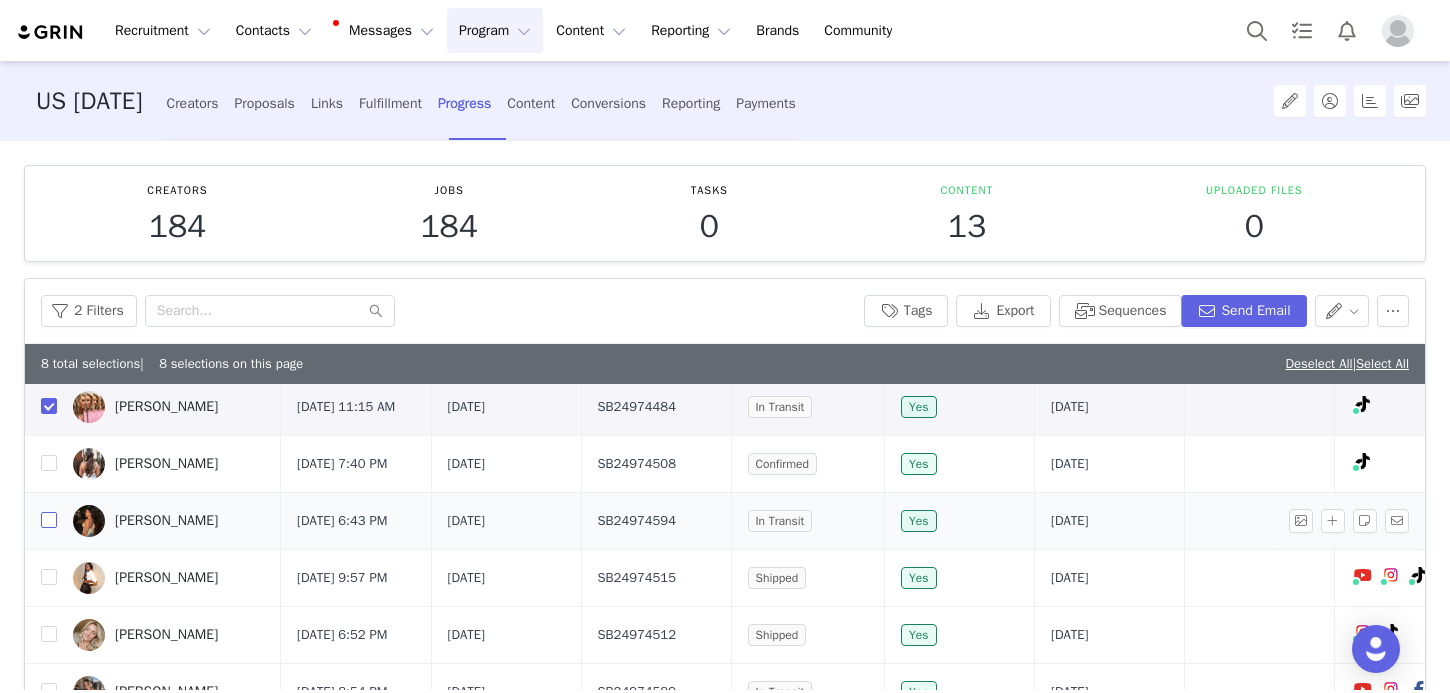 click at bounding box center [49, 520] 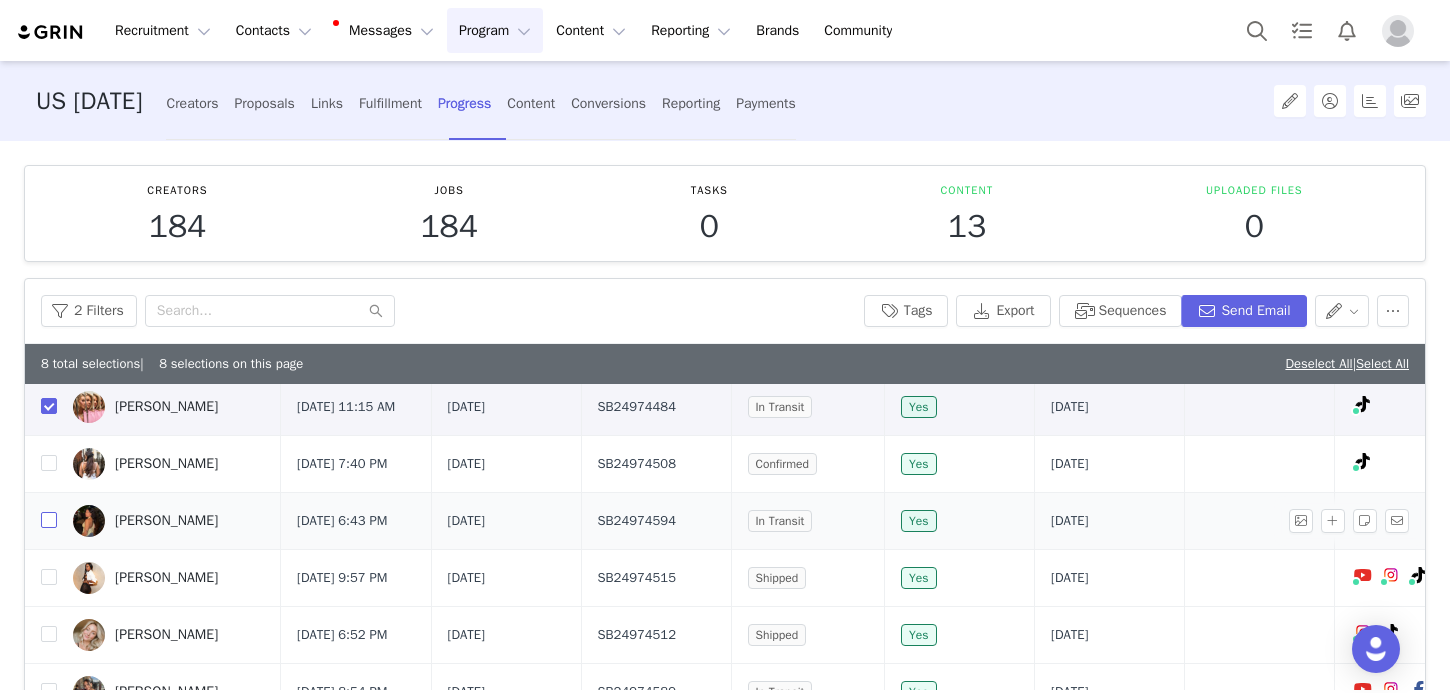 checkbox on "true" 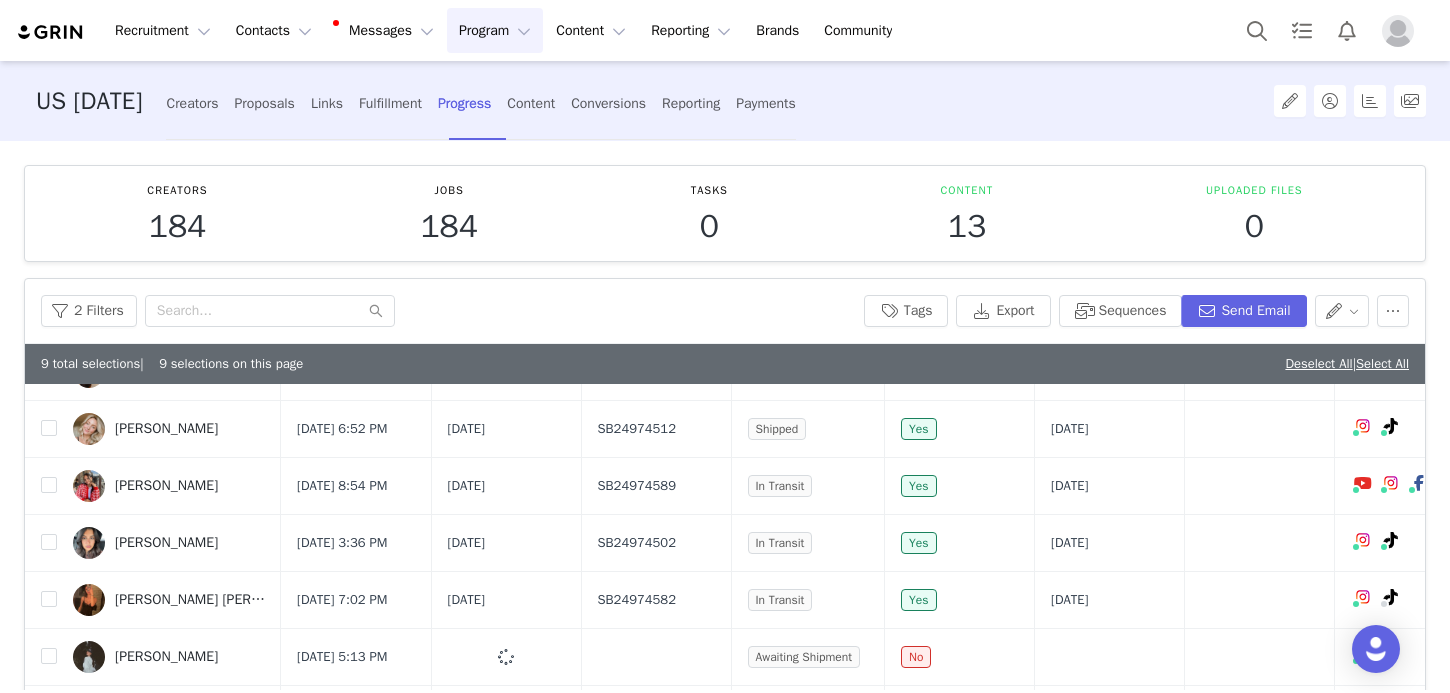 scroll, scrollTop: 1156, scrollLeft: 0, axis: vertical 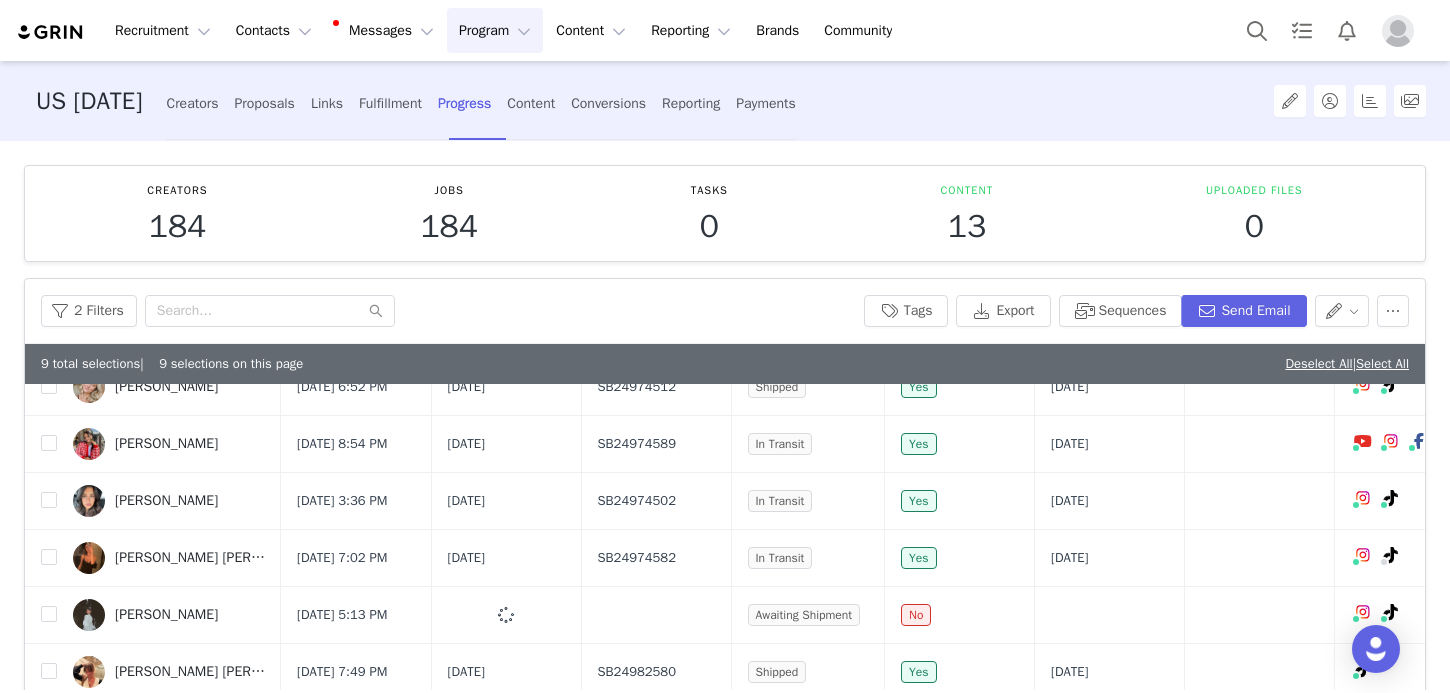 click at bounding box center (49, 329) 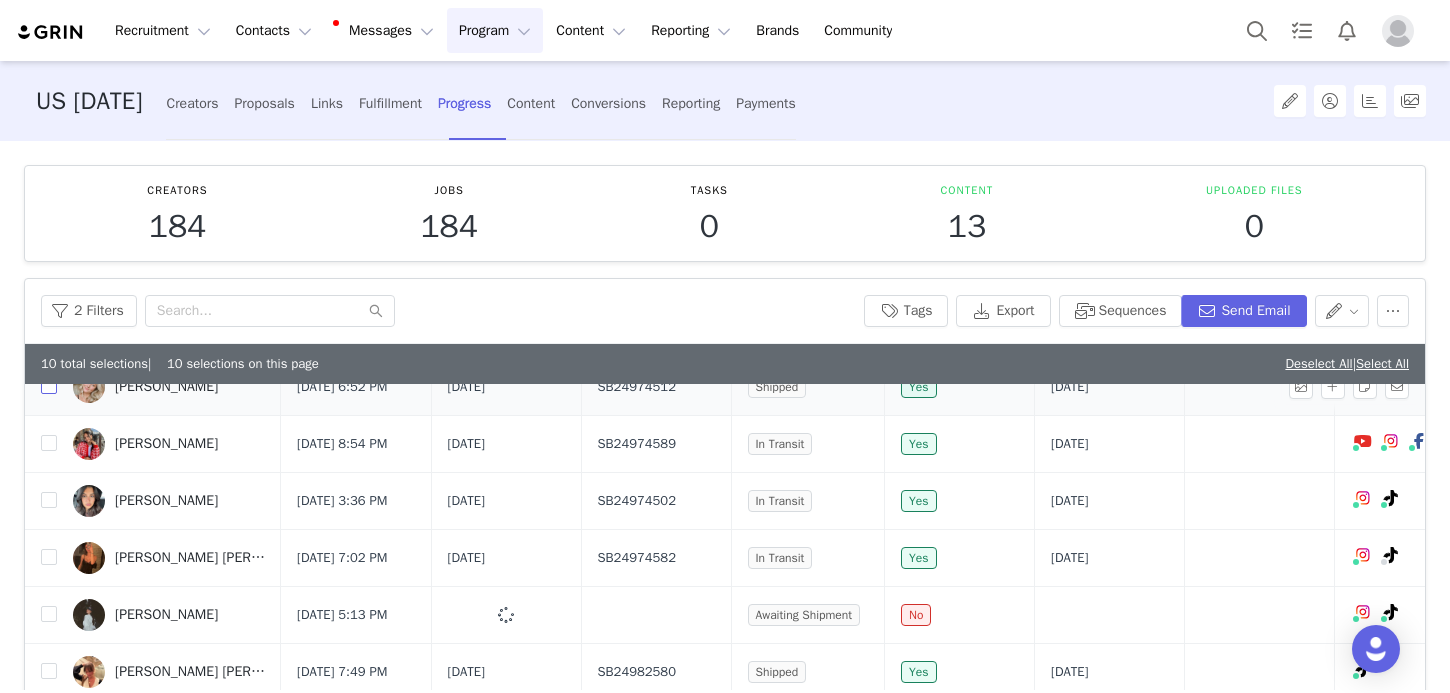 click at bounding box center (49, 386) 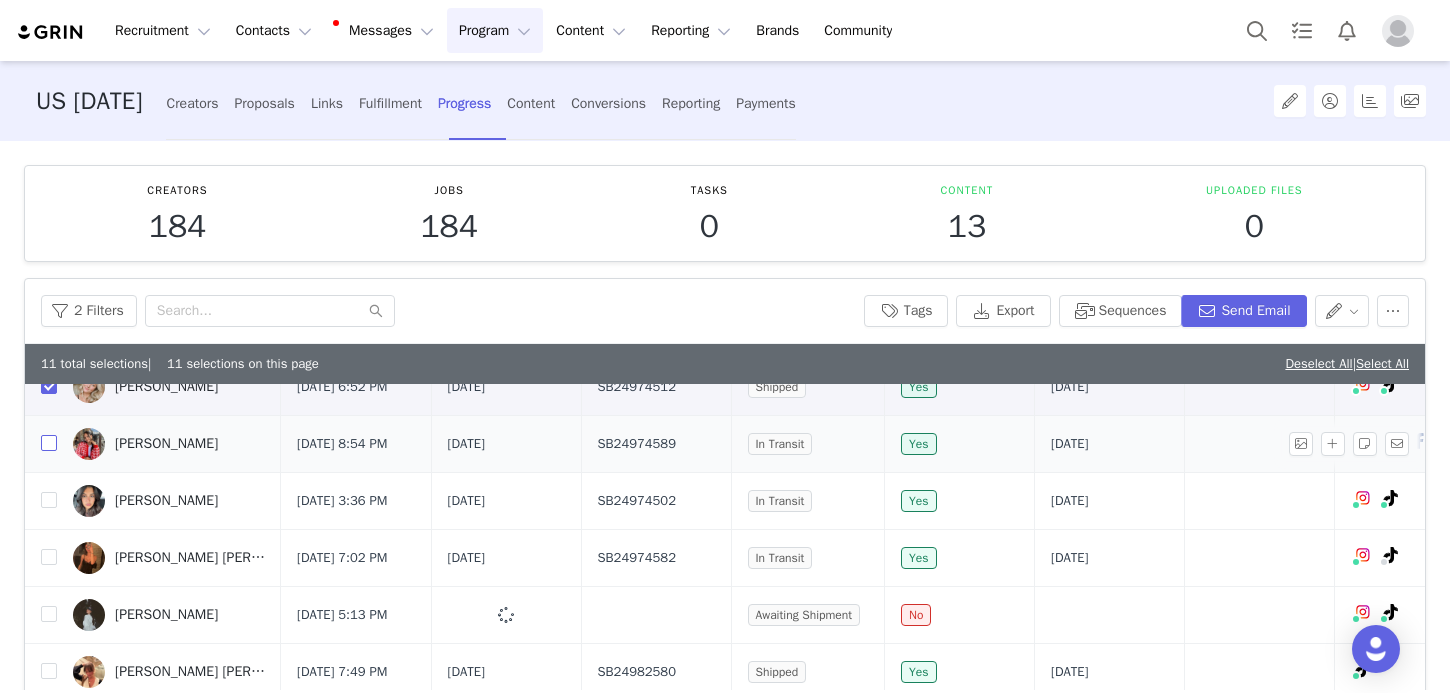 click at bounding box center [49, 443] 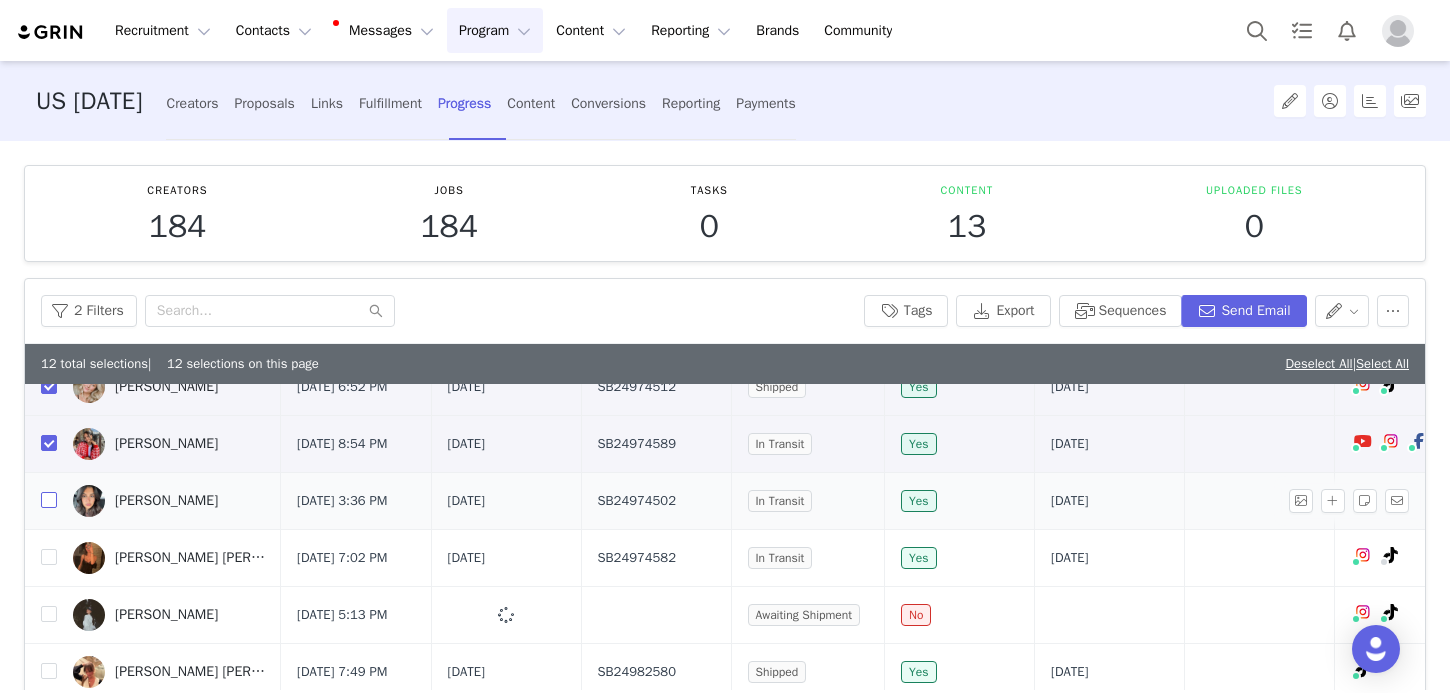 click at bounding box center [49, 500] 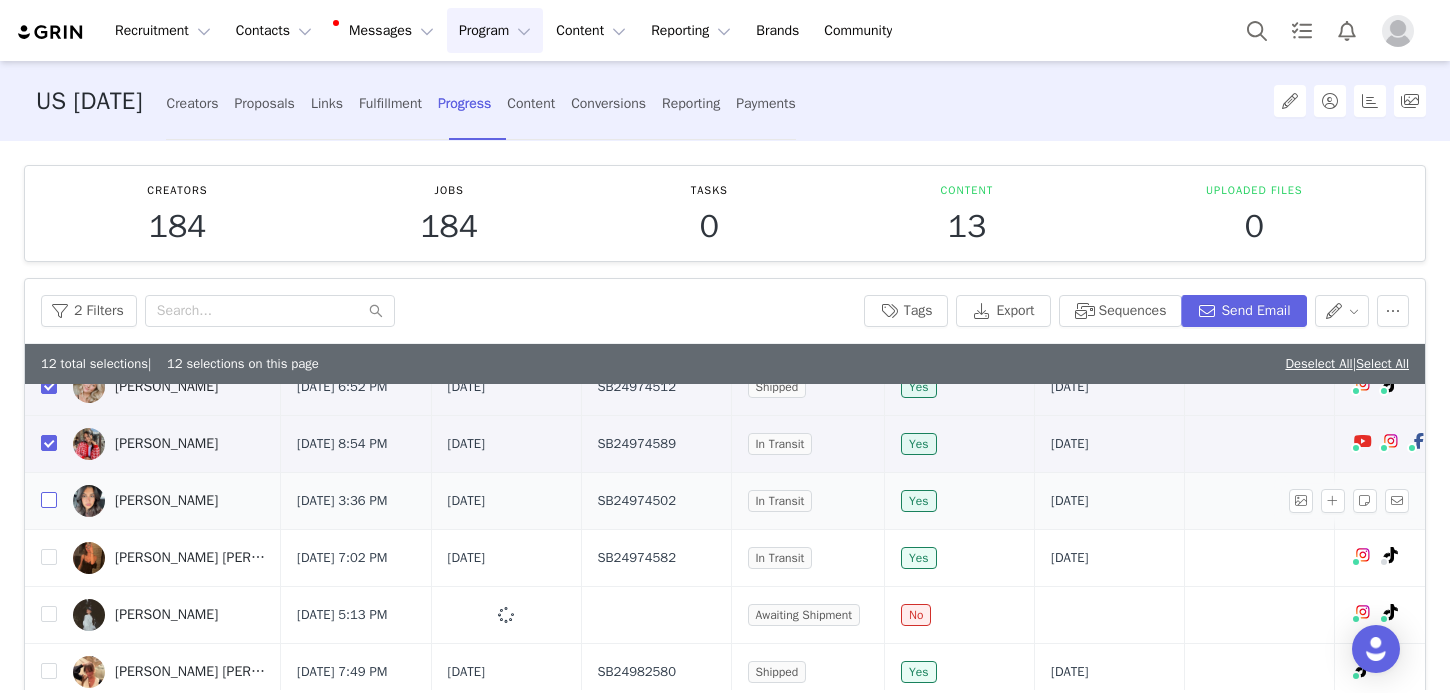 checkbox on "true" 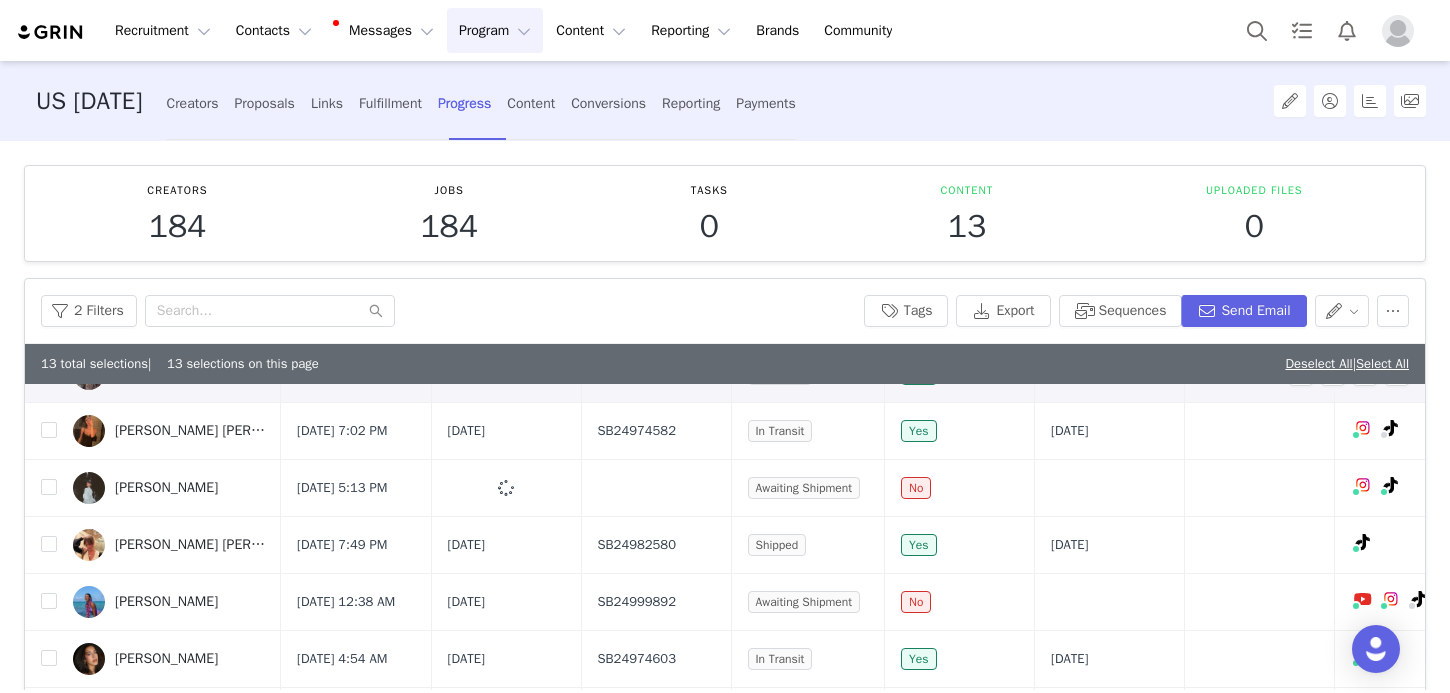scroll, scrollTop: 1290, scrollLeft: 0, axis: vertical 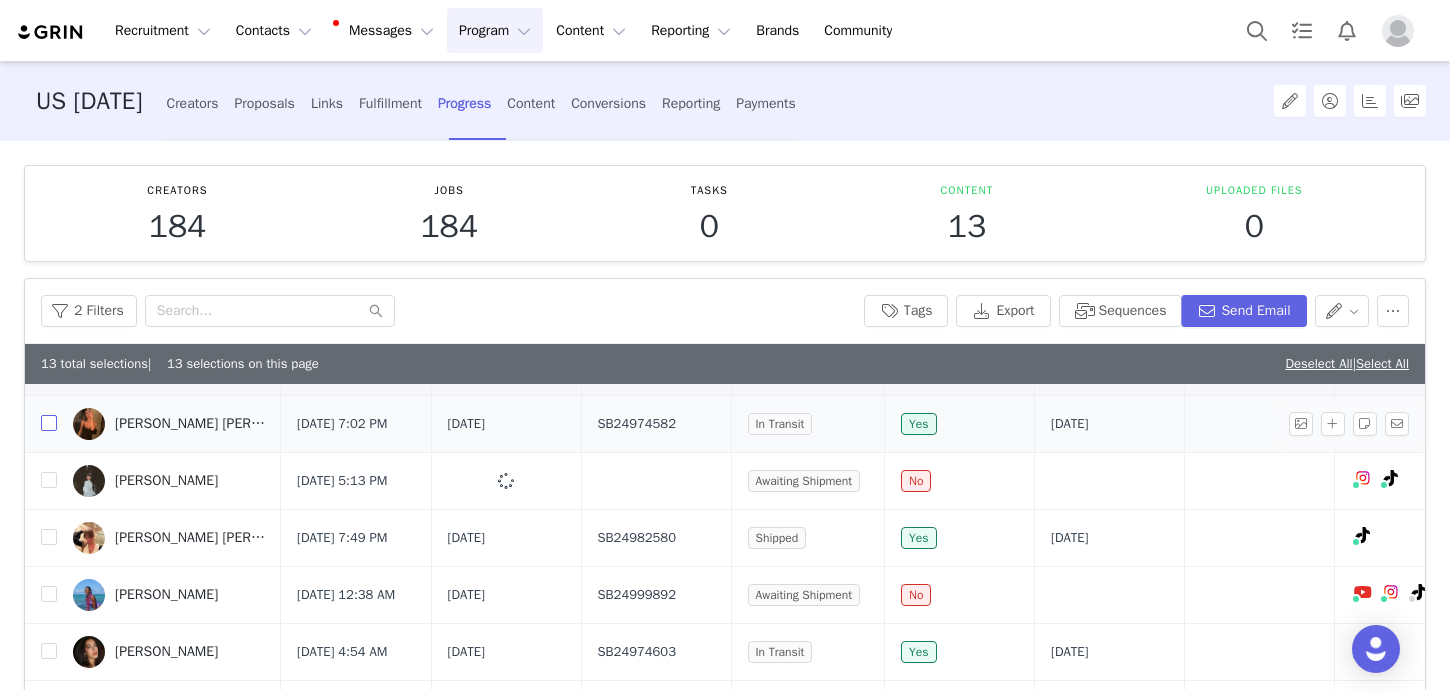 click at bounding box center (49, 423) 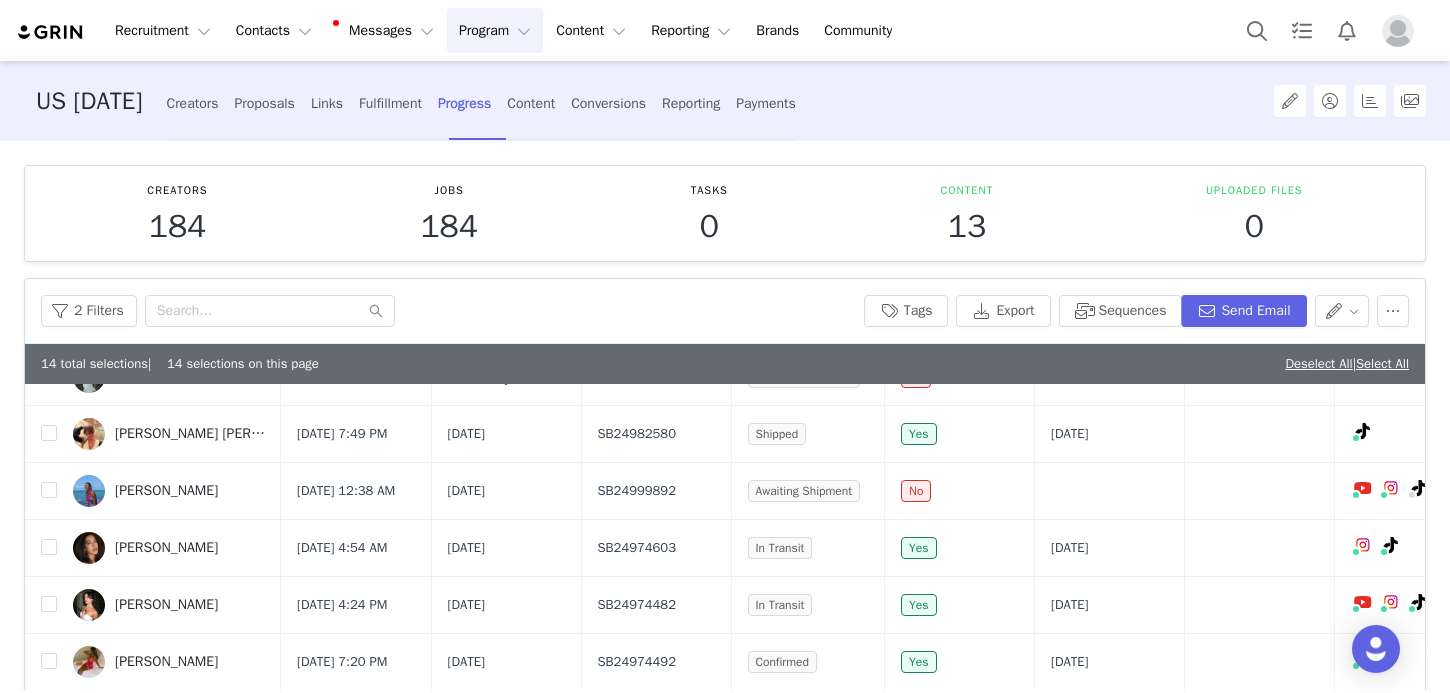 scroll, scrollTop: 1473, scrollLeft: 0, axis: vertical 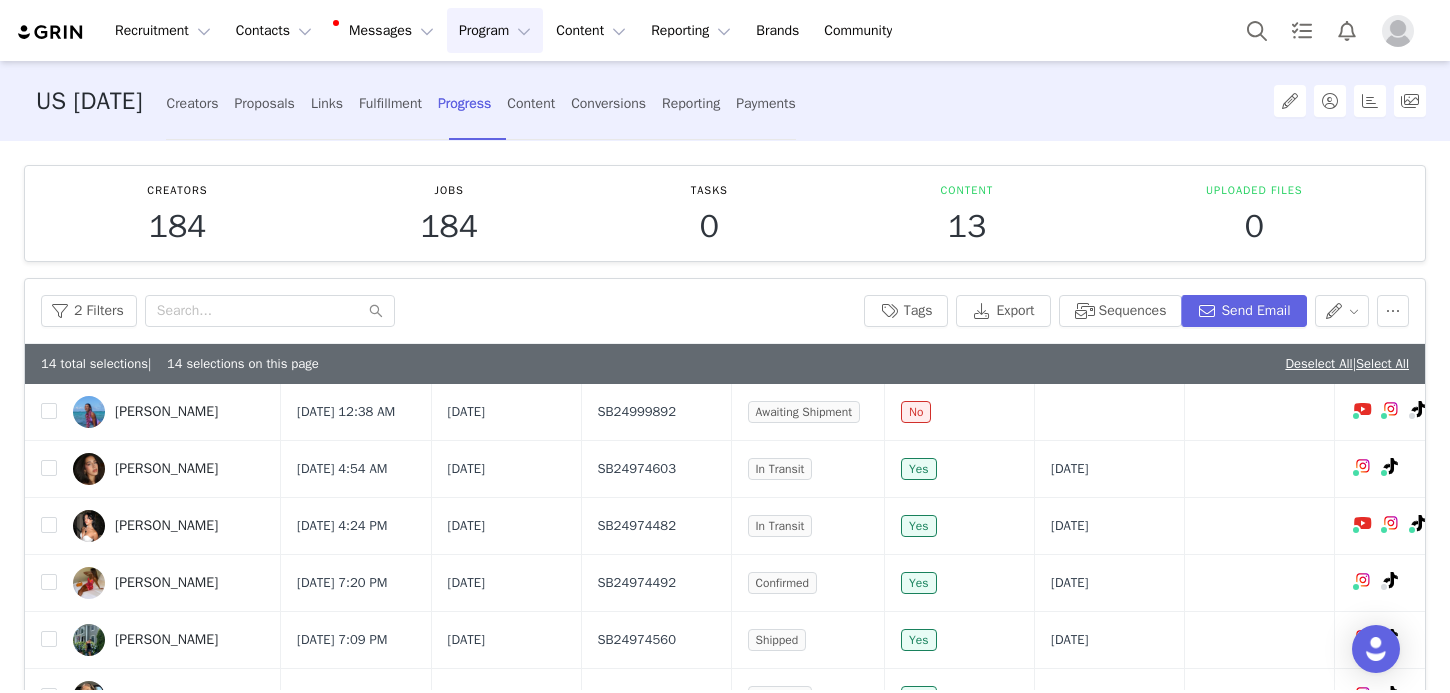 click at bounding box center [49, 354] 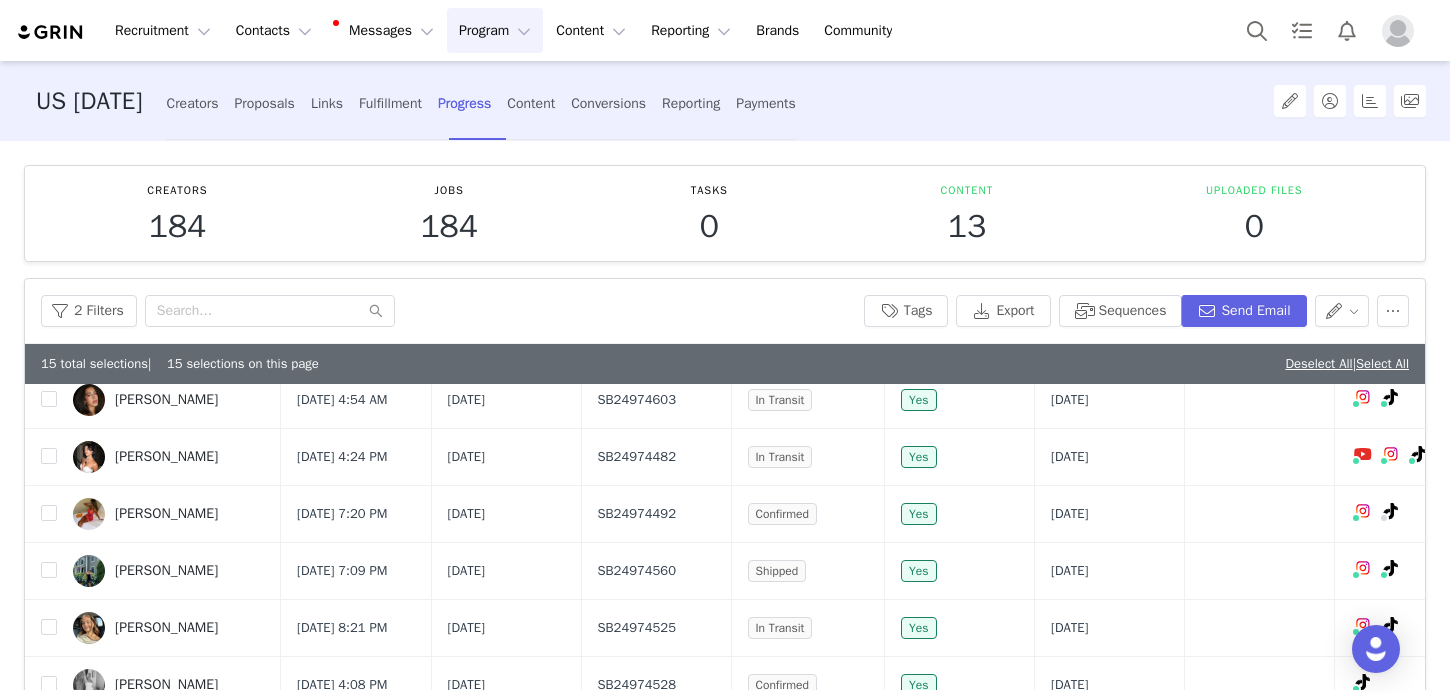 scroll, scrollTop: 1553, scrollLeft: 0, axis: vertical 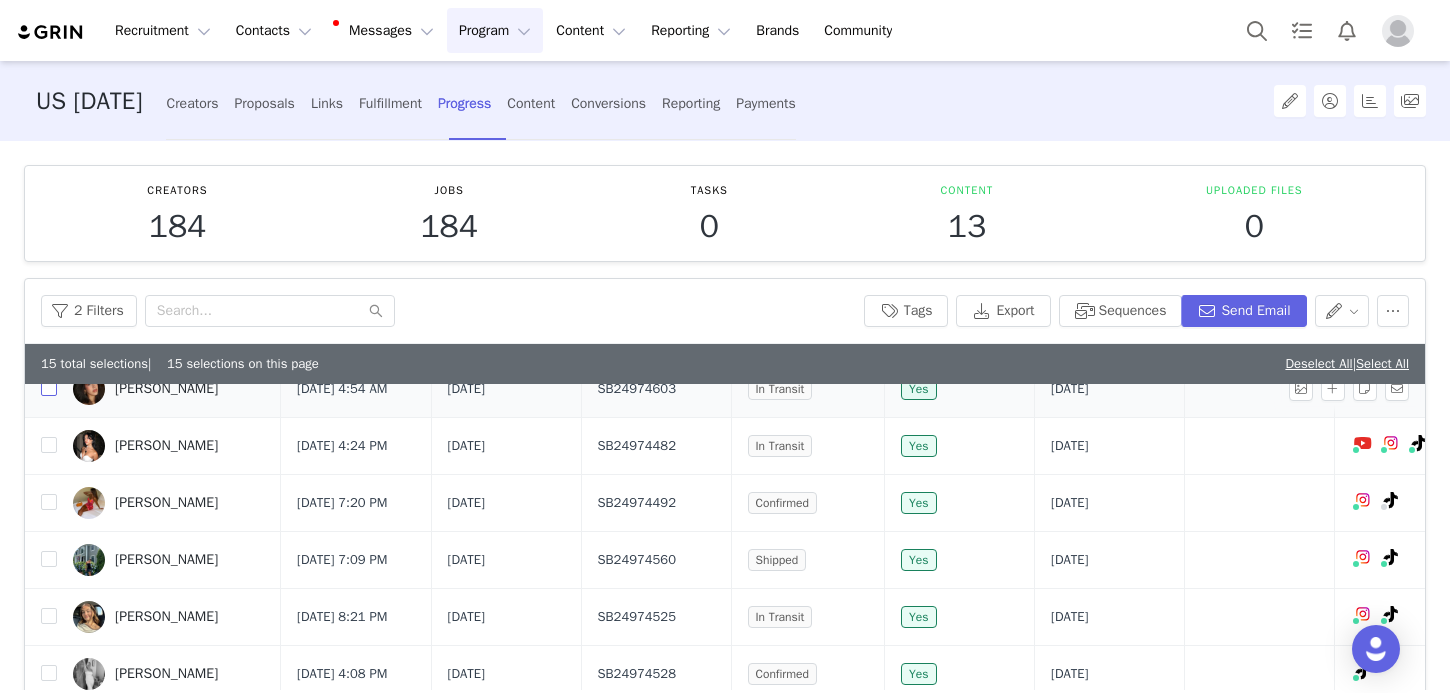 click at bounding box center (49, 388) 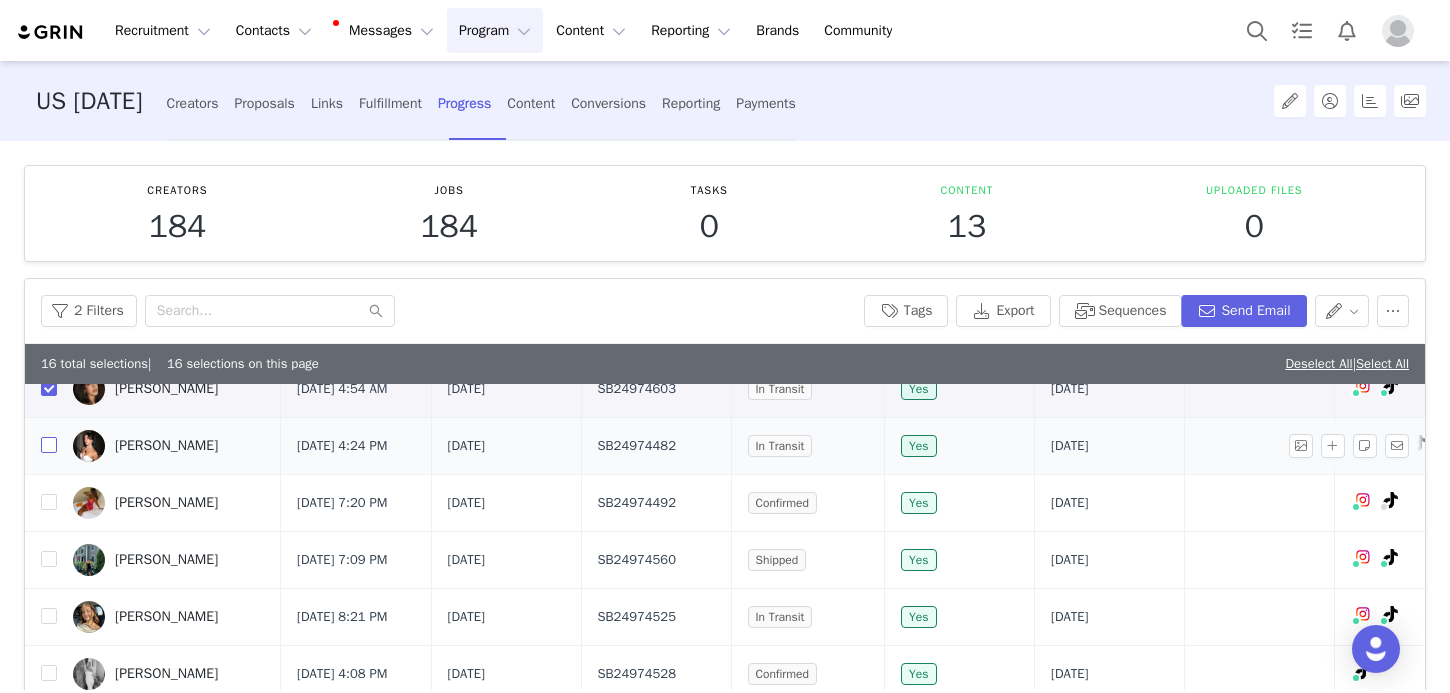 click at bounding box center [49, 445] 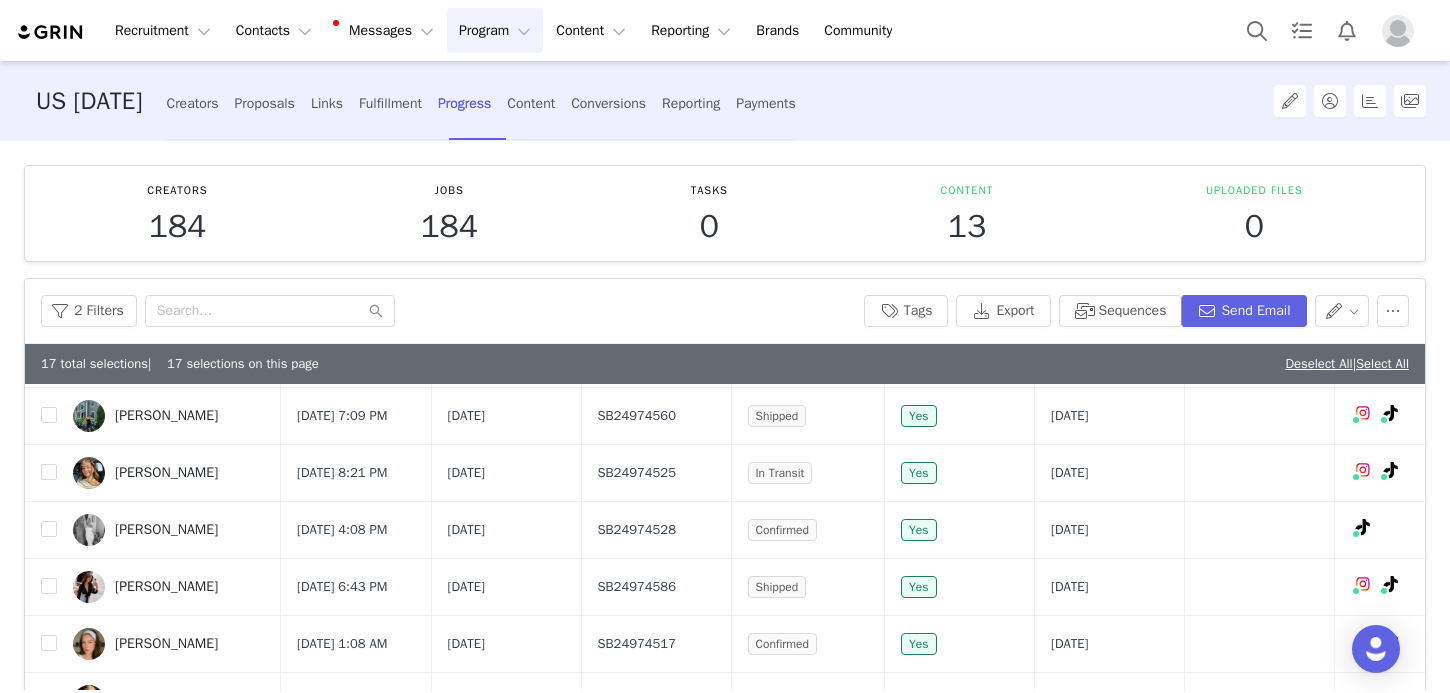 scroll, scrollTop: 1751, scrollLeft: 0, axis: vertical 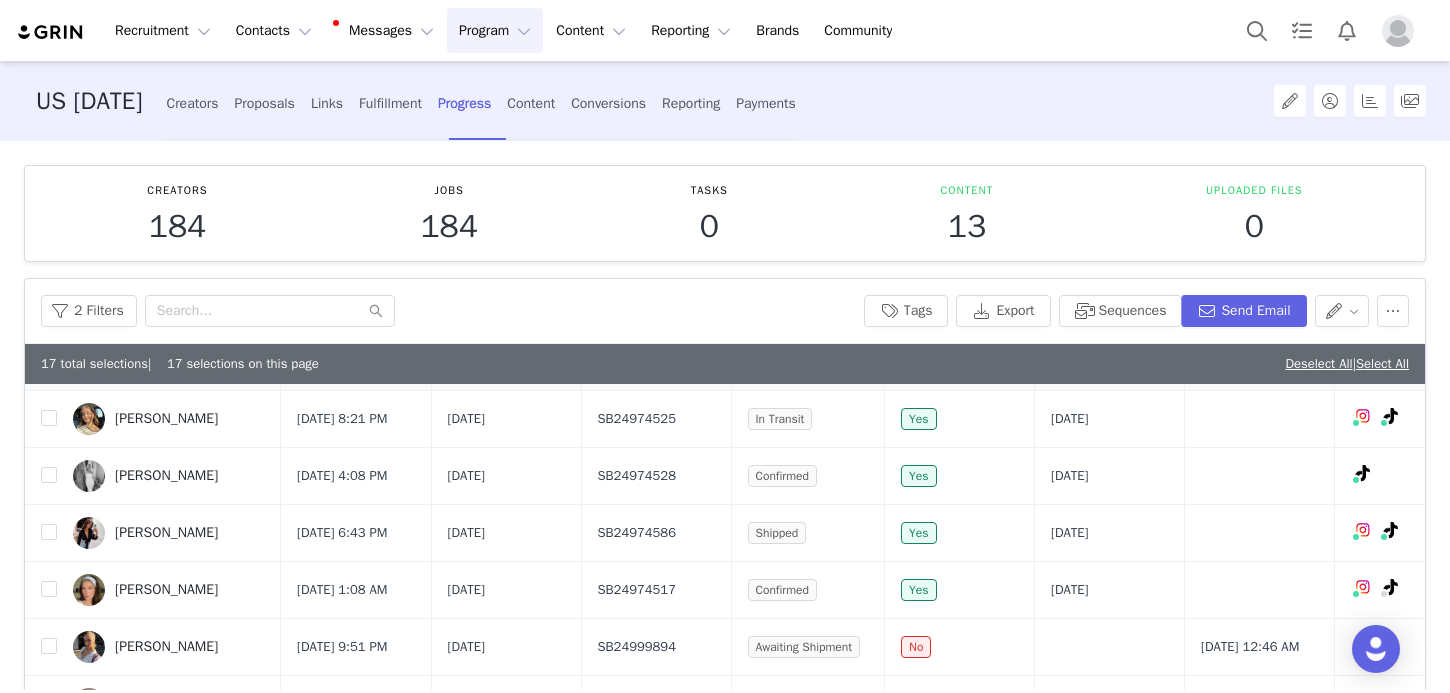 click at bounding box center [49, 361] 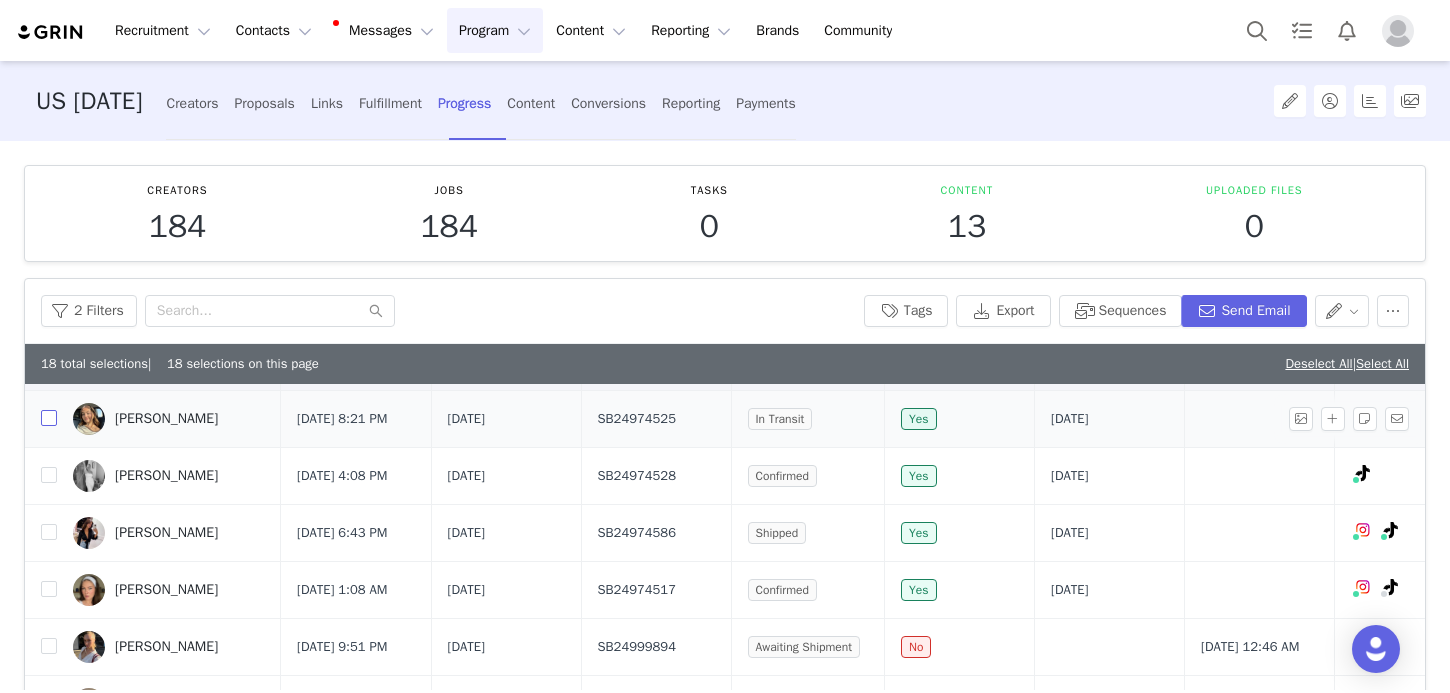 click at bounding box center (49, 418) 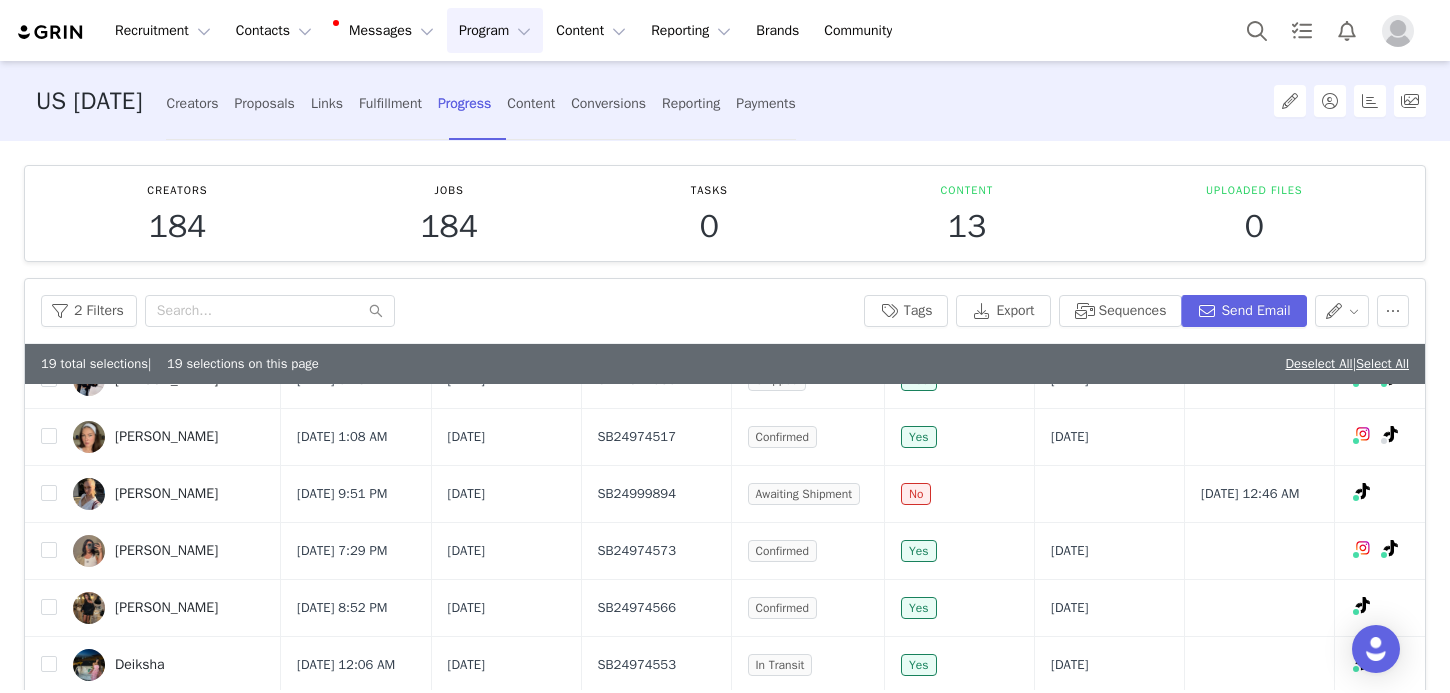 scroll, scrollTop: 1941, scrollLeft: 0, axis: vertical 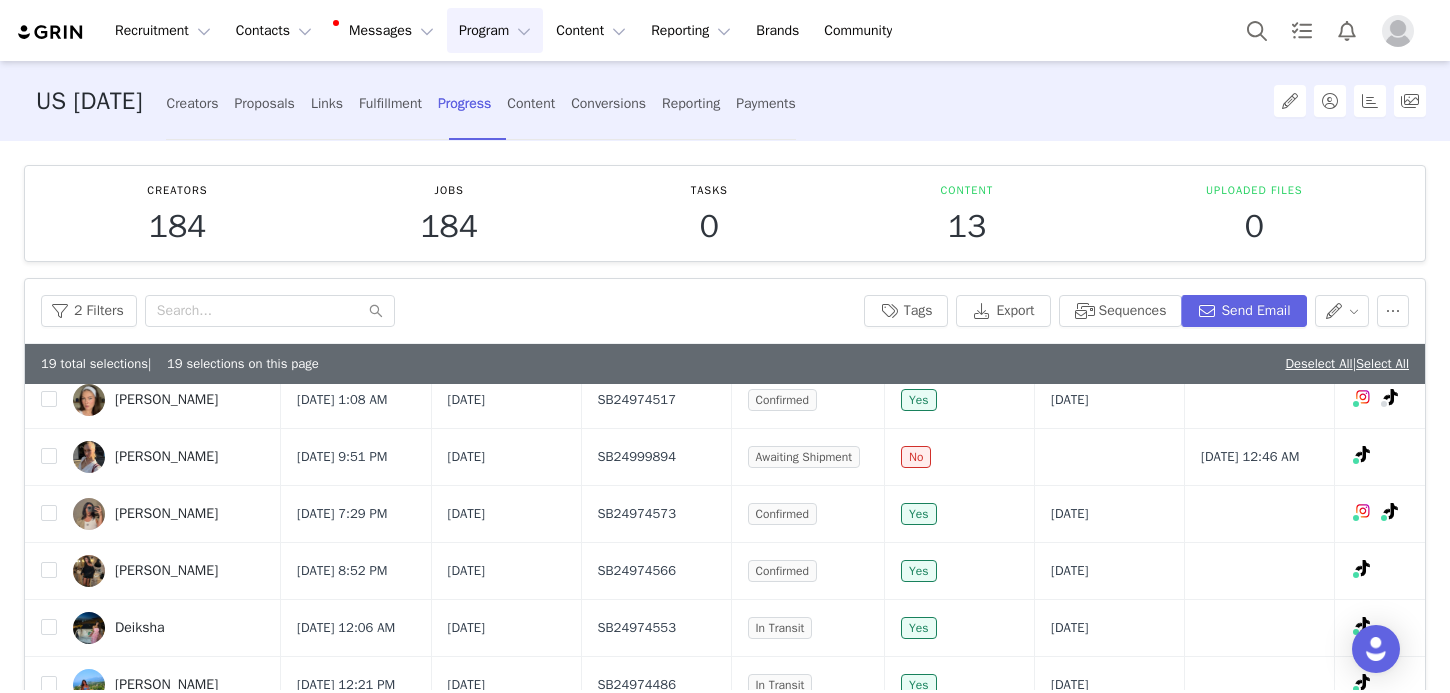 click at bounding box center [49, 342] 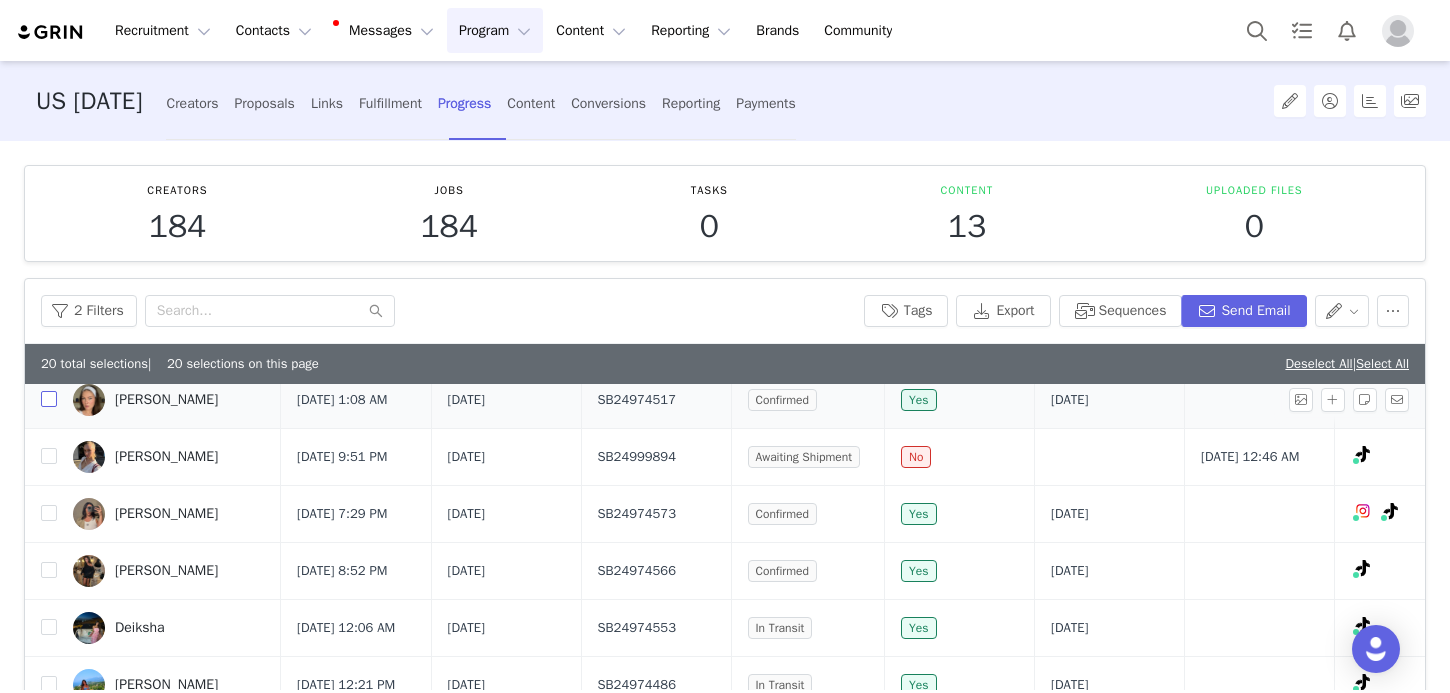 click at bounding box center [49, 399] 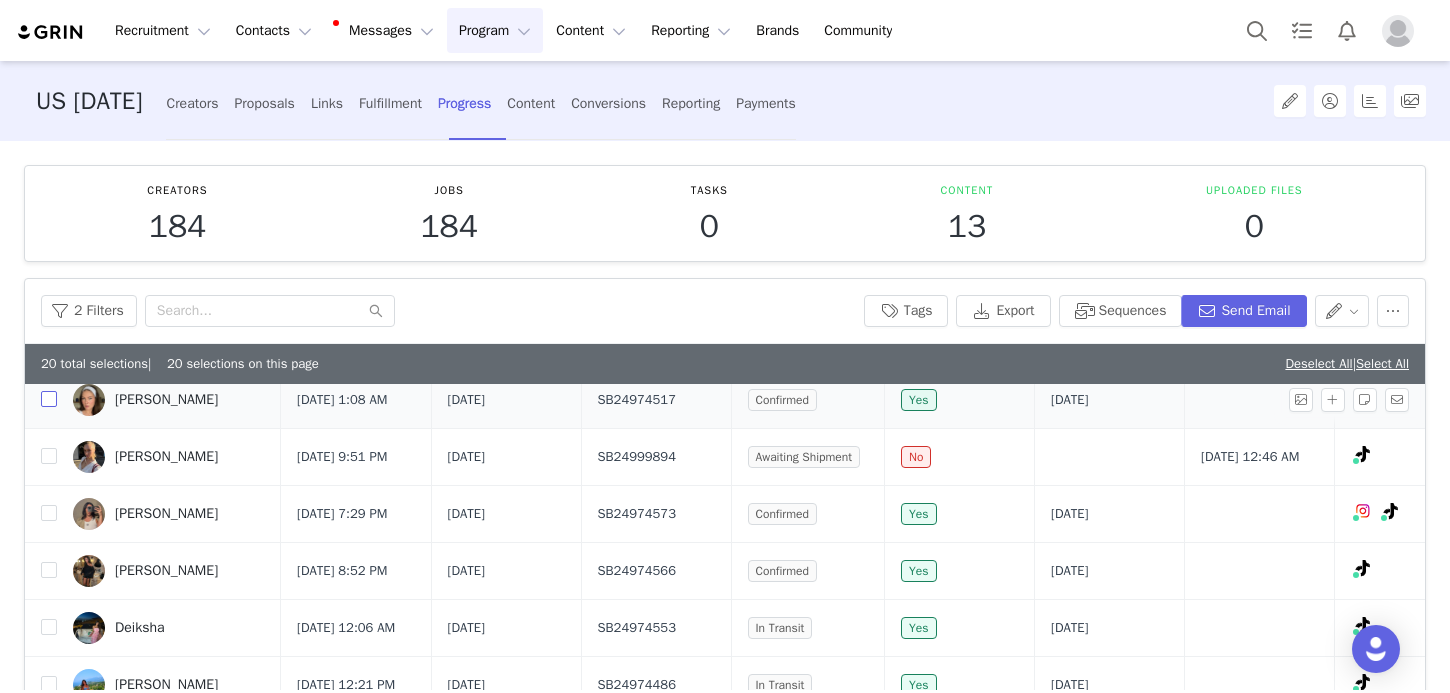 checkbox on "true" 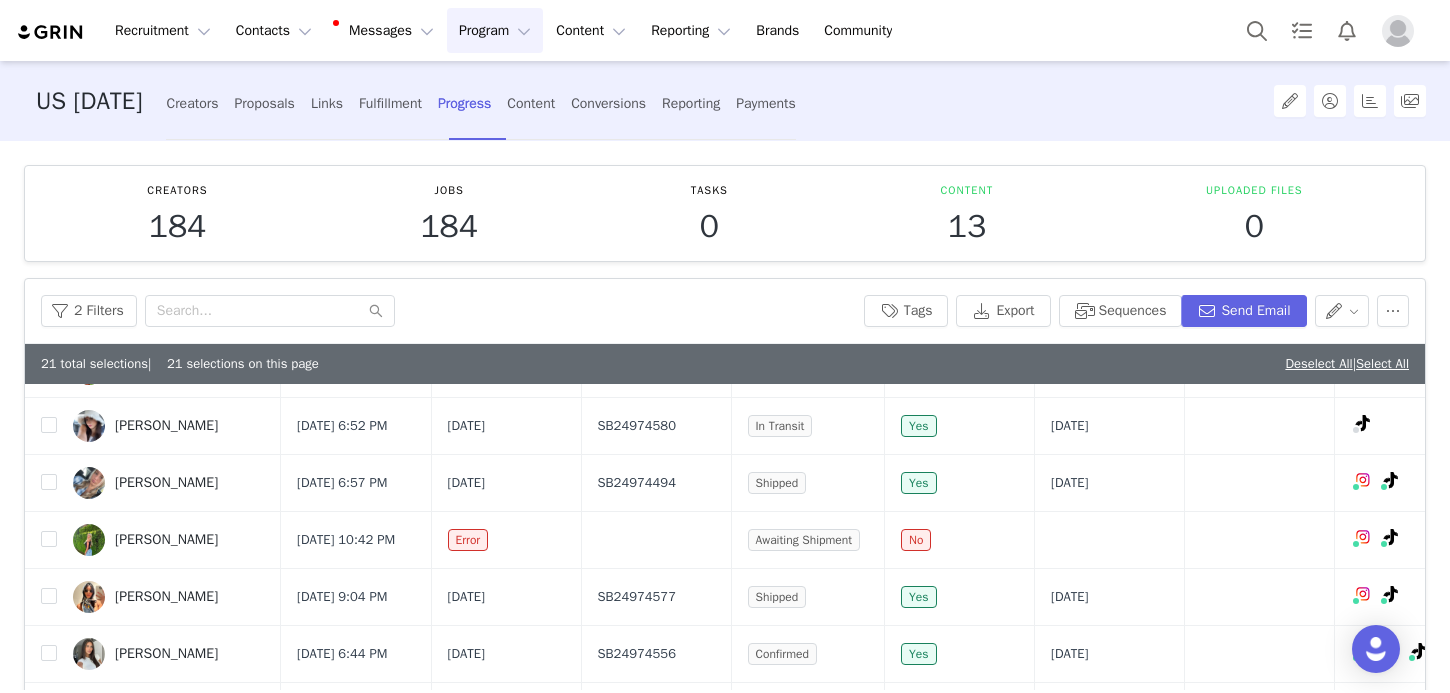 scroll, scrollTop: 2329, scrollLeft: 0, axis: vertical 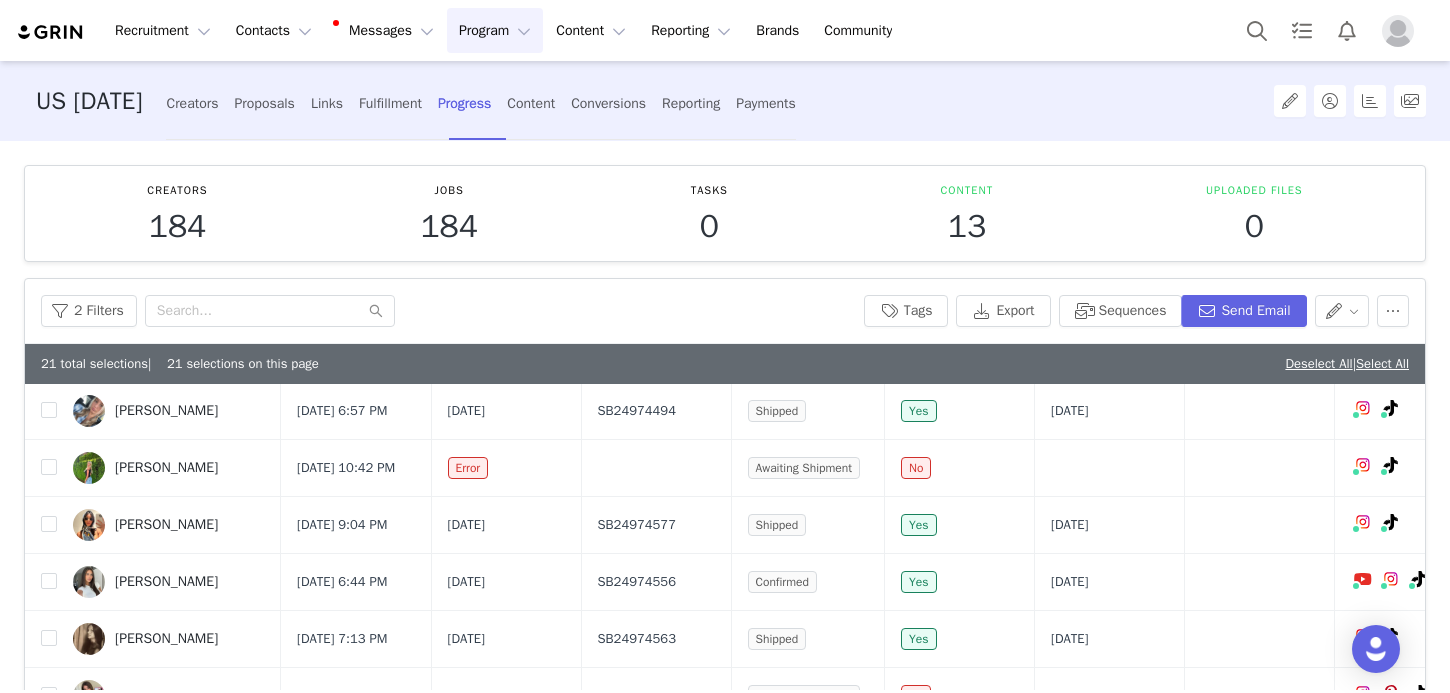 click at bounding box center [49, 239] 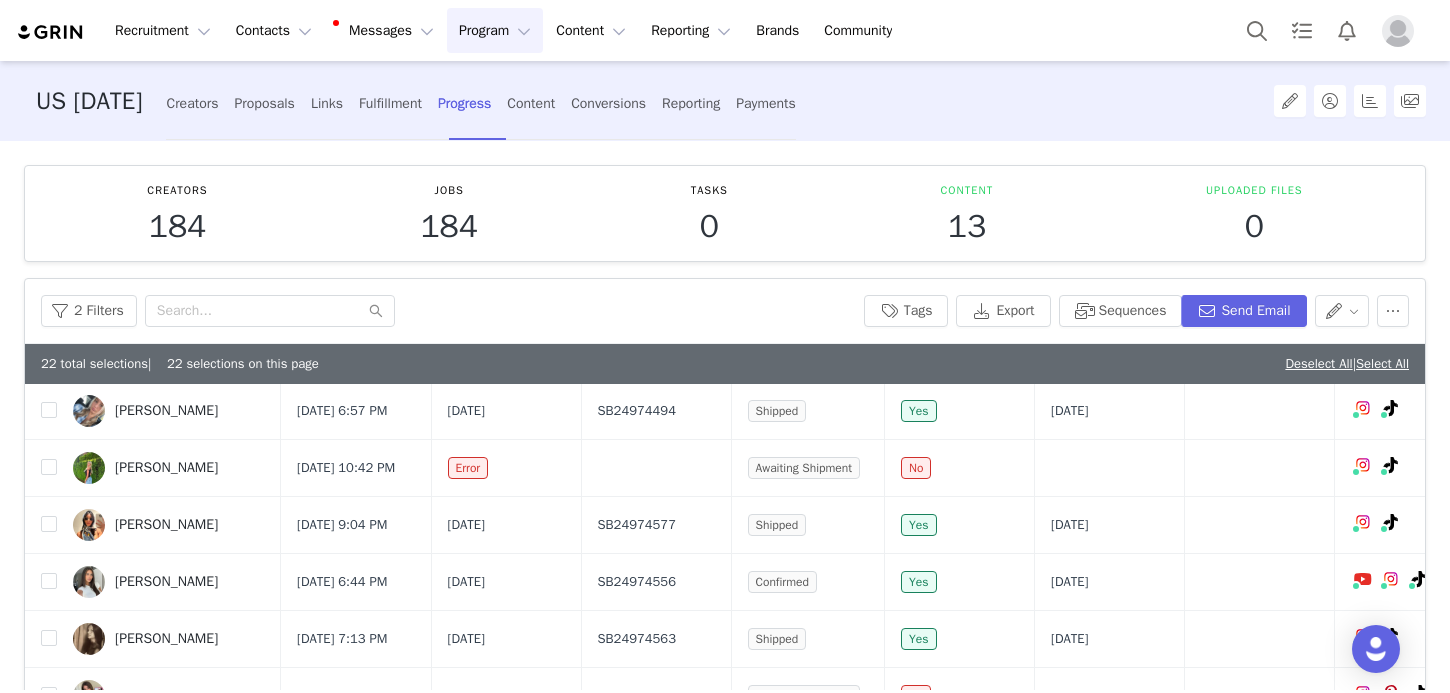 click at bounding box center (49, 296) 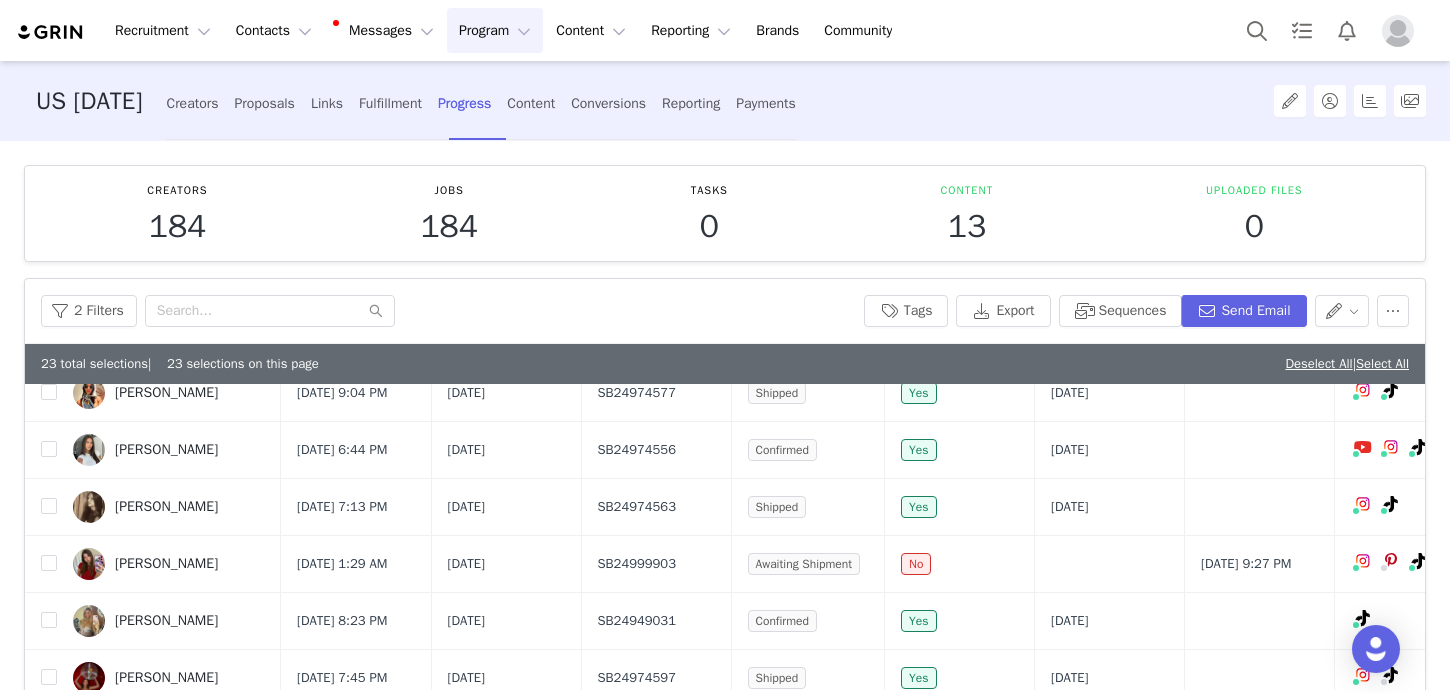 scroll, scrollTop: 2492, scrollLeft: 0, axis: vertical 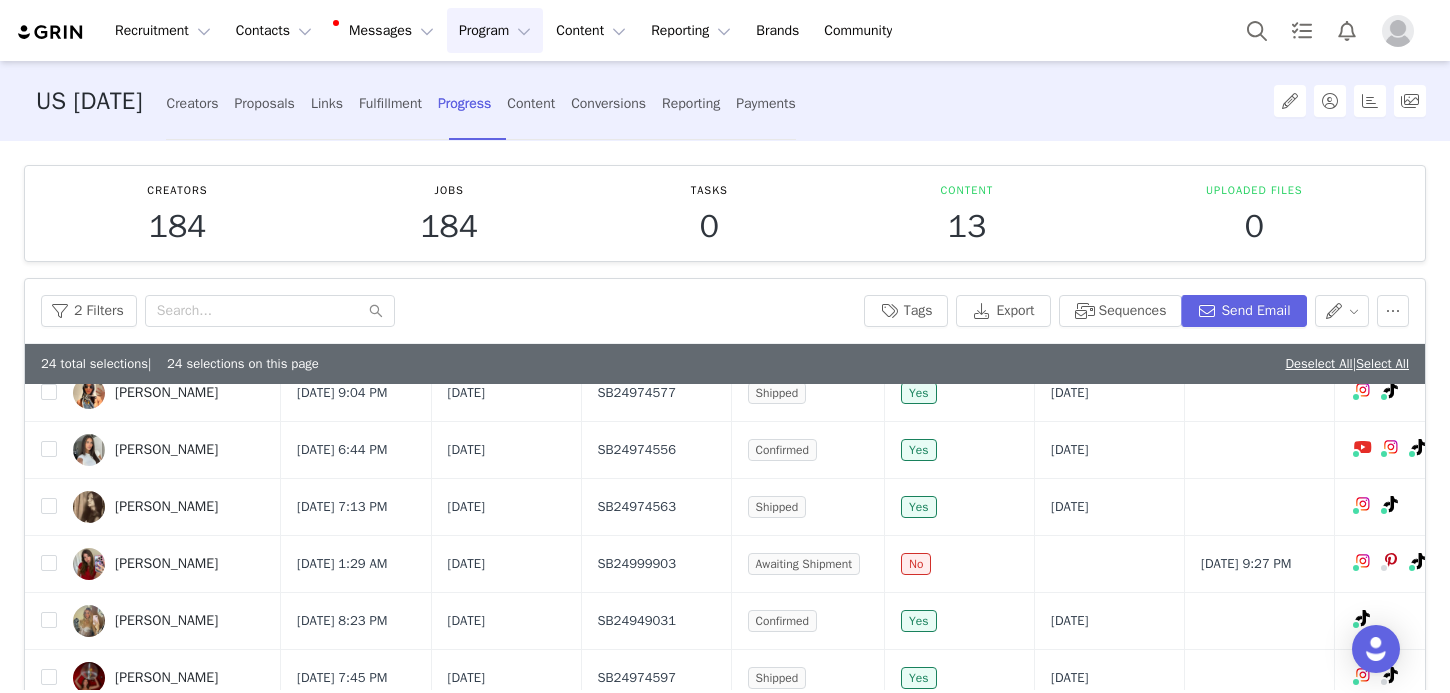 click at bounding box center [49, 278] 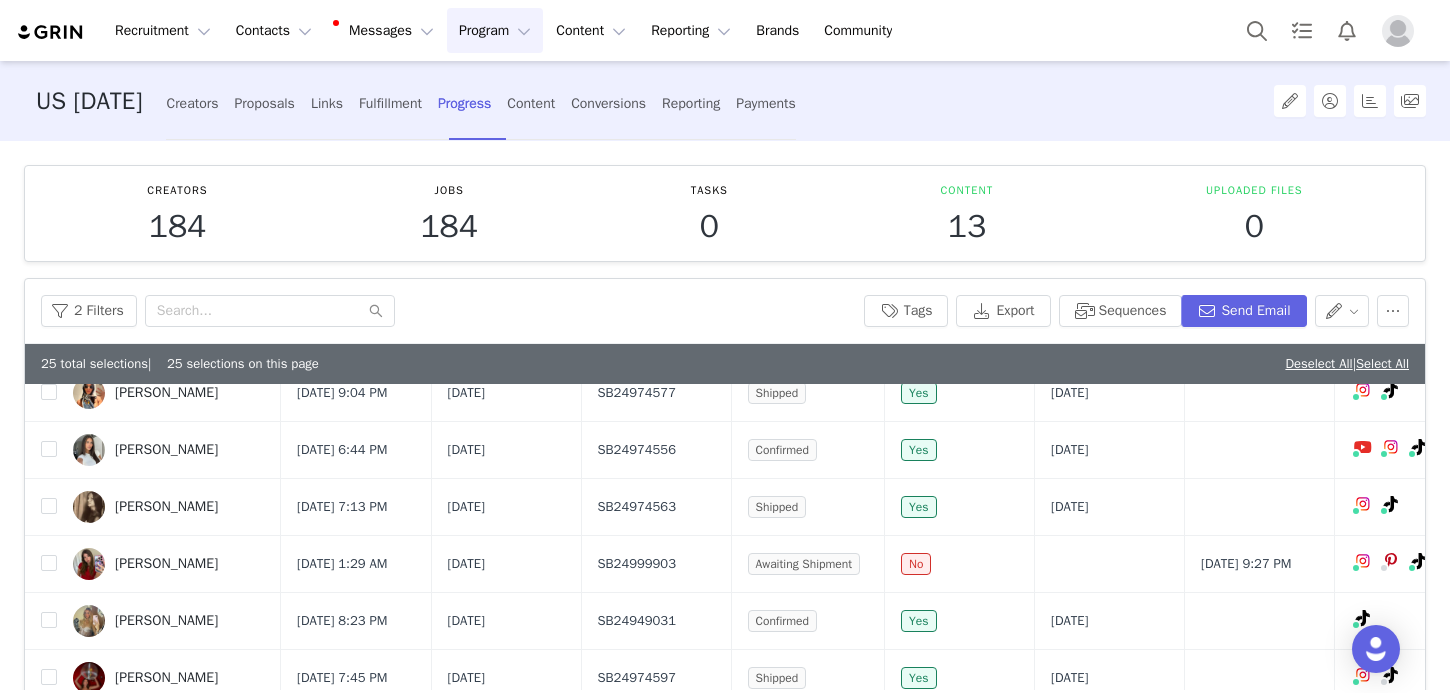 scroll, scrollTop: 2623, scrollLeft: 0, axis: vertical 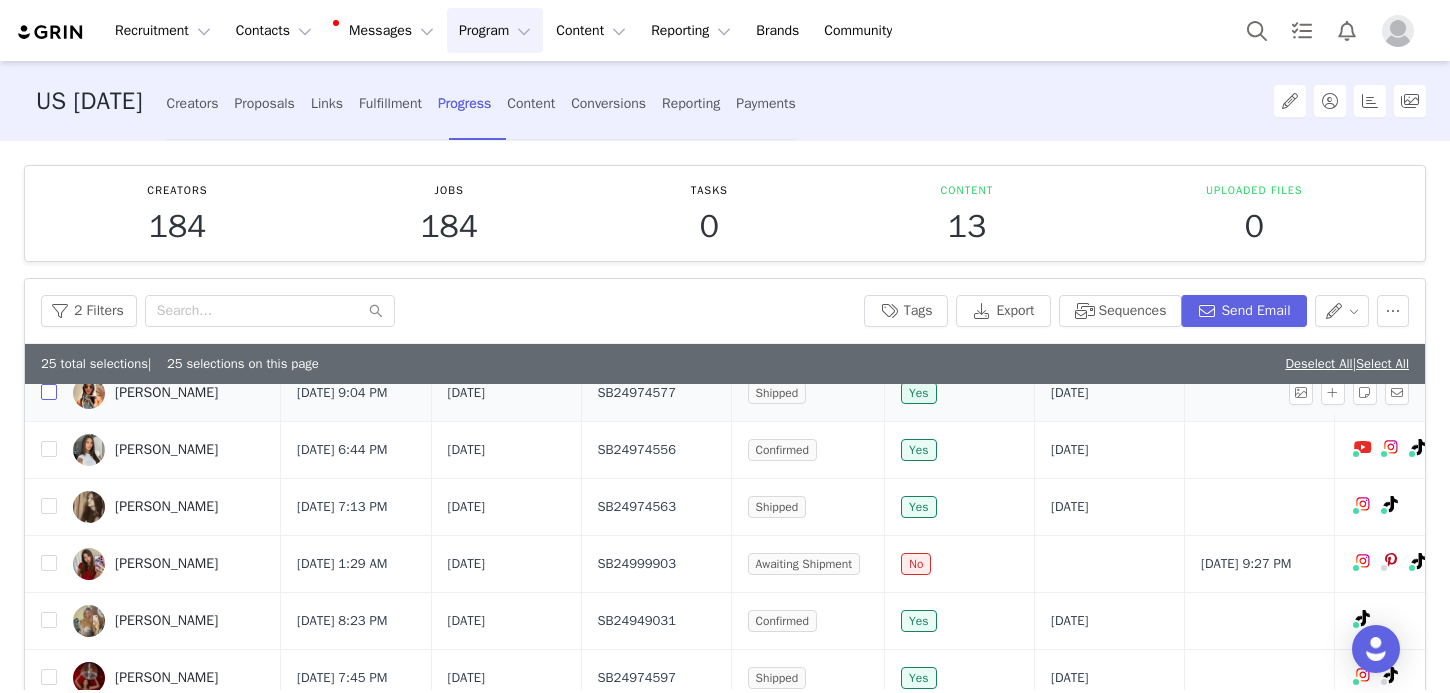 click at bounding box center [49, 392] 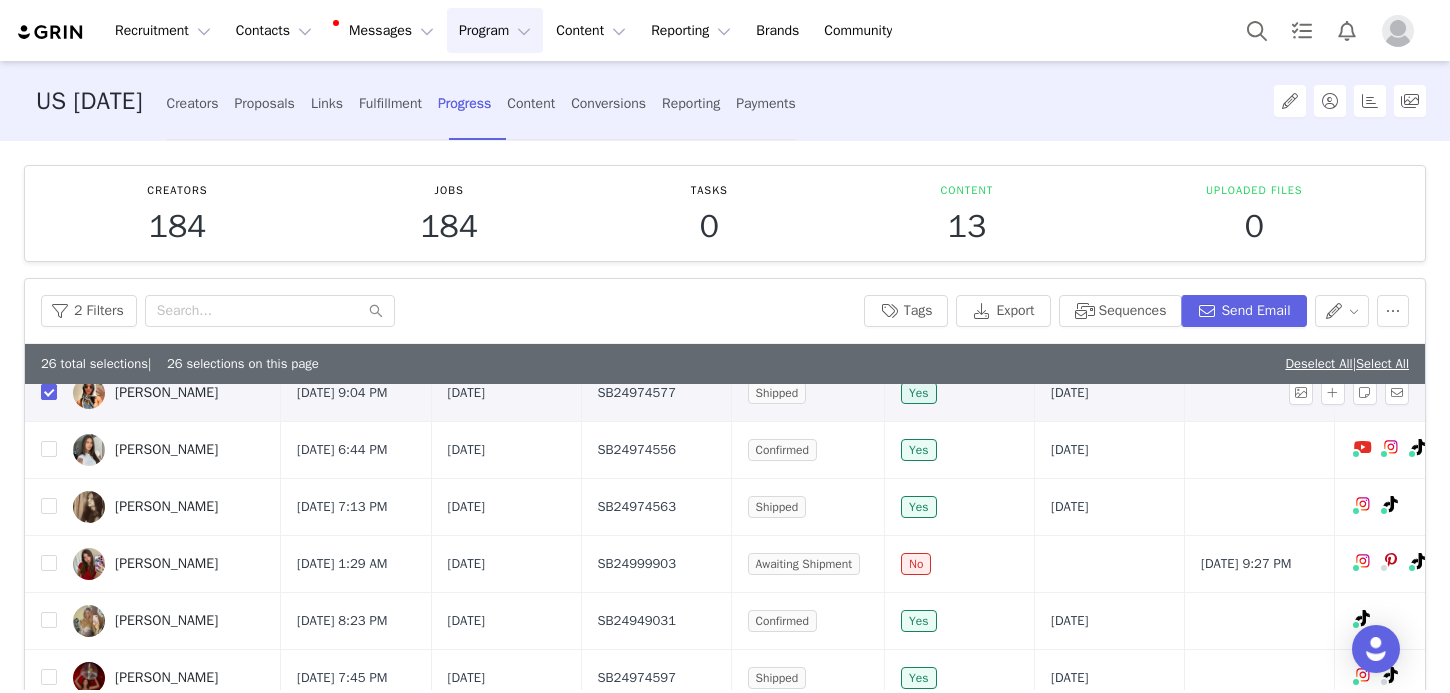 scroll, scrollTop: 2747, scrollLeft: 0, axis: vertical 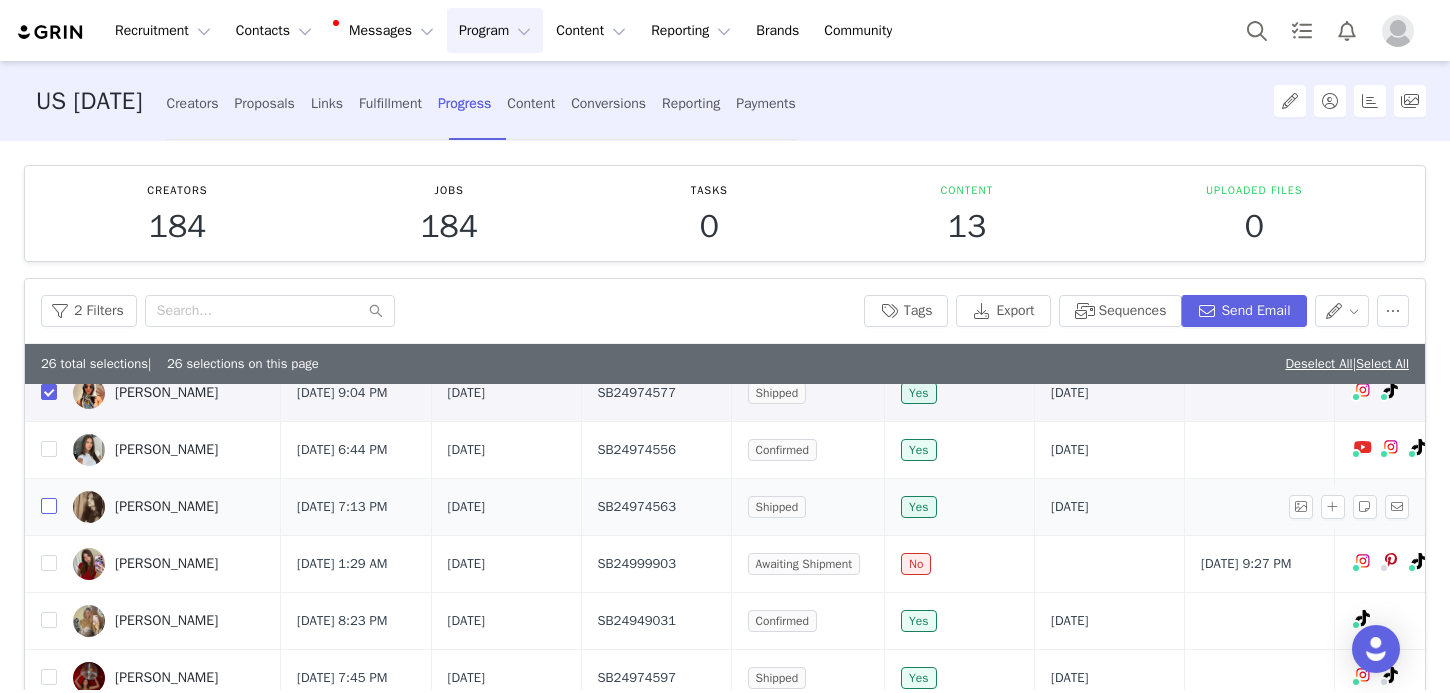 click at bounding box center [49, 506] 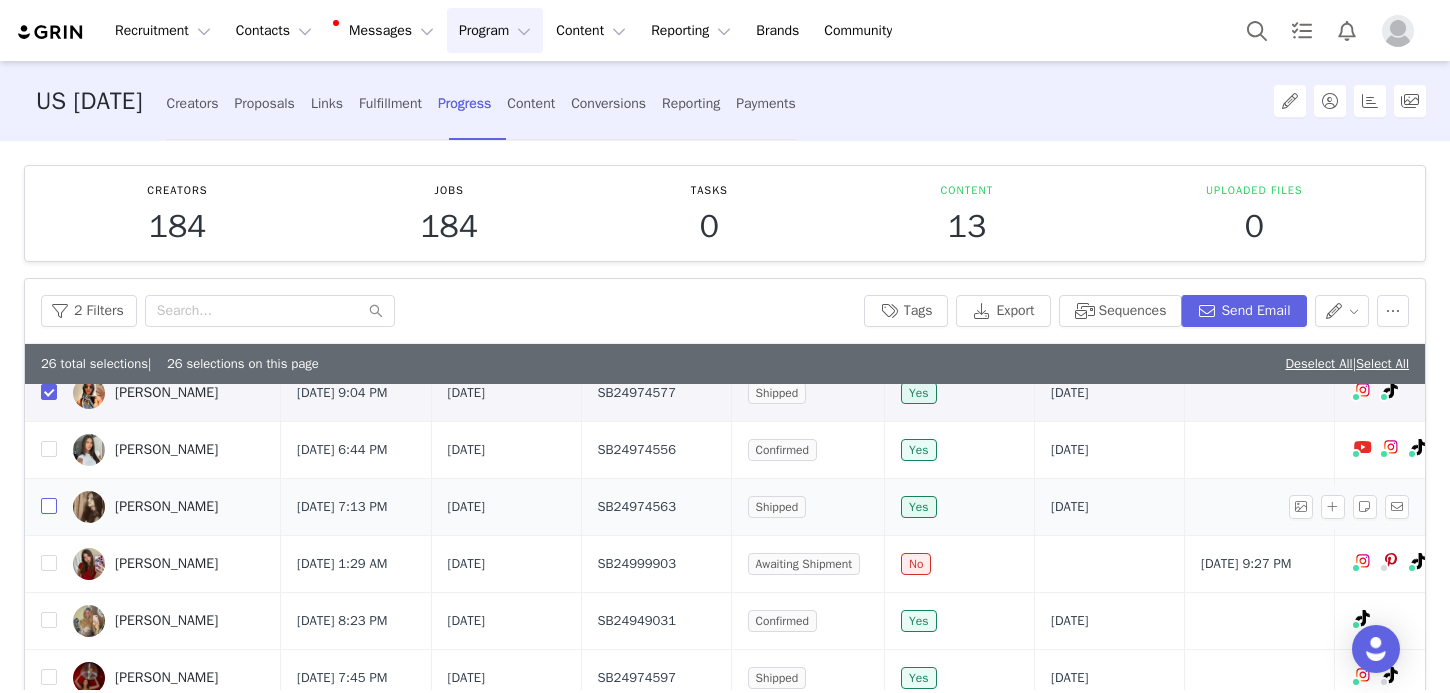 checkbox on "true" 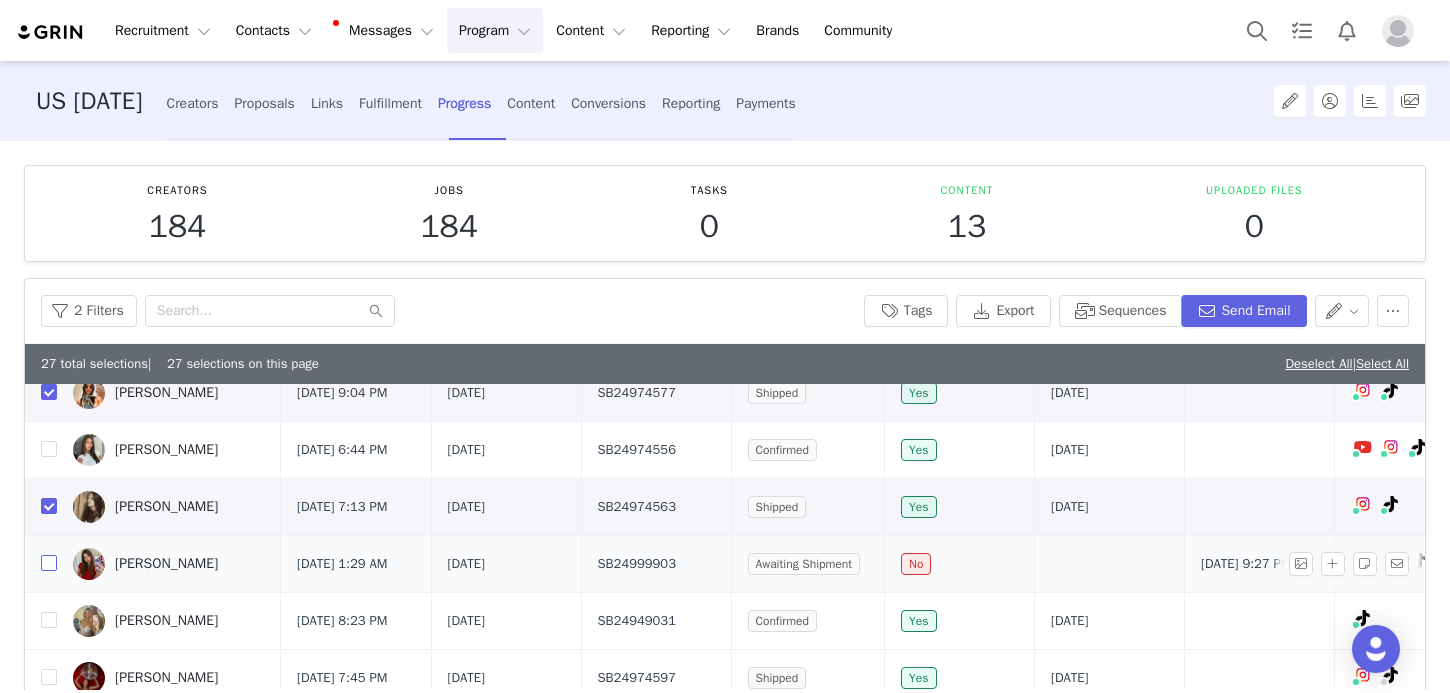 scroll, scrollTop: 2825, scrollLeft: 0, axis: vertical 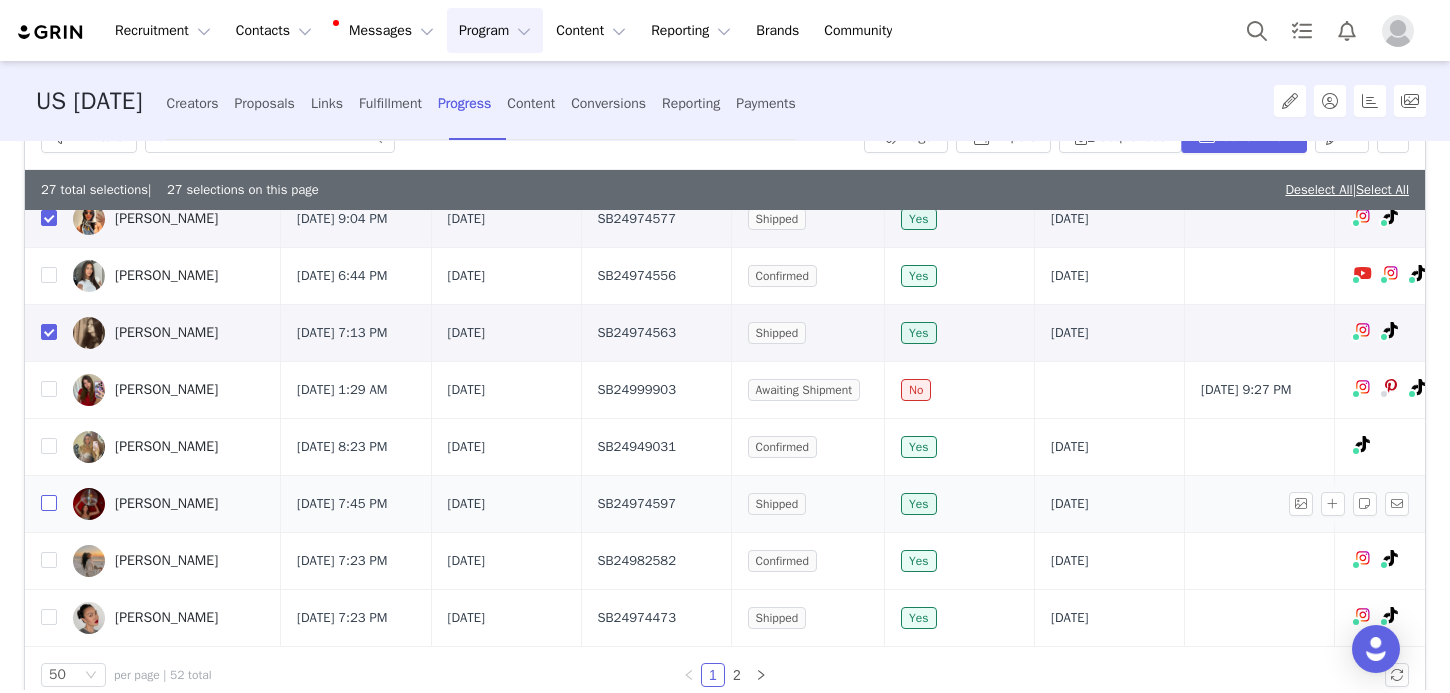 click at bounding box center [49, 503] 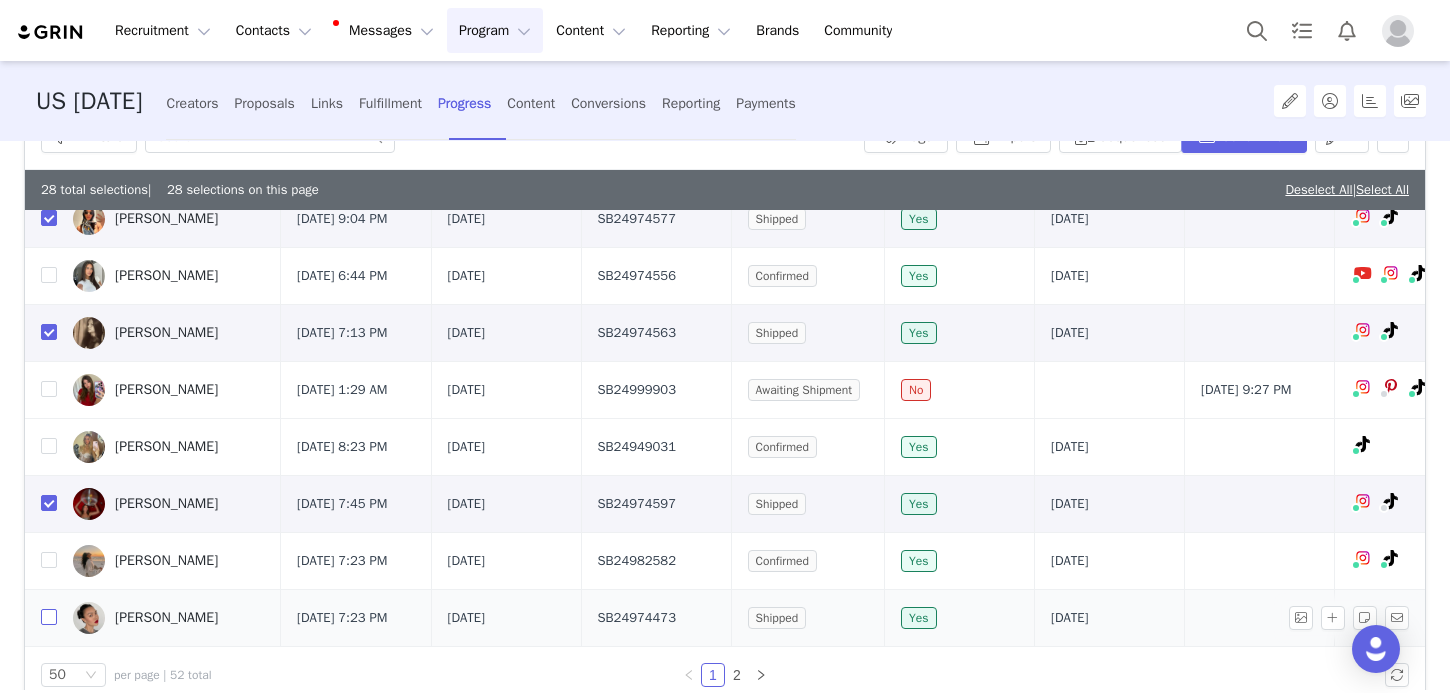 click at bounding box center [49, 617] 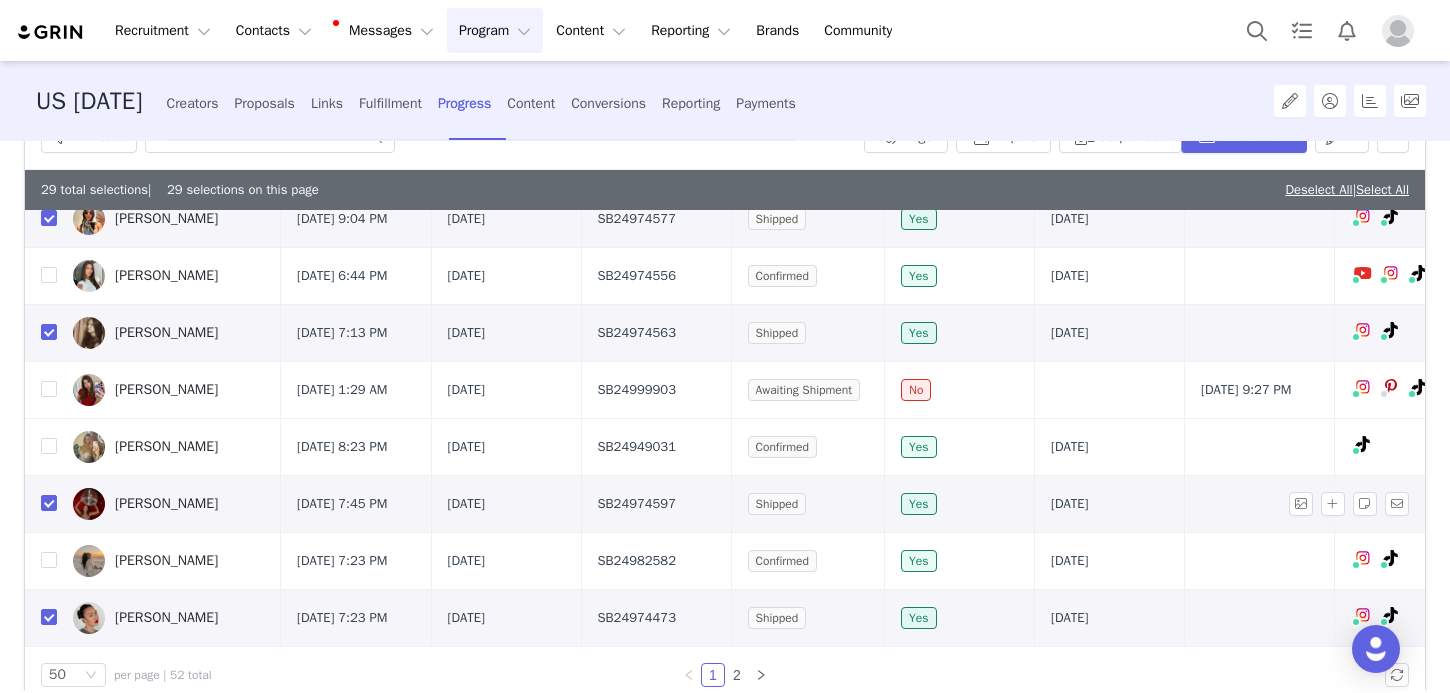 scroll, scrollTop: 211, scrollLeft: 0, axis: vertical 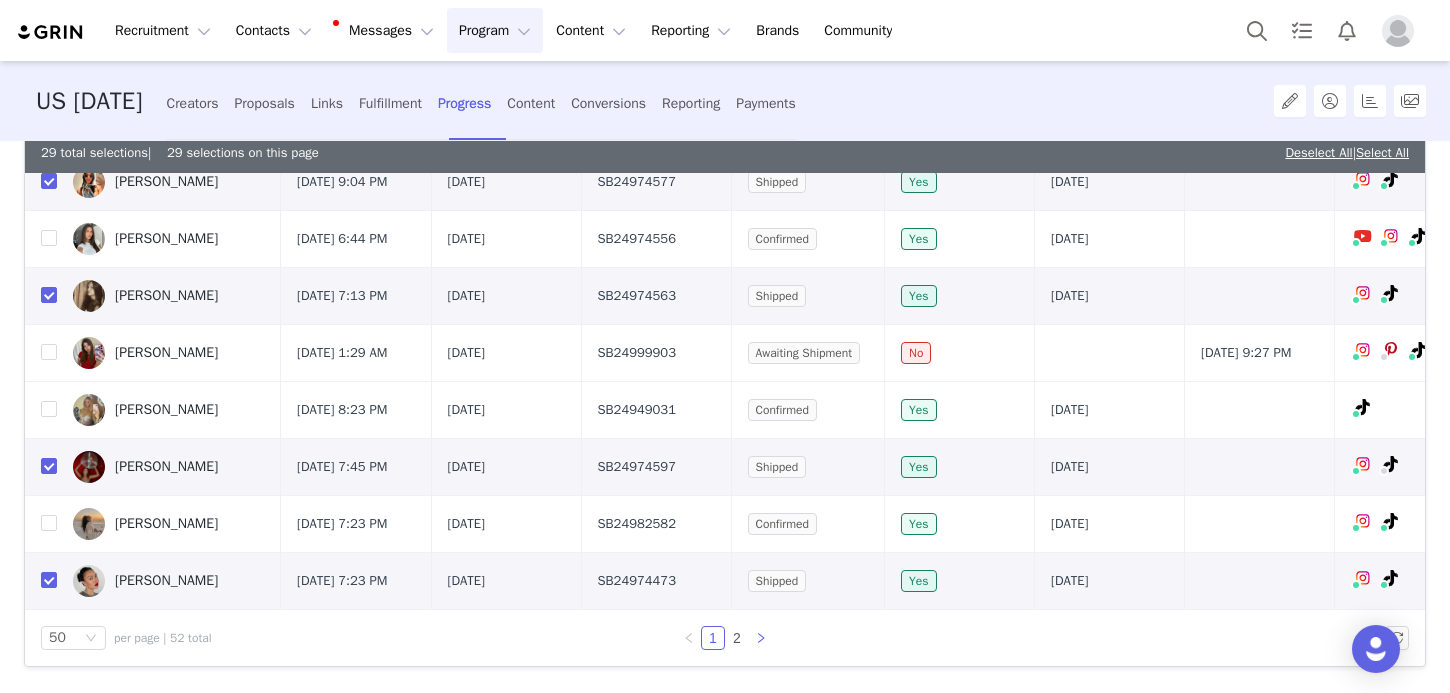 click 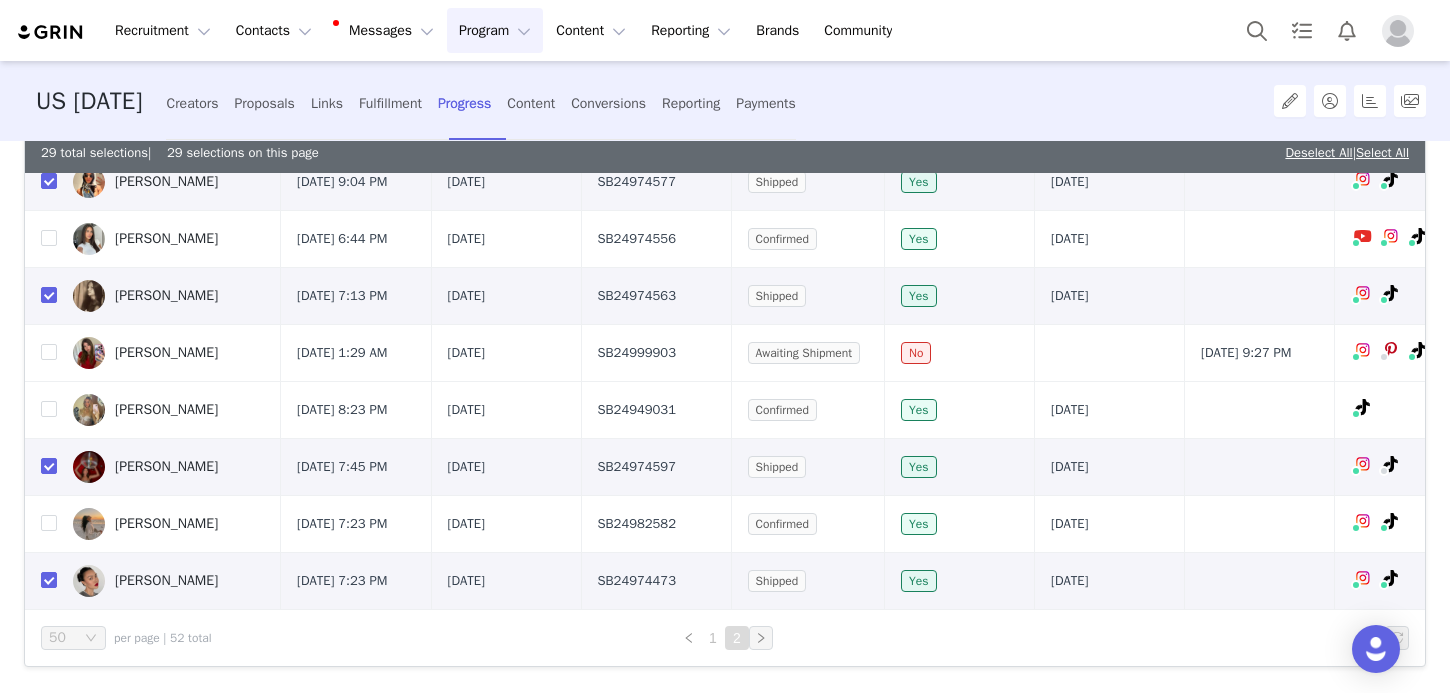scroll, scrollTop: 0, scrollLeft: 0, axis: both 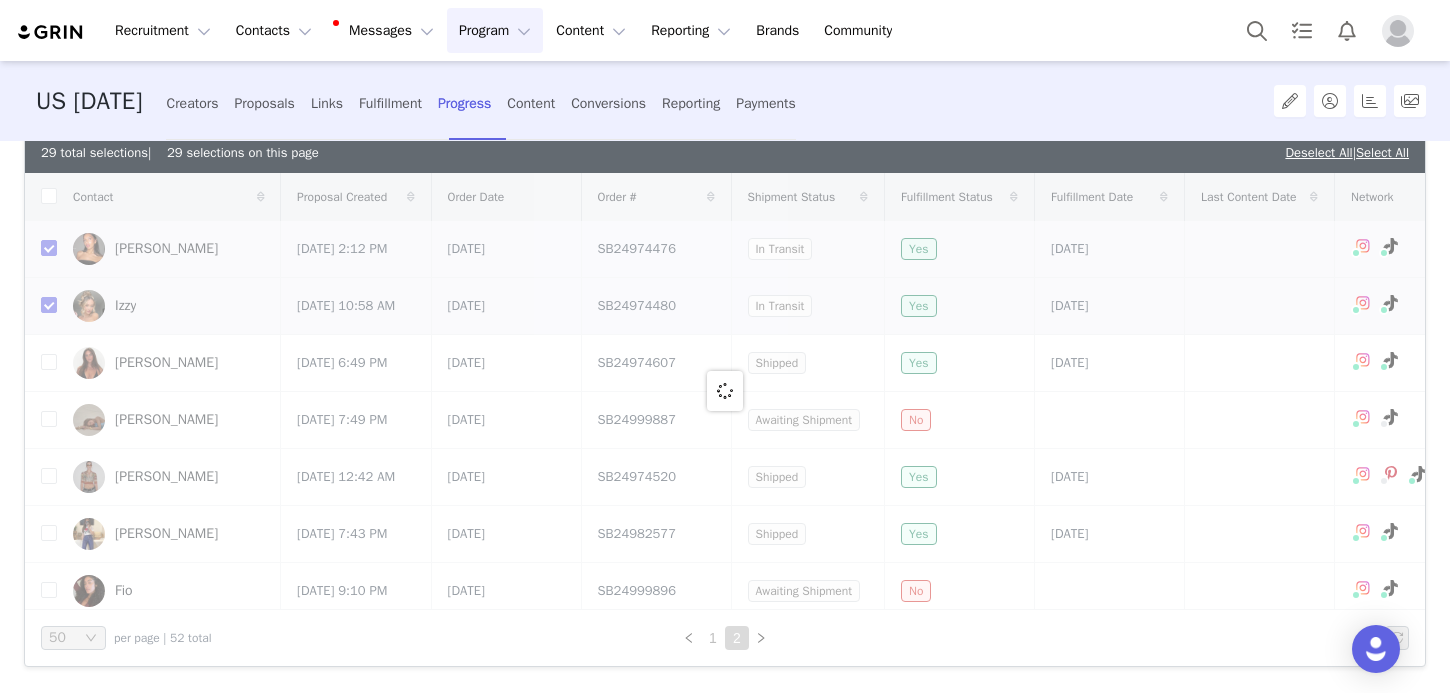 checkbox on "false" 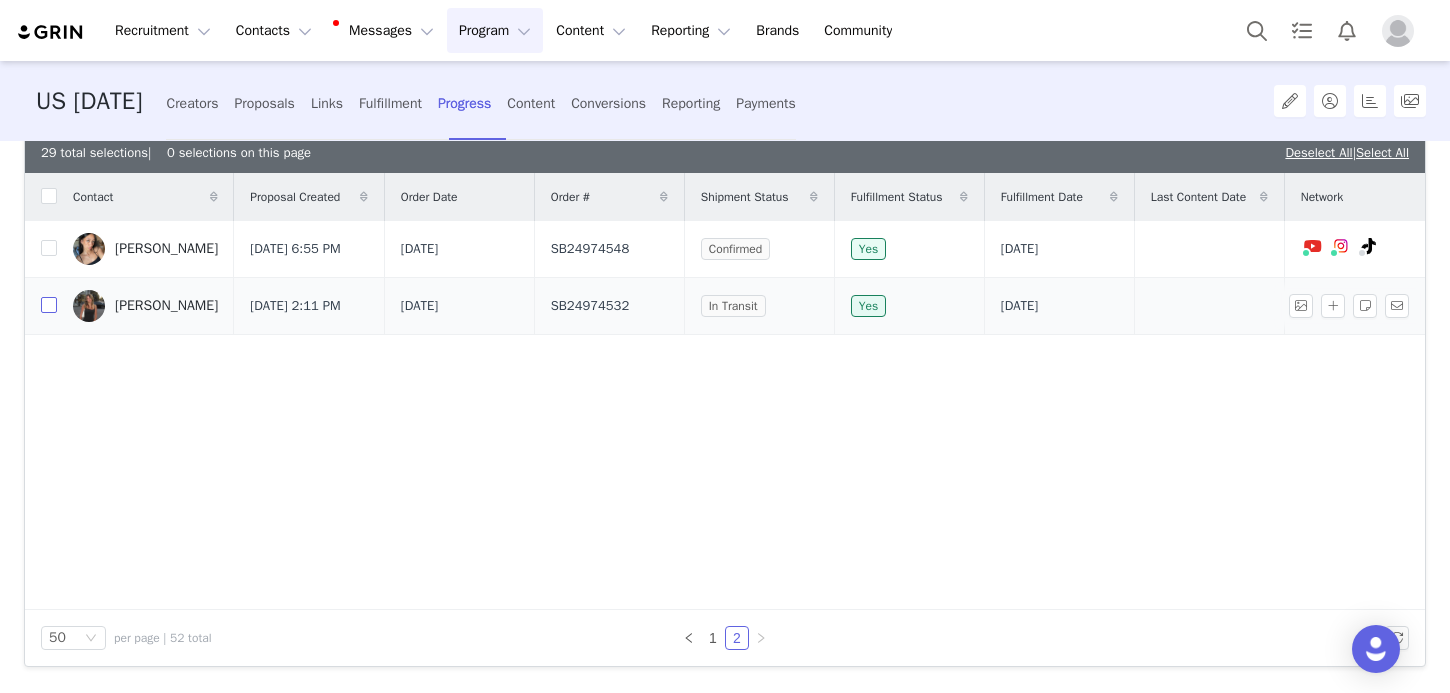 click at bounding box center (49, 305) 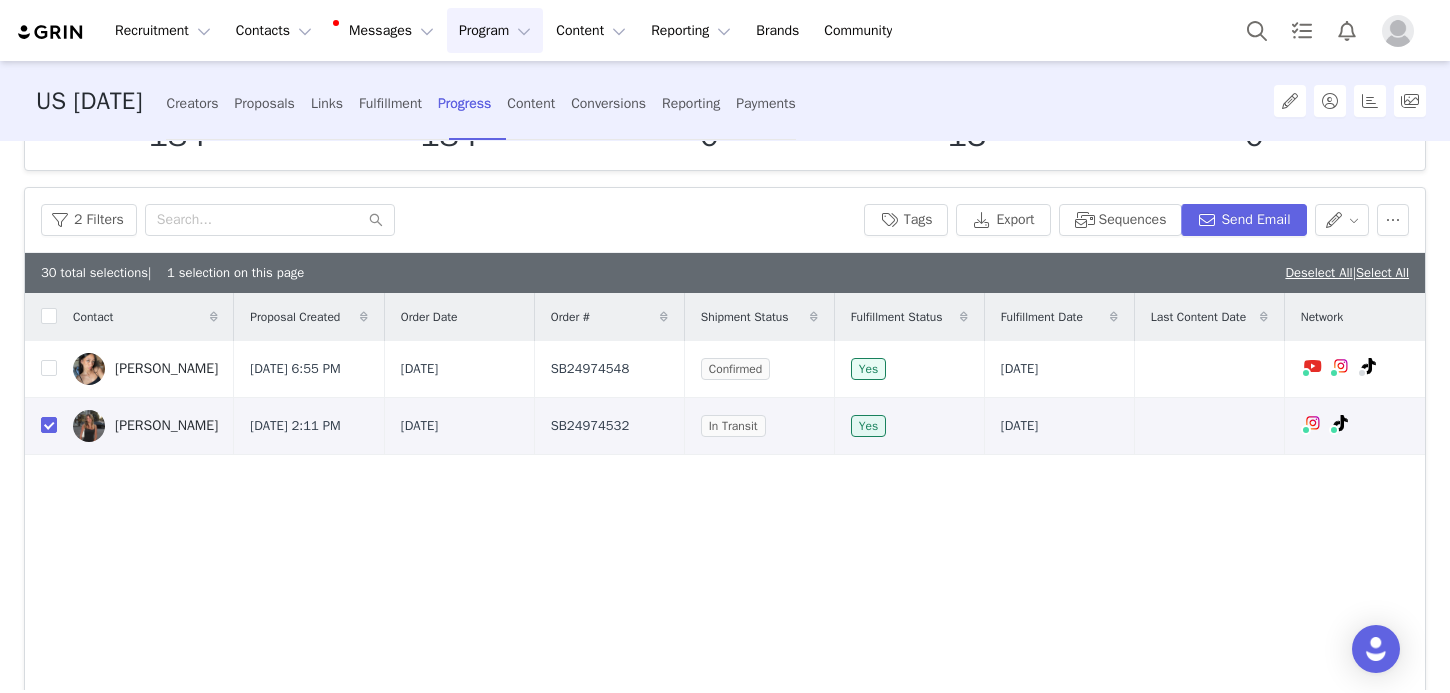scroll, scrollTop: 28, scrollLeft: 0, axis: vertical 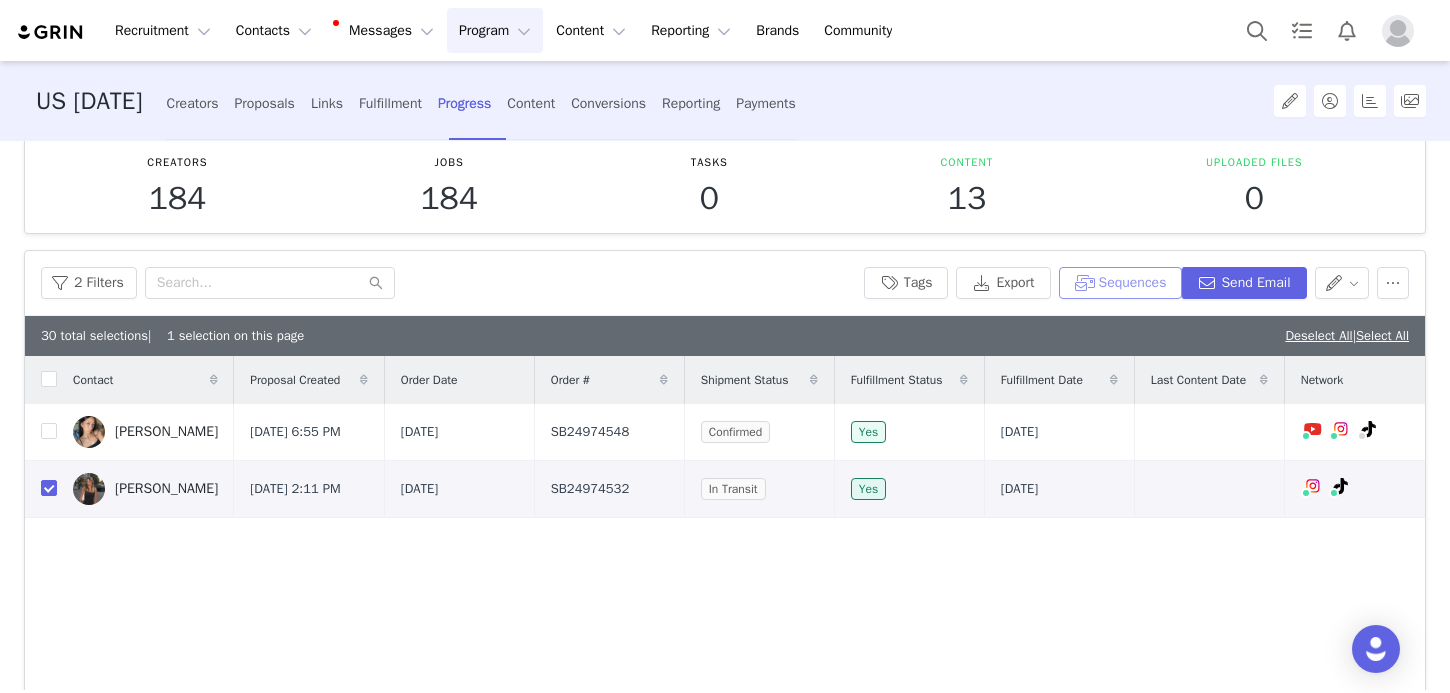 click on "Sequences" at bounding box center (1121, 283) 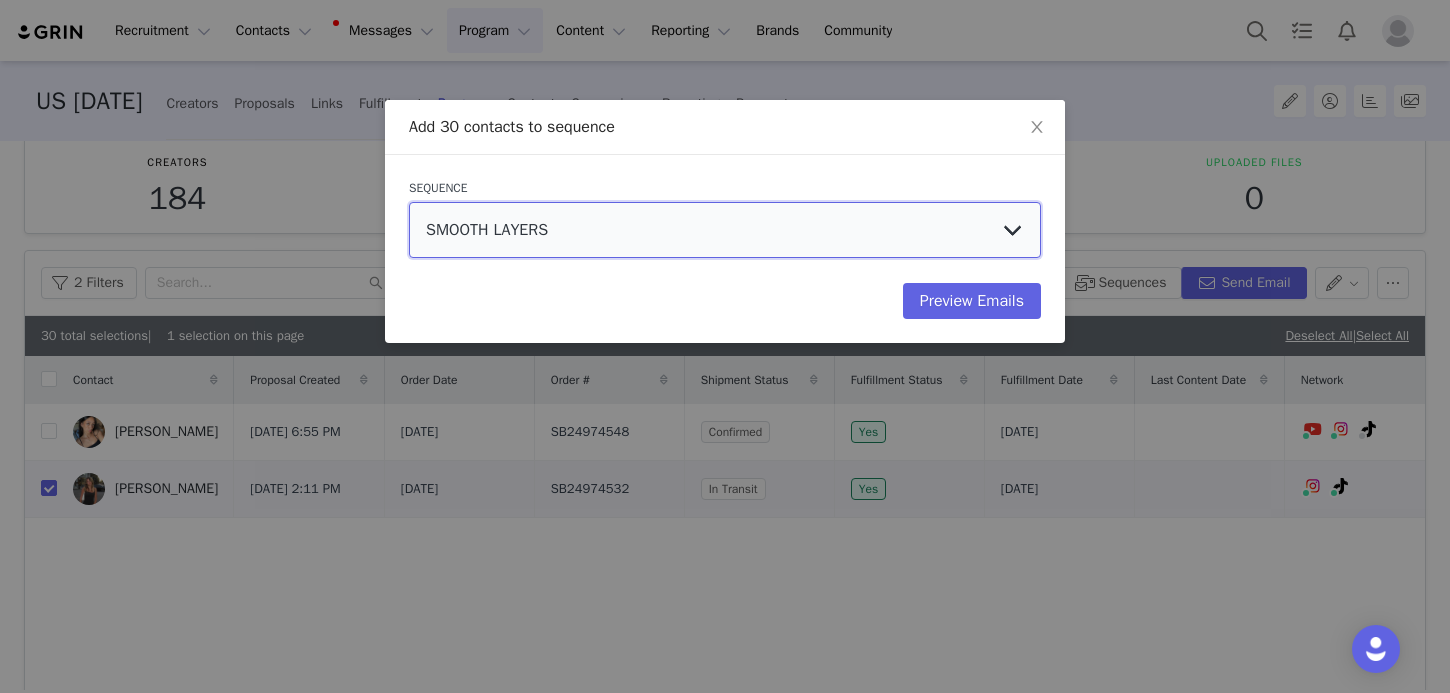 click on "SMOOTH LAYERS   Smooth Layers Fulfillment + Content Reminder + Link   (existing) Smooth Layers   ULTIMATE BRA - CAYENNE   Ultimate Bra (Cayenne) Fulfillment + Content Reminder + Link   (existing) Ultimate Bra - Cayenne   May Fits Everybody Fulfillment + Content Reminder + Link   (existing) FITS EVERYBODY [DATE]   FITS EVERYBODY [DATE]   May Sheer Cotton Fulfillment + Content Reminder + Link   MAY SHEER COTTON   (existing) Sheer Cotton   APRIL ULTIMATE BRA   April Ultimate Bra Fulfillment + Content Reminder + Link   (existing) Ultimate Bra   MARCH SWIM   March Swim Fulfillment + Content Reminder + Link   (existing) March Swim   [GEOGRAPHIC_DATA] COTTON JERSEY & FE Fulfillment + Content Reminder + Link   [GEOGRAPHIC_DATA] Cotton Jersey & FE (existing)   [GEOGRAPHIC_DATA] COTTON JERSEY & FE   [GEOGRAPHIC_DATA] COTTON JERSEY & FE Fulfillment + Content Reminder + Link   (existing) [GEOGRAPHIC_DATA] Cotton Jersey & FE   [GEOGRAPHIC_DATA] COTTON JERSEY & FE   [GEOGRAPHIC_DATA] COTTON JERSEY & FE Fulfillment + Content Reminder + Link   (existing) [GEOGRAPHIC_DATA] Cotton Jersey & FE   [GEOGRAPHIC_DATA] COTTON JERSEY & FE" at bounding box center [725, 230] 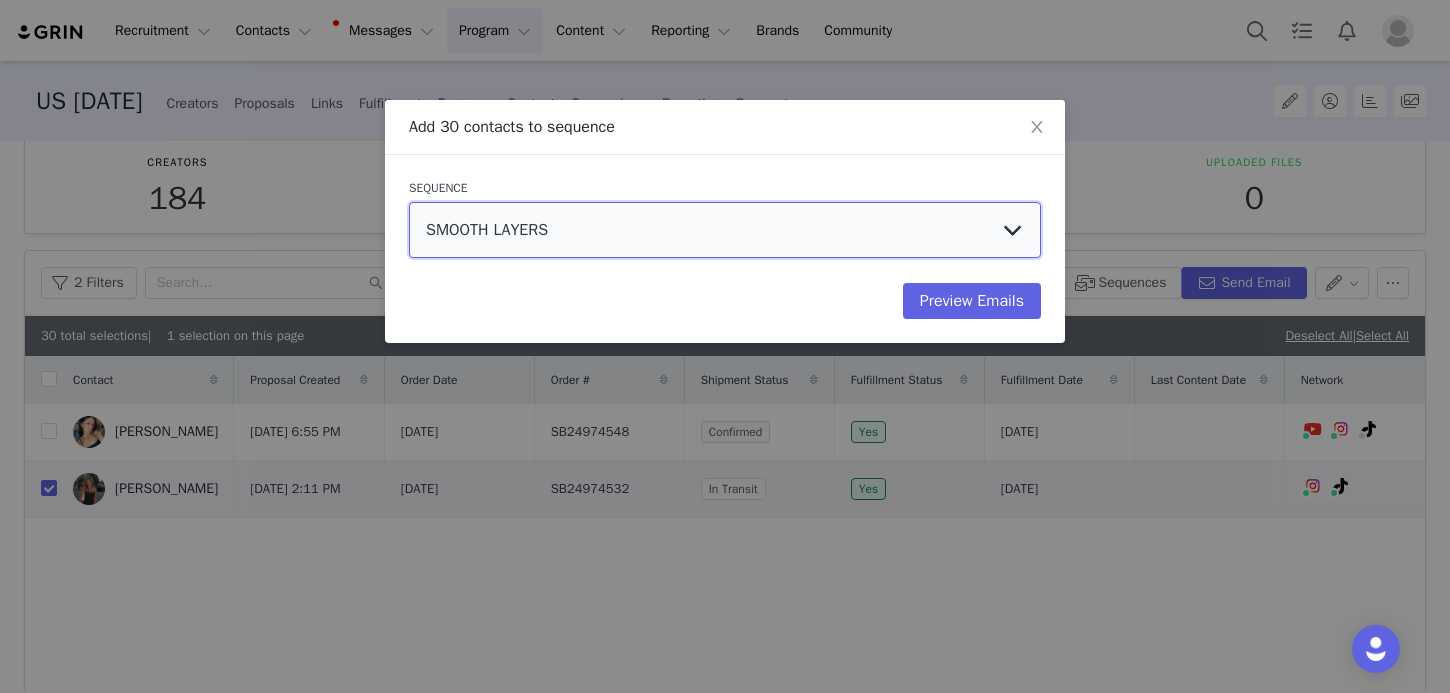select on "17f3d896-818e-4fae-9075-fcd917fd9130" 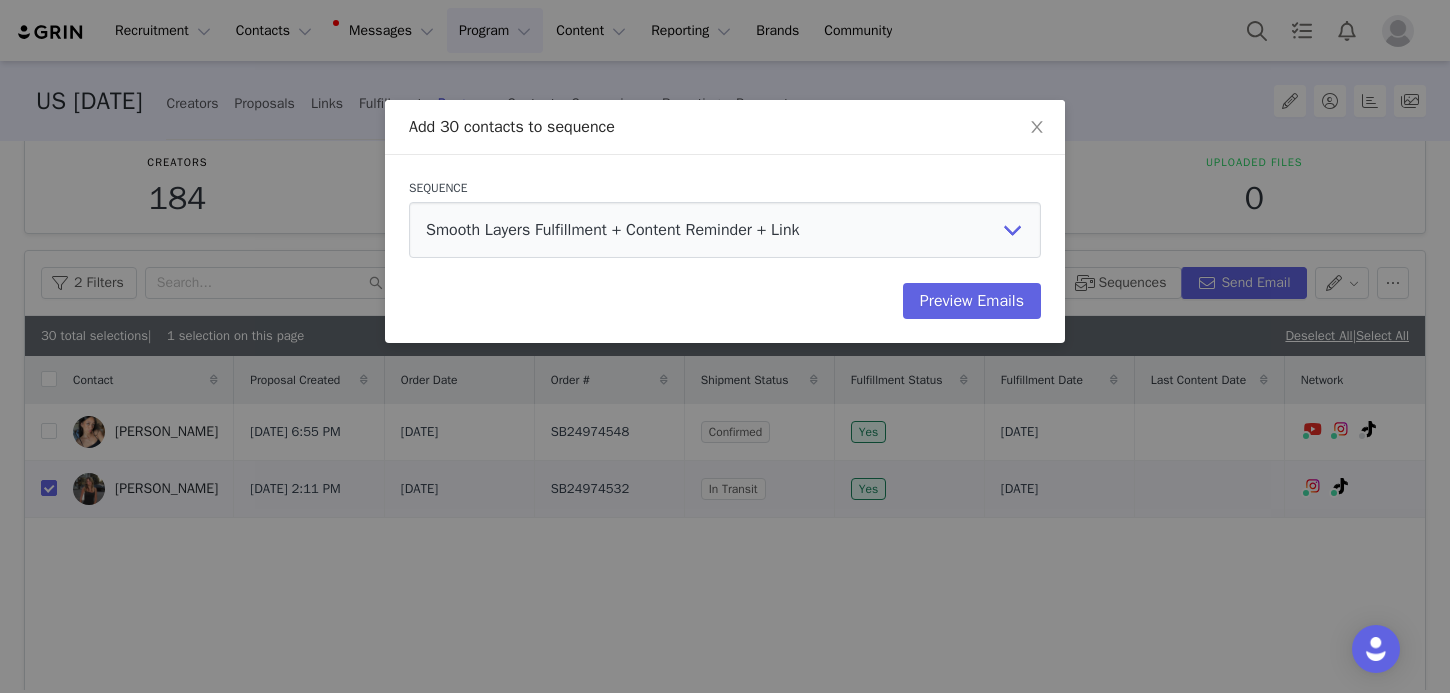 click on "Sequence      SMOOTH LAYERS   Smooth Layers Fulfillment + Content Reminder + Link   (existing) Smooth Layers   ULTIMATE BRA - CAYENNE   Ultimate Bra (Cayenne) Fulfillment + Content Reminder + Link   (existing) Ultimate Bra - Cayenne   May Fits Everybody Fulfillment + Content Reminder + Link   (existing) FITS EVERYBODY [DATE]   FITS EVERYBODY [DATE]   May Sheer Cotton Fulfillment + Content Reminder + Link   MAY SHEER COTTON   (existing) Sheer Cotton   APRIL ULTIMATE BRA   April Ultimate Bra Fulfillment + Content Reminder + Link   (existing) Ultimate Bra   MARCH SWIM   March Swim Fulfillment + Content Reminder + Link   (existing) March Swim   [GEOGRAPHIC_DATA] COTTON JERSEY & FE Fulfillment + Content Reminder + Link   [GEOGRAPHIC_DATA] Cotton Jersey & FE (existing)   [GEOGRAPHIC_DATA] COTTON [GEOGRAPHIC_DATA] & FE   [GEOGRAPHIC_DATA] COTTON JERSEY & FE Fulfillment + Content Reminder + Link   (existing) [GEOGRAPHIC_DATA] Cotton Jersey & FE   [GEOGRAPHIC_DATA] COTTON JERSEY & FE   [GEOGRAPHIC_DATA] COTTON JERSEY & FE Fulfillment + Content Reminder + Link   (existing) [GEOGRAPHIC_DATA] Cotton Jersey & FE   [GEOGRAPHIC_DATA] FE [DATE]" at bounding box center [725, 249] 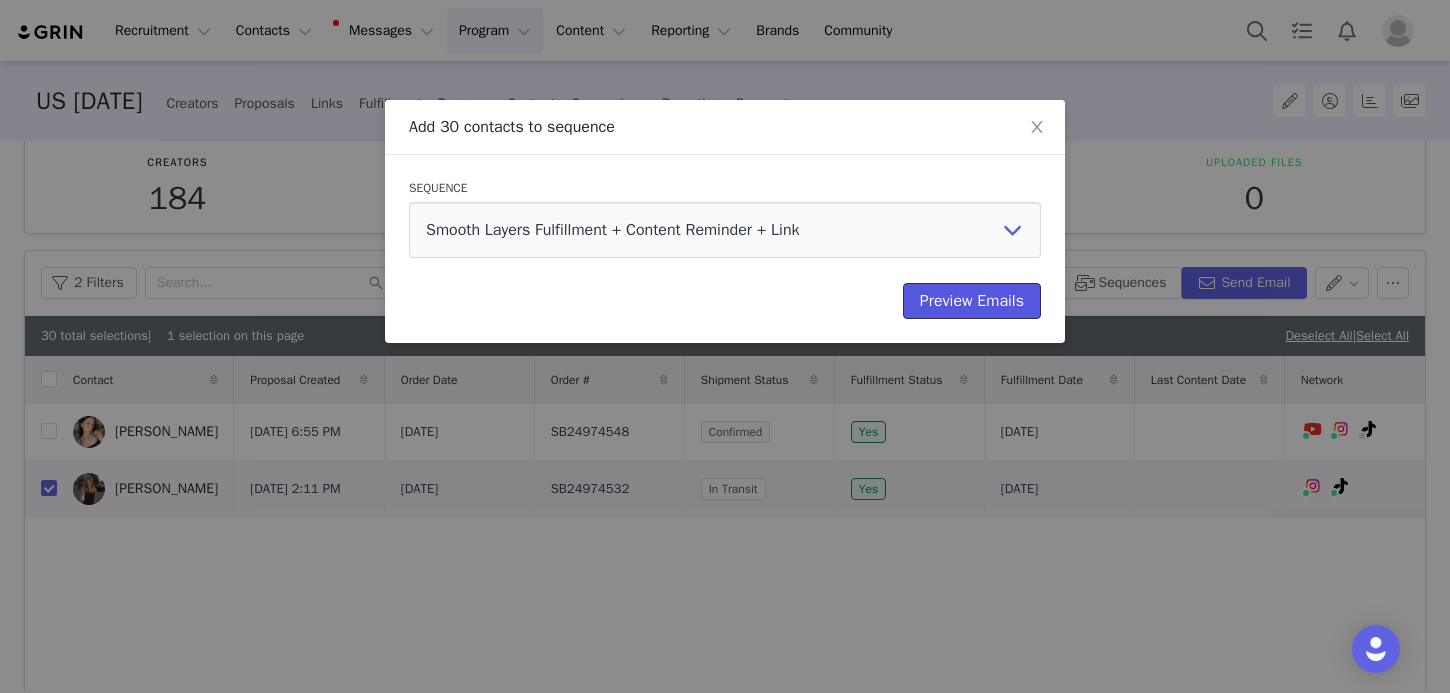click on "Preview Emails" at bounding box center (972, 301) 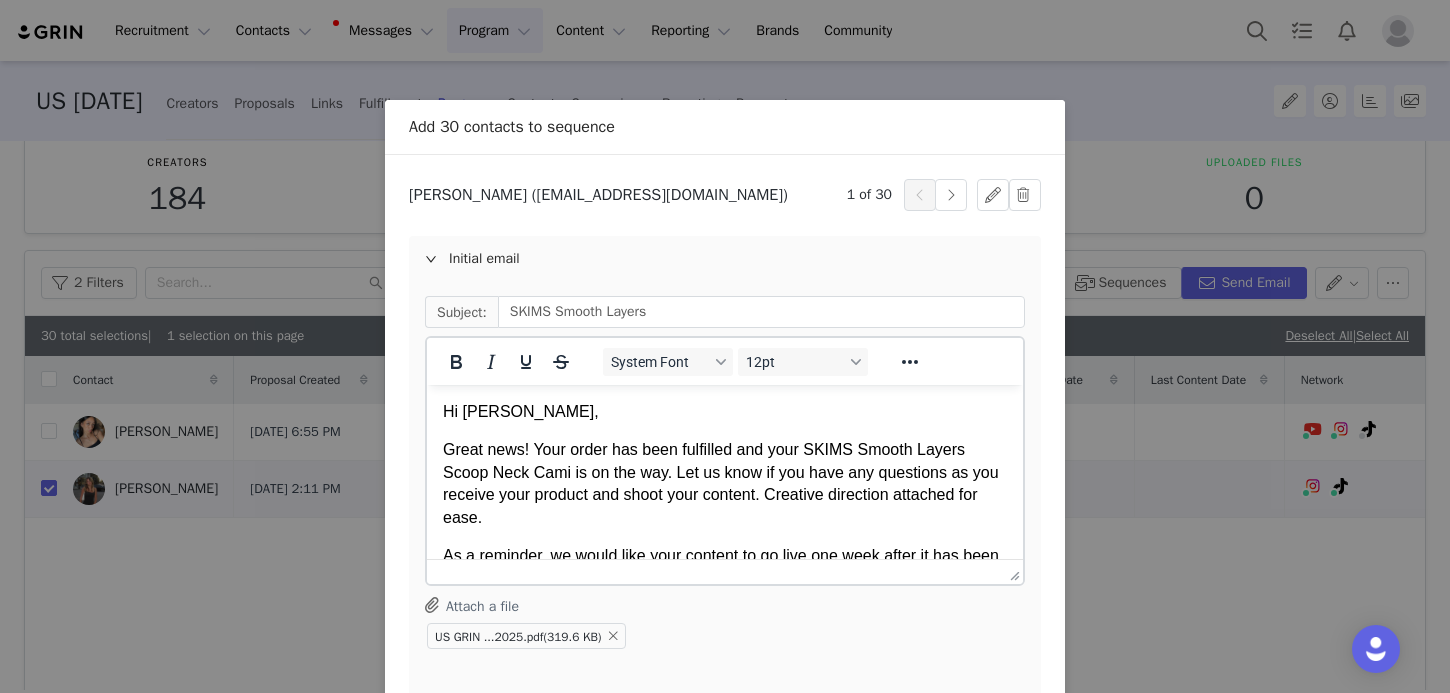 scroll, scrollTop: 0, scrollLeft: 0, axis: both 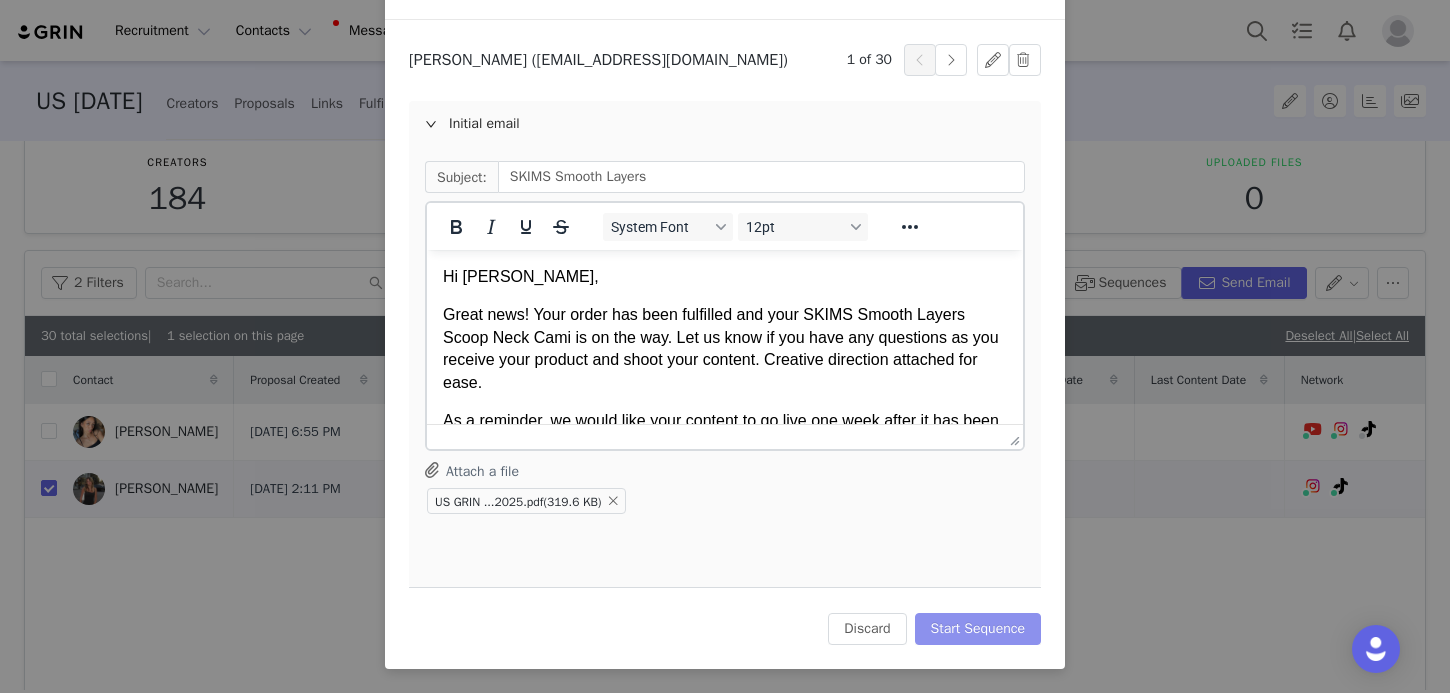 click on "Start Sequence" at bounding box center [978, 629] 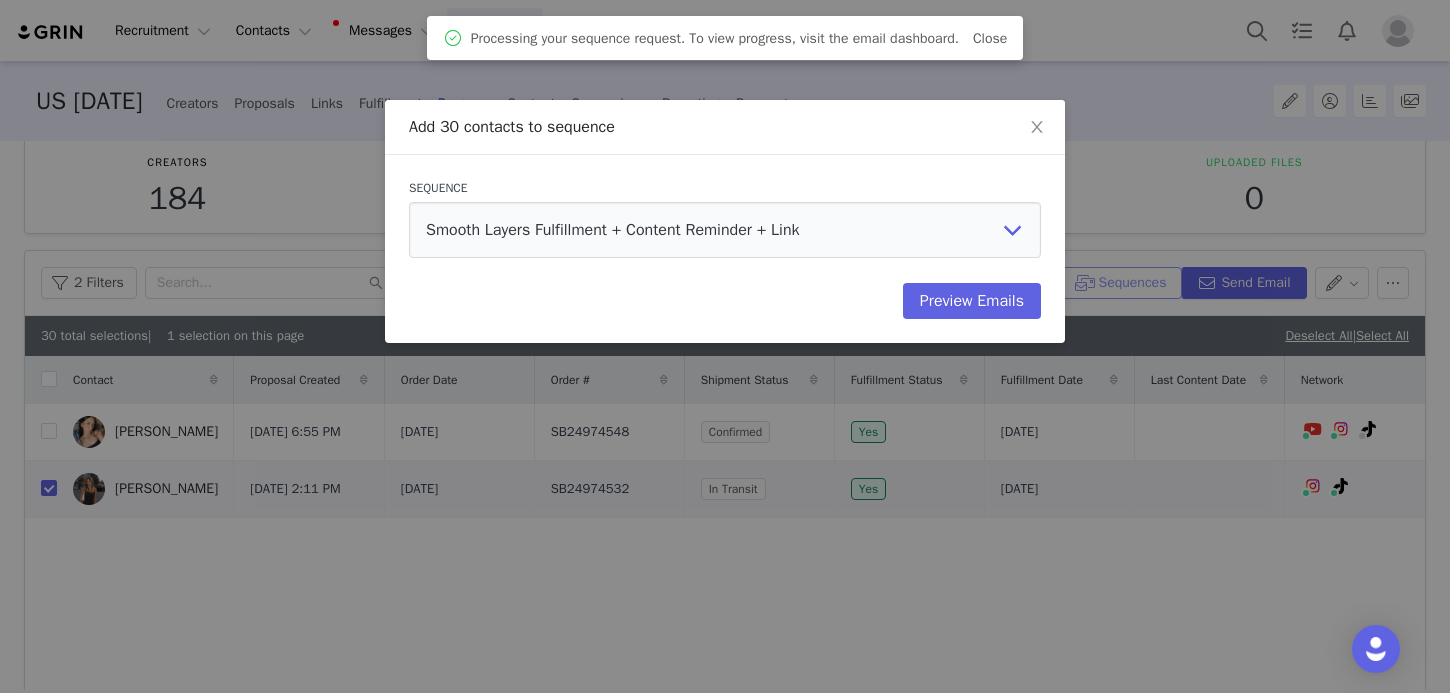 scroll, scrollTop: 0, scrollLeft: 0, axis: both 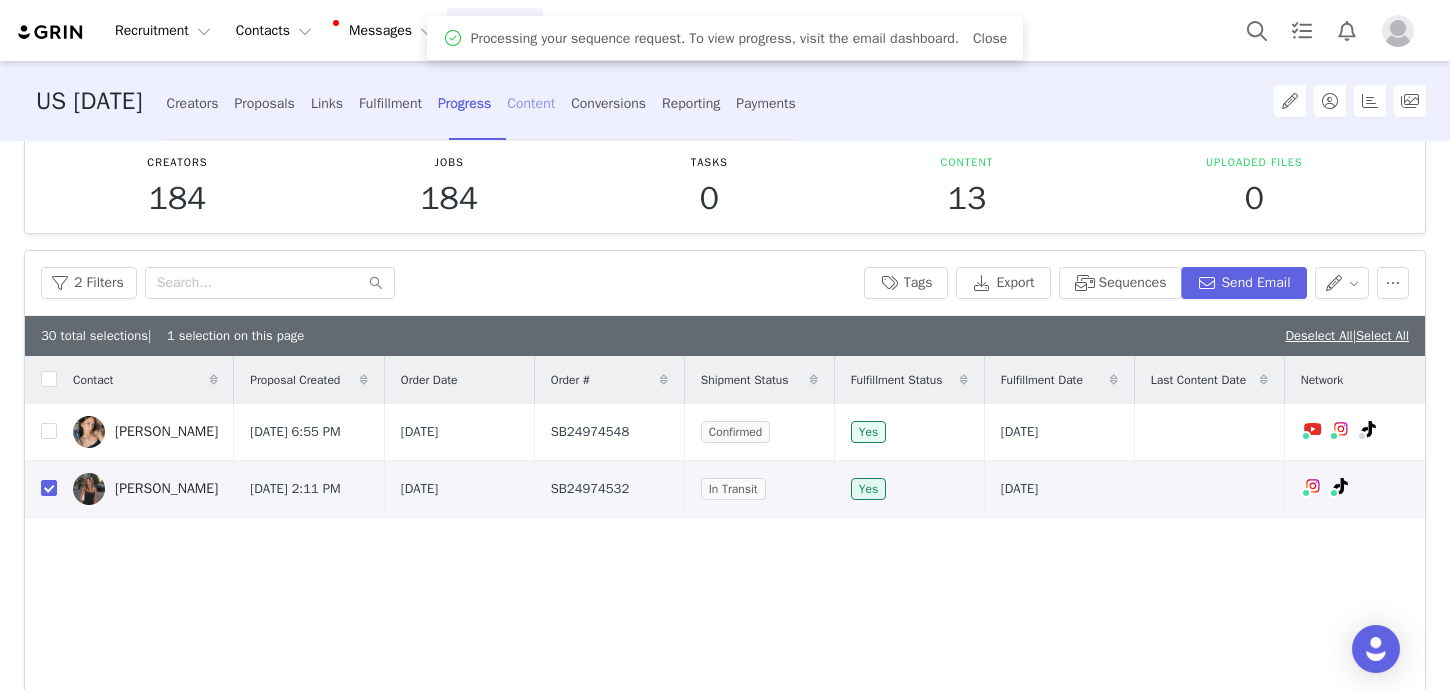click on "Content" at bounding box center [531, 103] 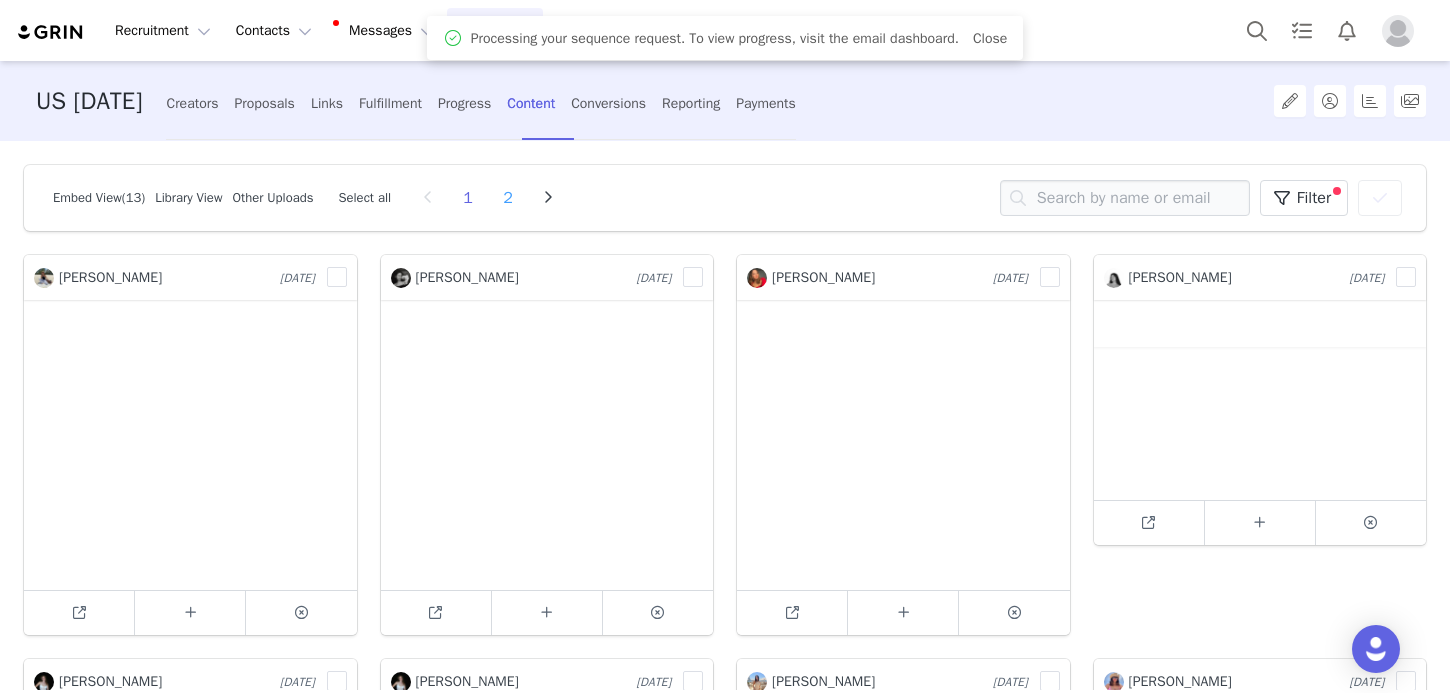 click on "2" at bounding box center [508, 198] 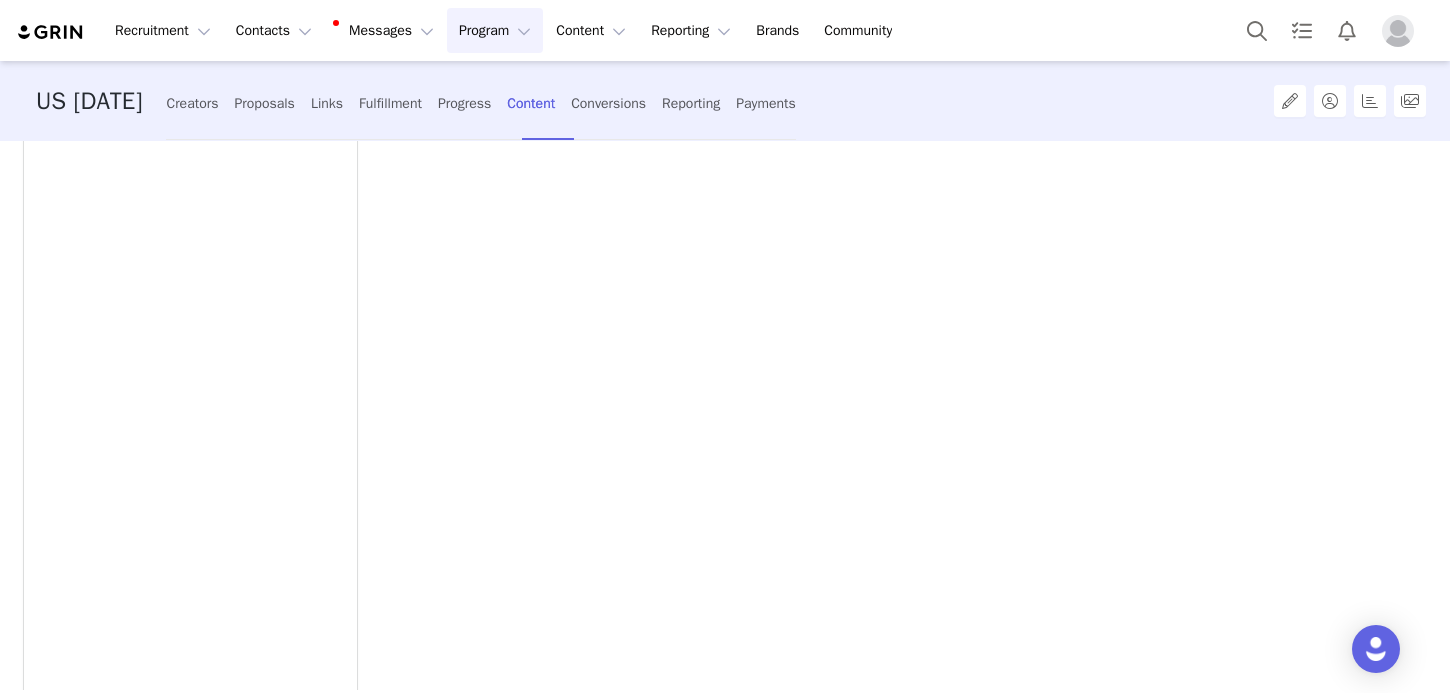 scroll, scrollTop: 549, scrollLeft: 0, axis: vertical 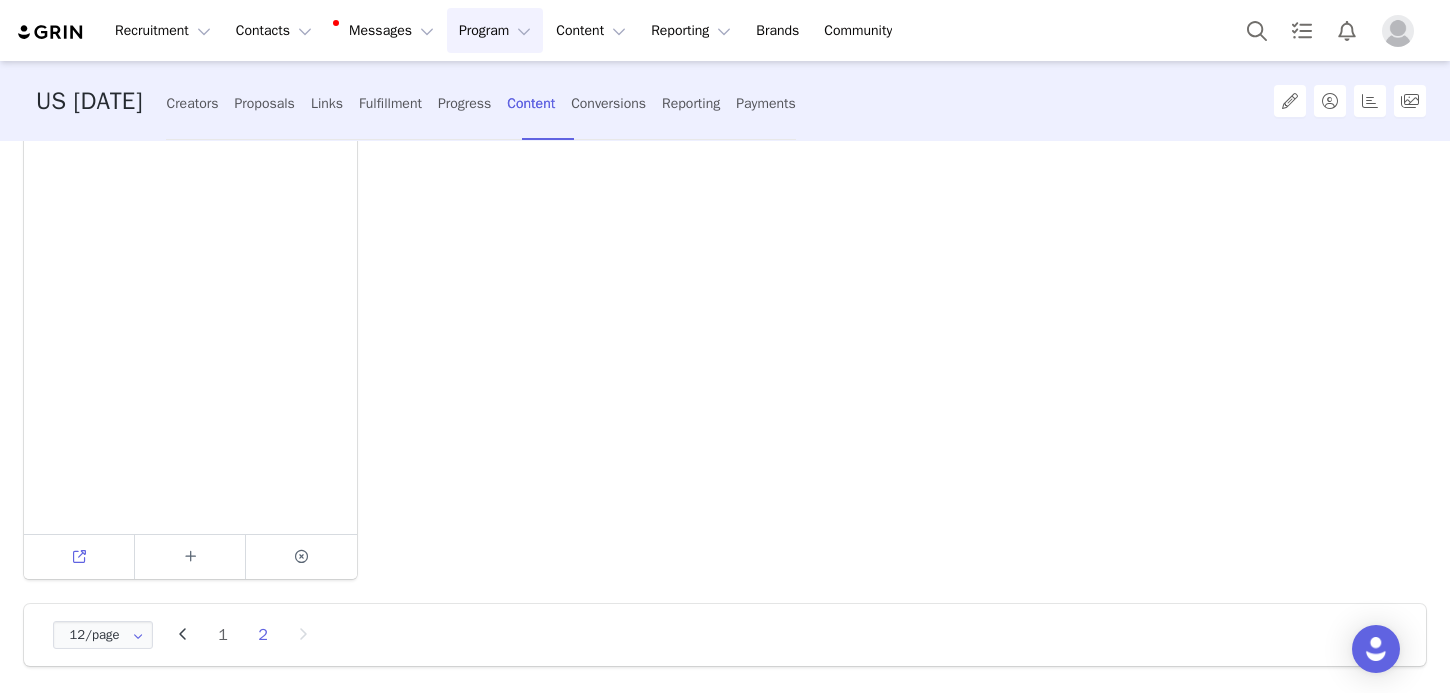 click at bounding box center (79, 557) 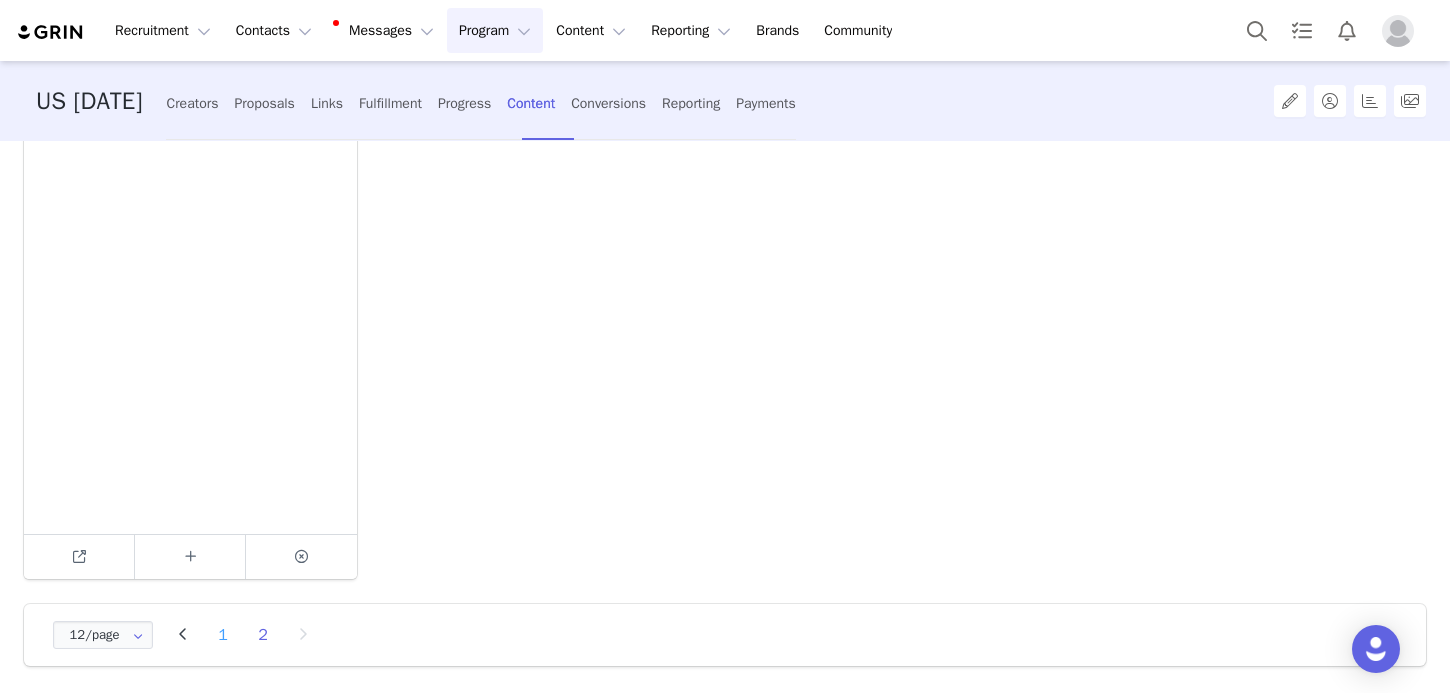 click on "1" at bounding box center [223, 635] 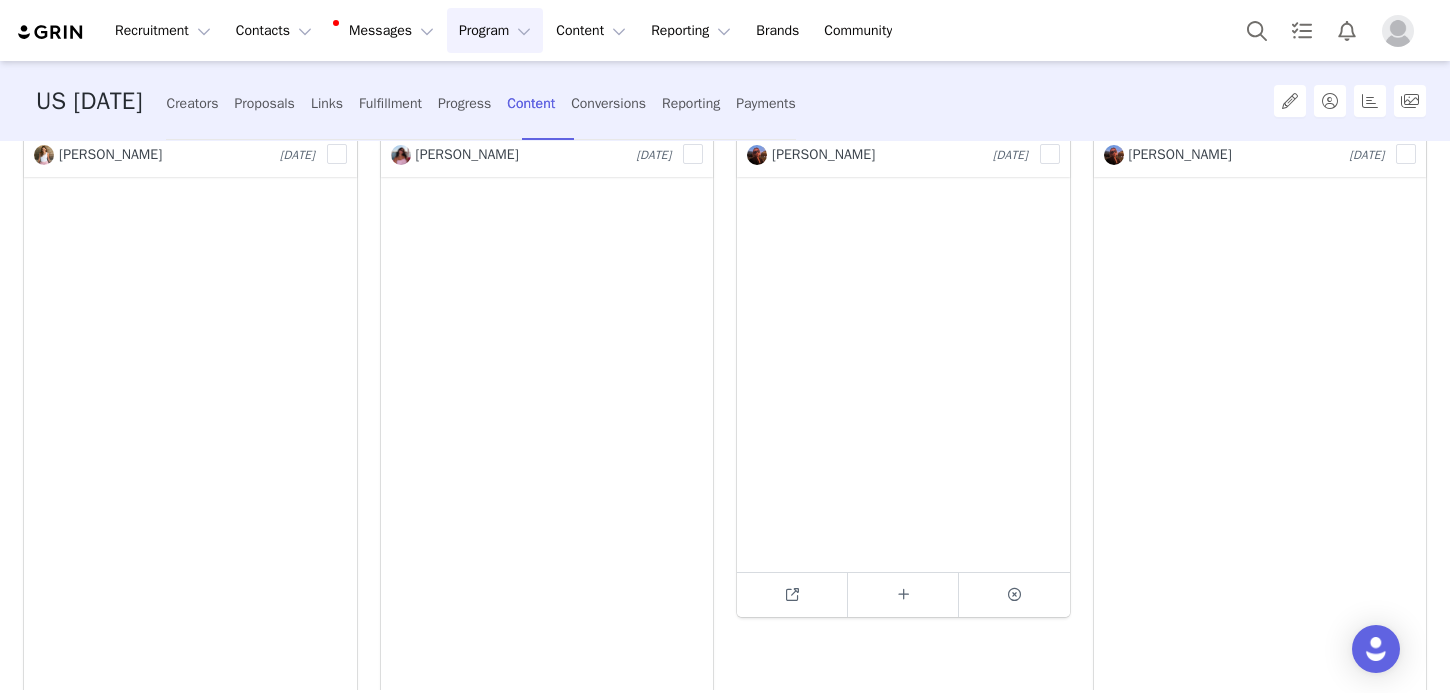 scroll, scrollTop: 2334, scrollLeft: 0, axis: vertical 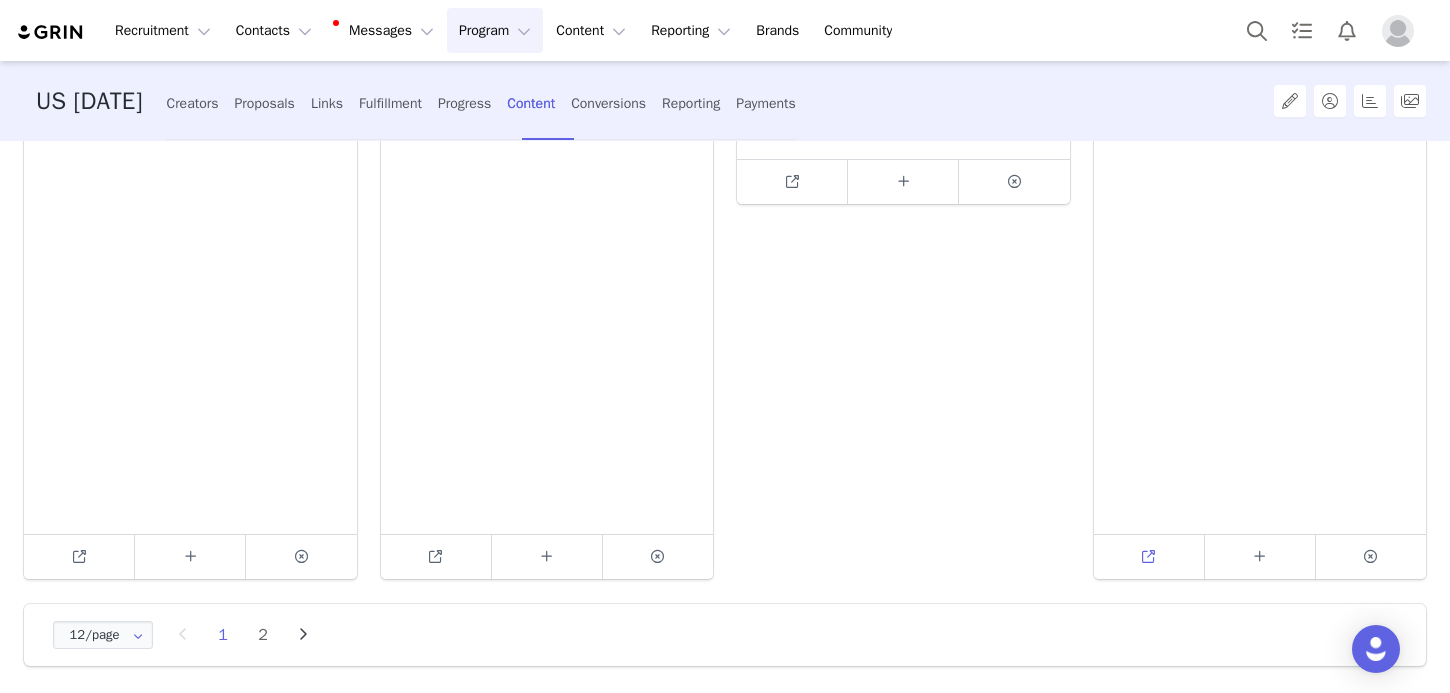 click at bounding box center (1149, 557) 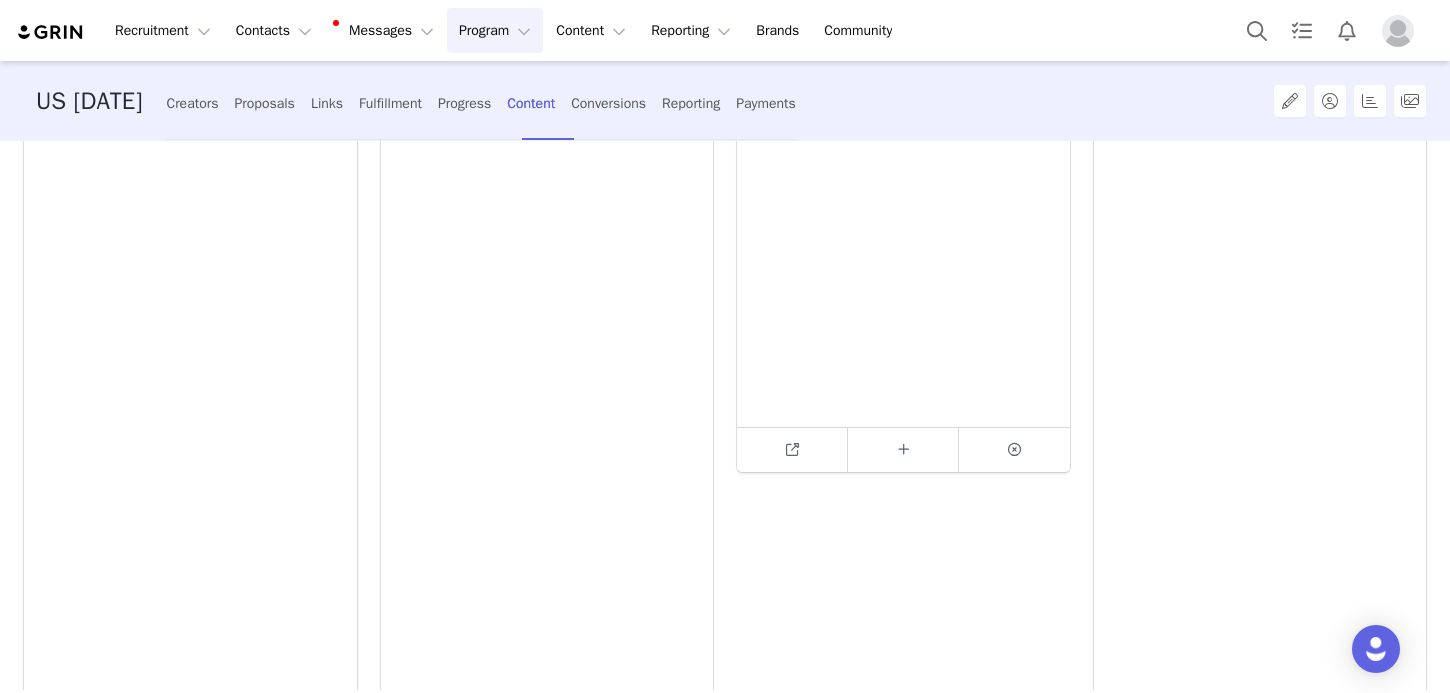 scroll, scrollTop: 2064, scrollLeft: 0, axis: vertical 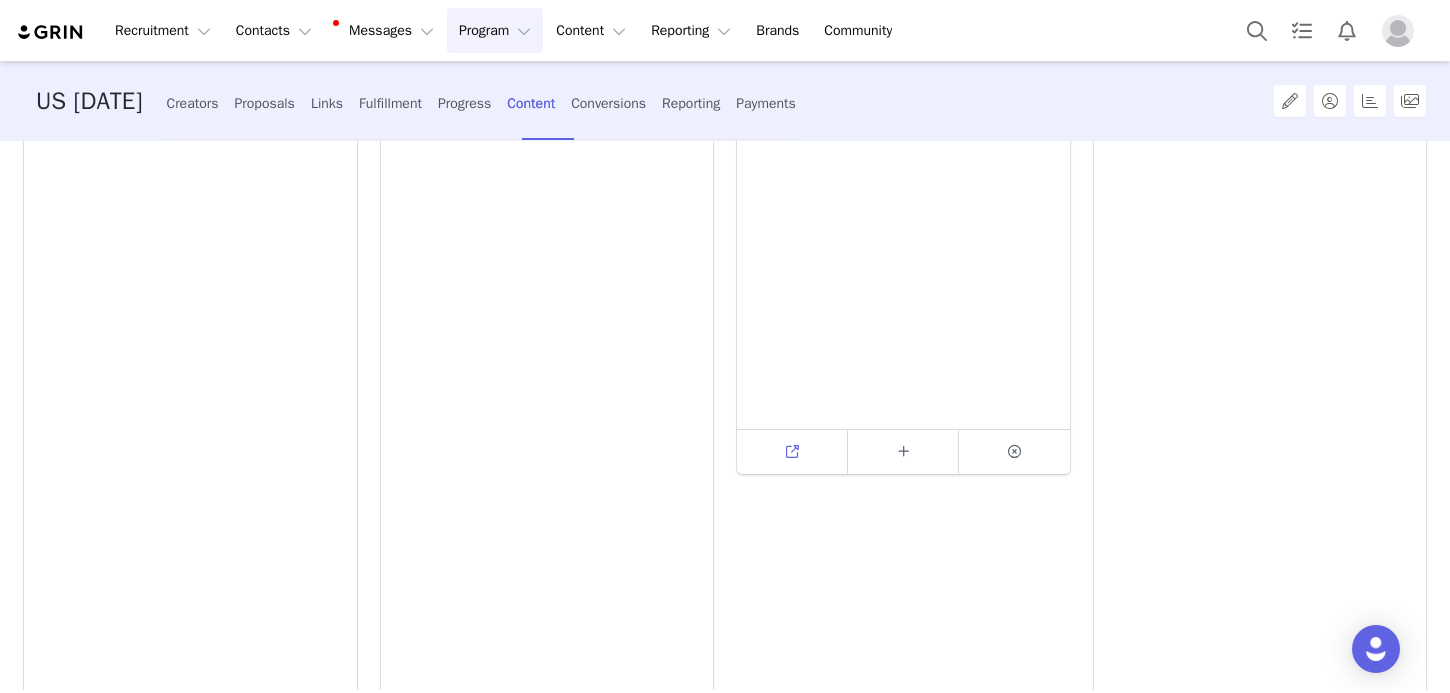 click at bounding box center (792, 452) 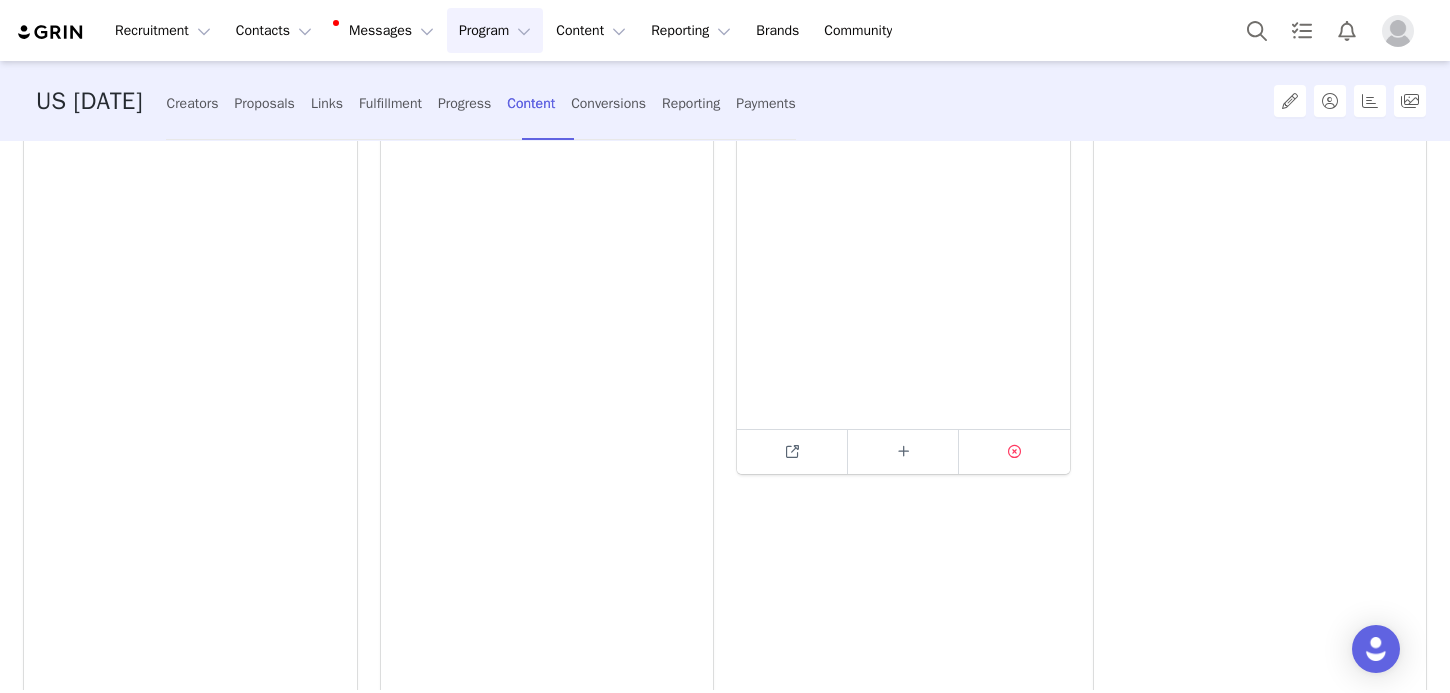 click at bounding box center (1014, 451) 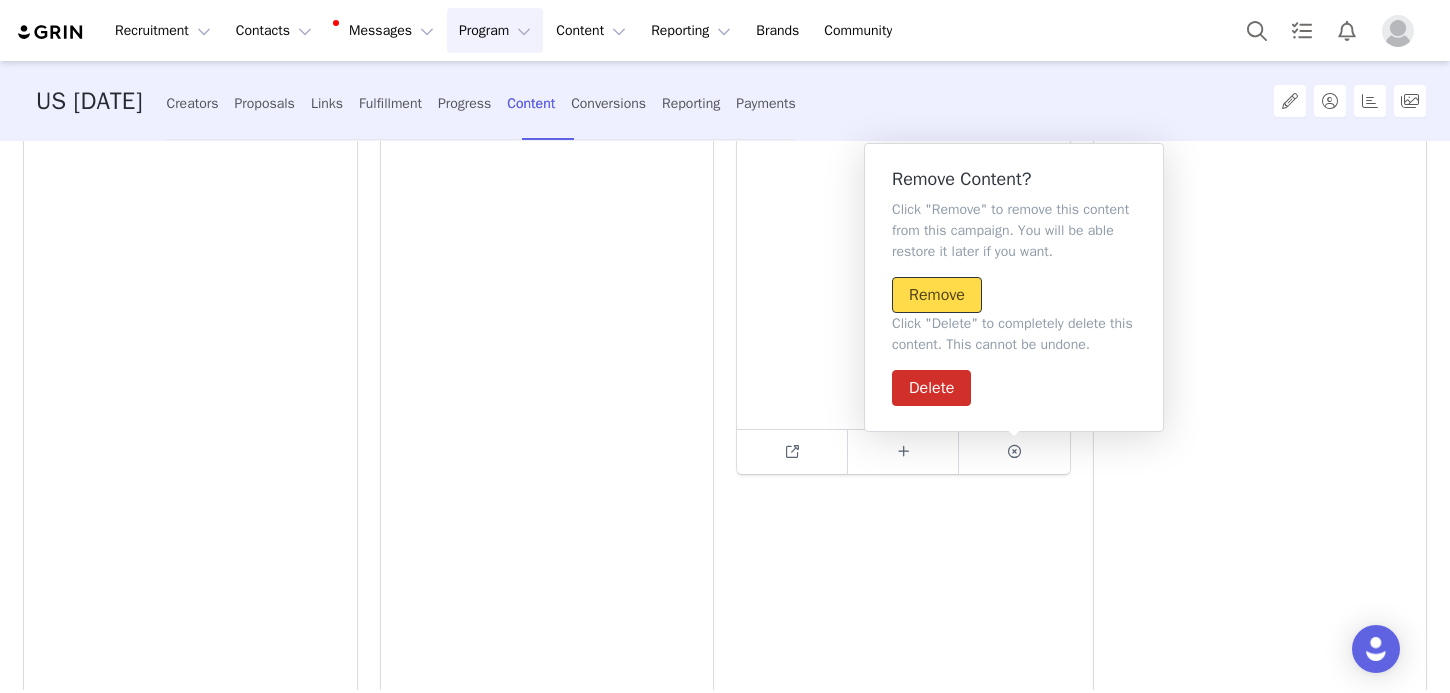 click on "Remove" at bounding box center (937, 295) 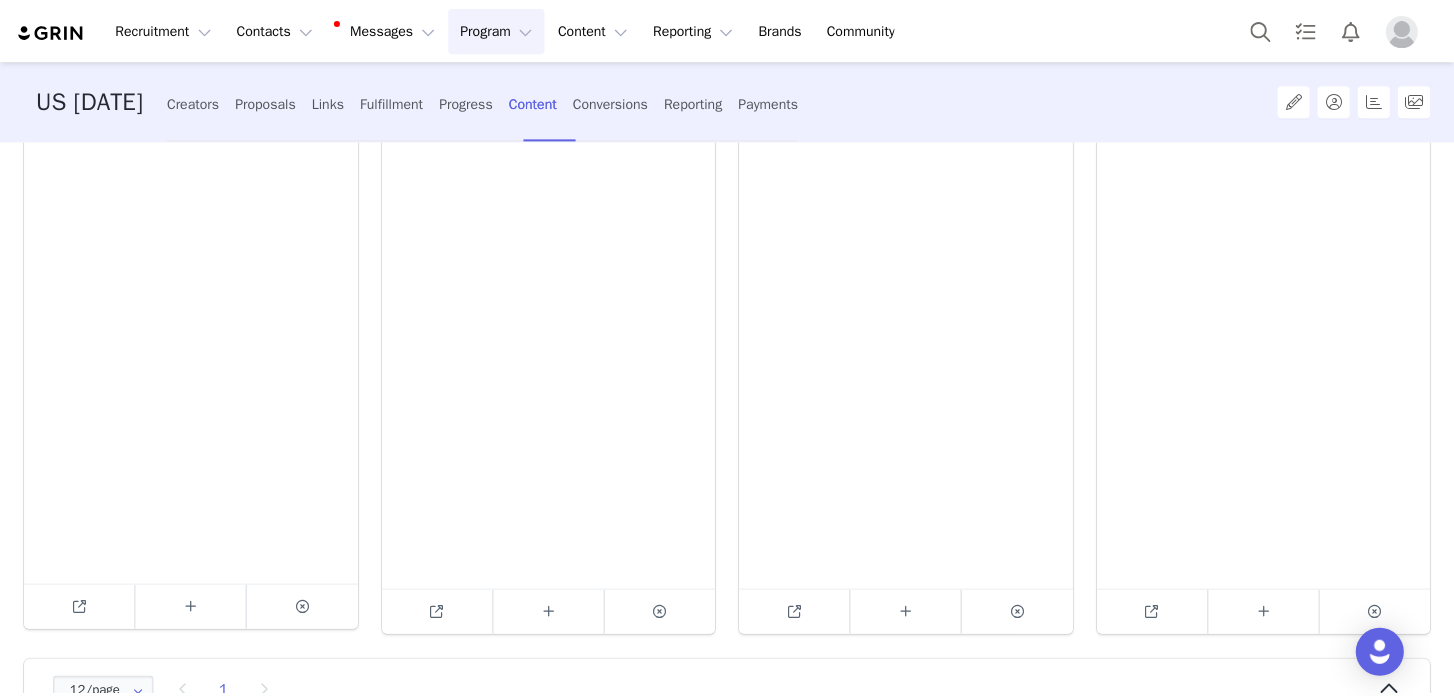 scroll, scrollTop: 2290, scrollLeft: 0, axis: vertical 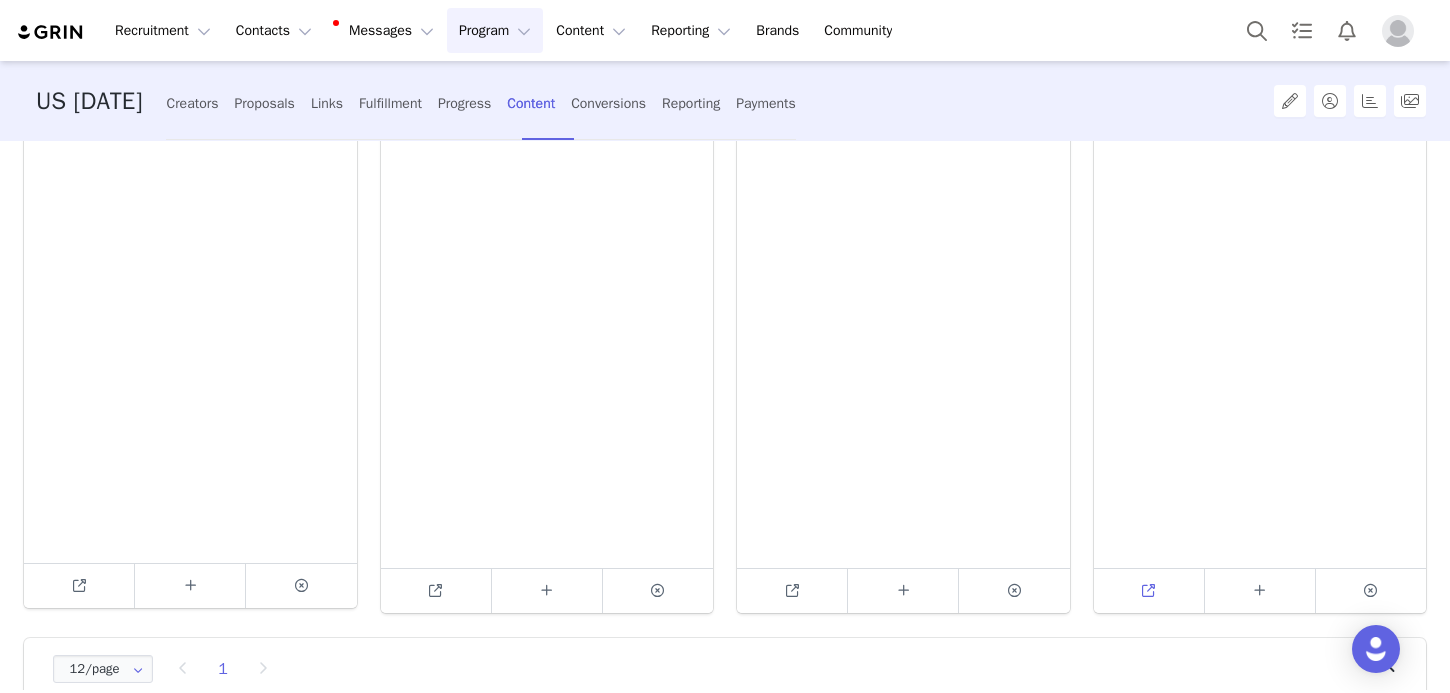 click at bounding box center (1149, 591) 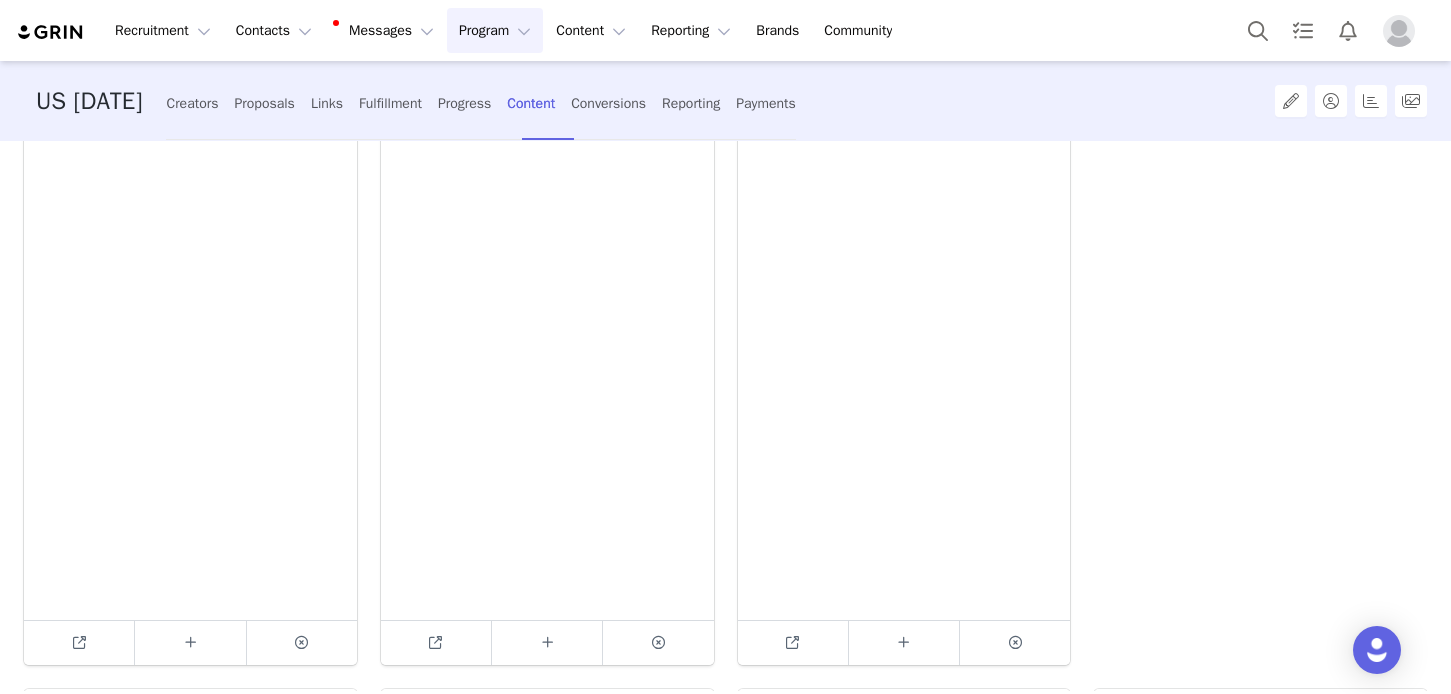 scroll, scrollTop: 446, scrollLeft: 0, axis: vertical 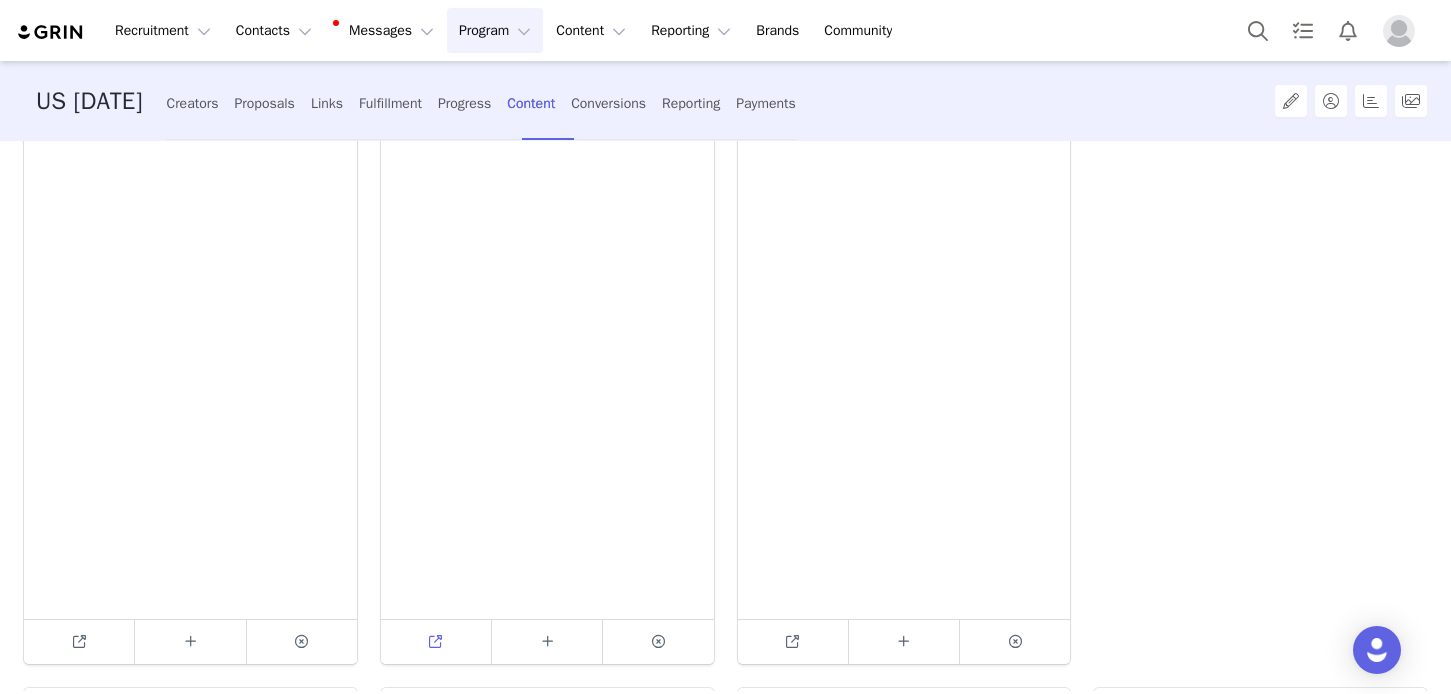 click at bounding box center (436, 642) 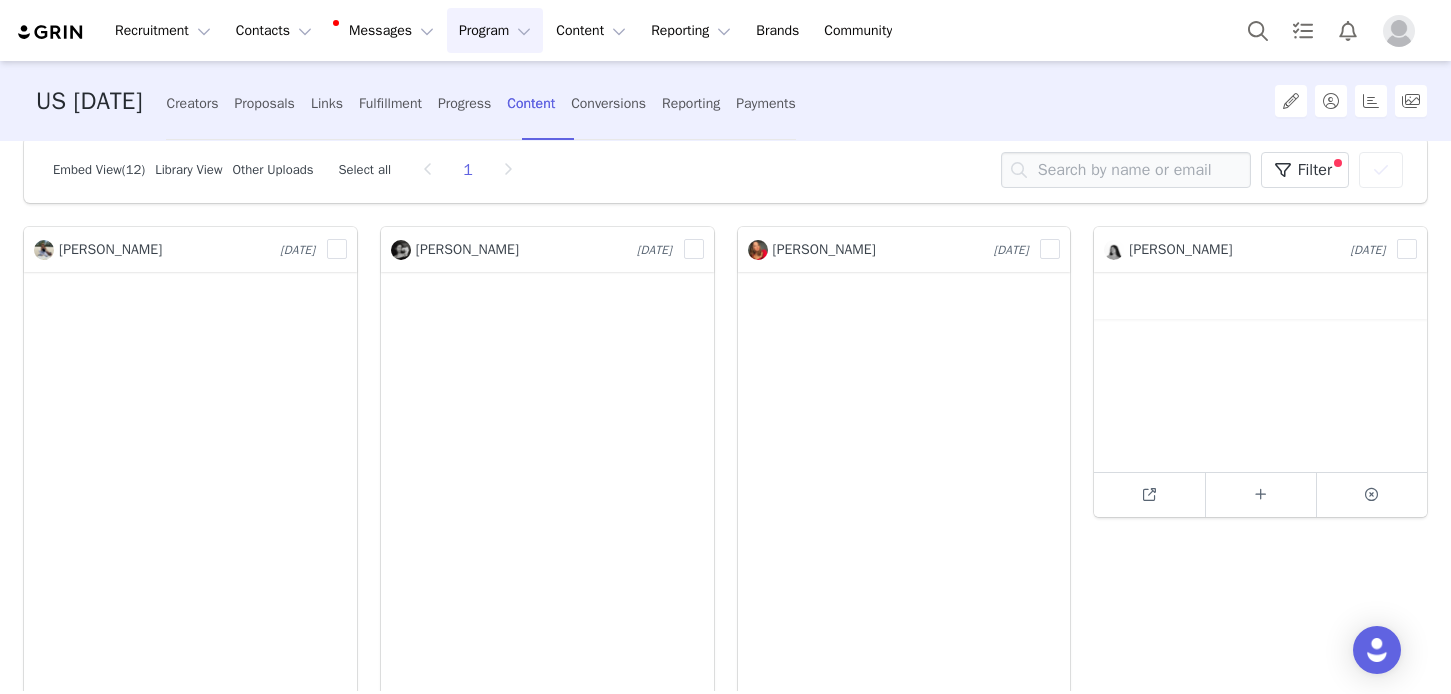 scroll, scrollTop: 32, scrollLeft: 0, axis: vertical 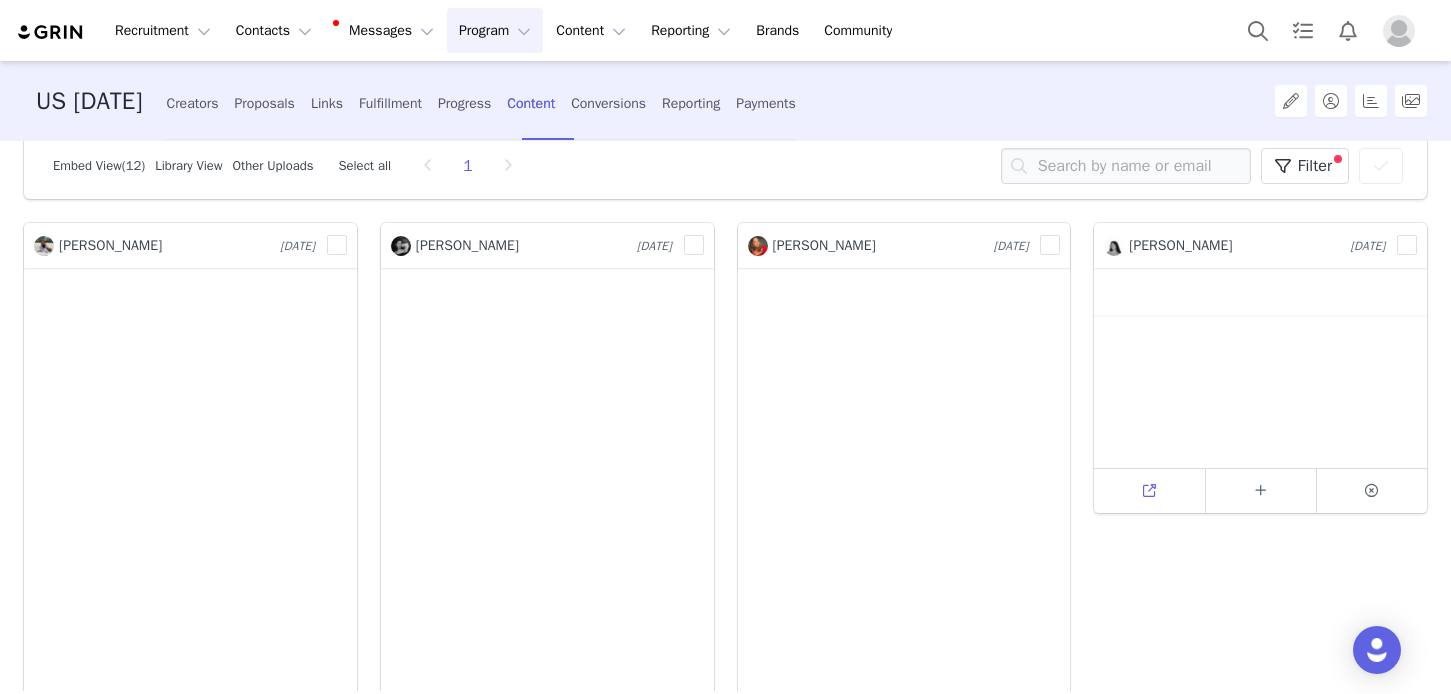 click at bounding box center (1149, 491) 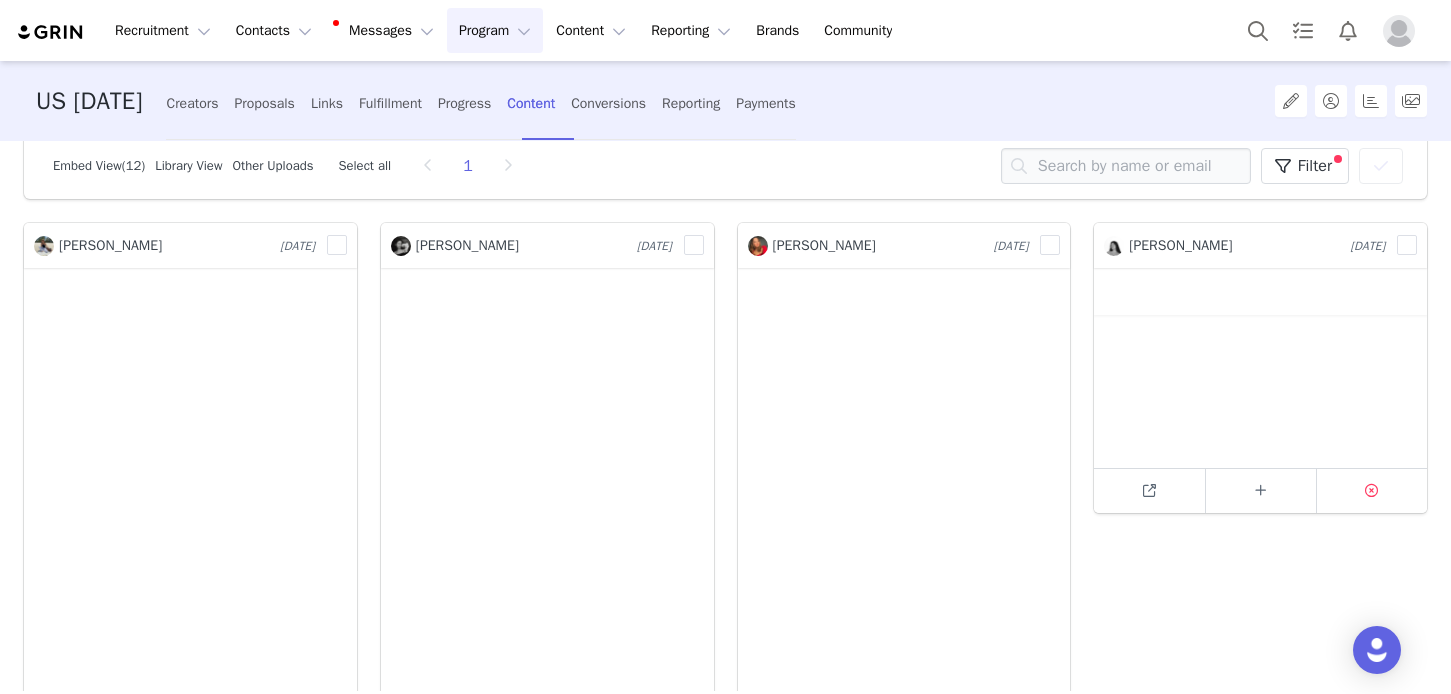 click at bounding box center [1372, 491] 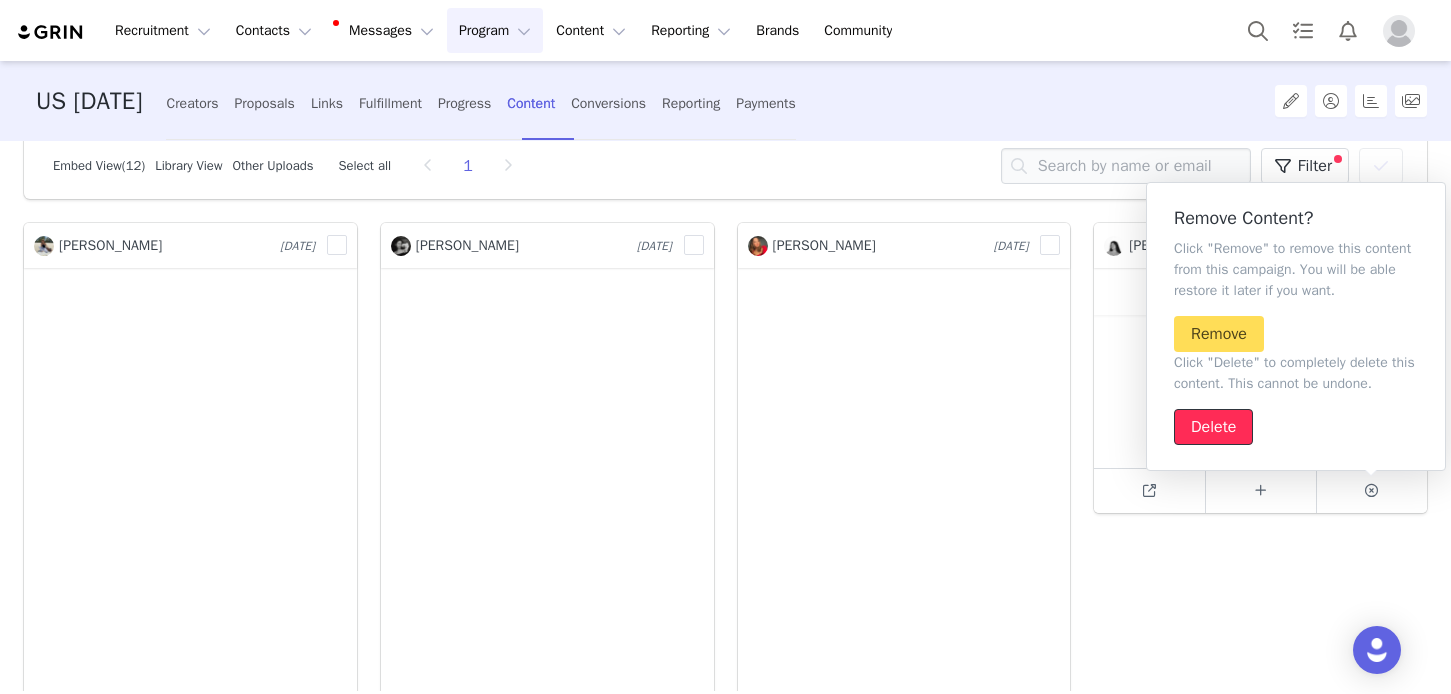 click on "Delete" at bounding box center [1213, 427] 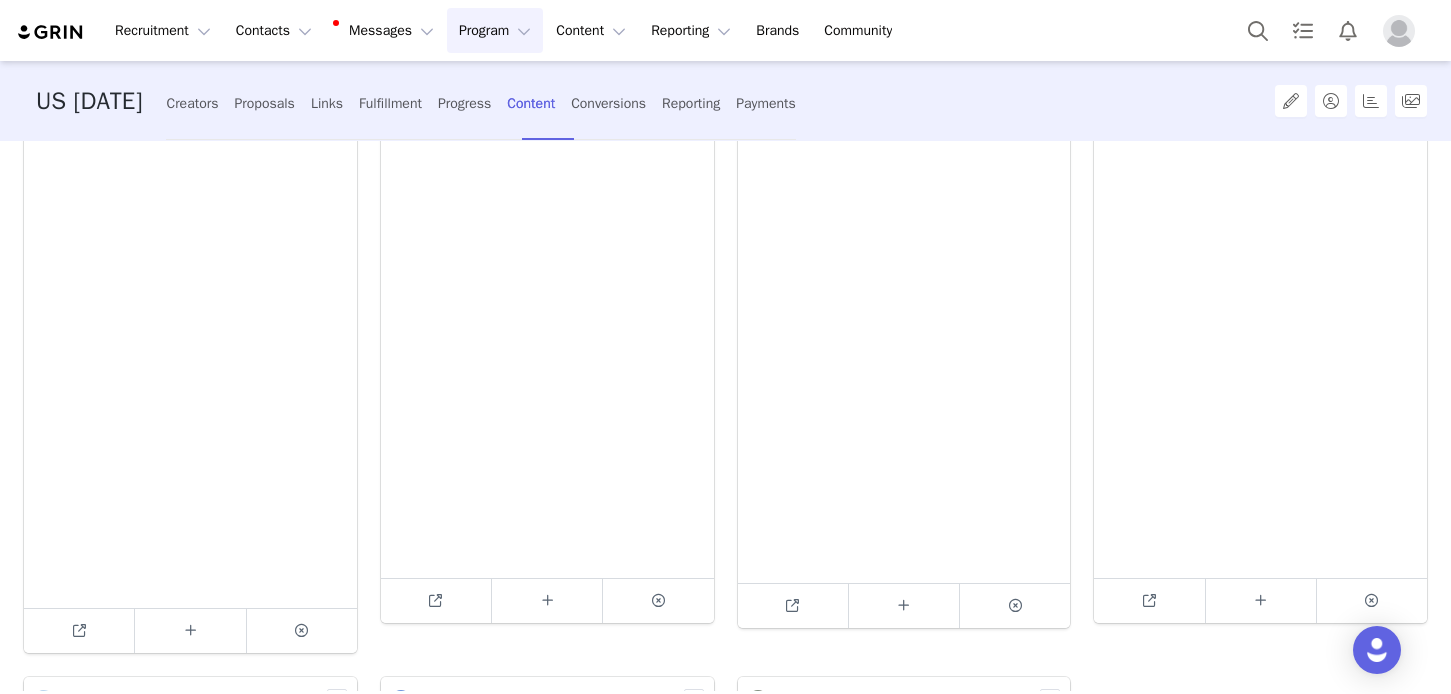 scroll, scrollTop: 1400, scrollLeft: 0, axis: vertical 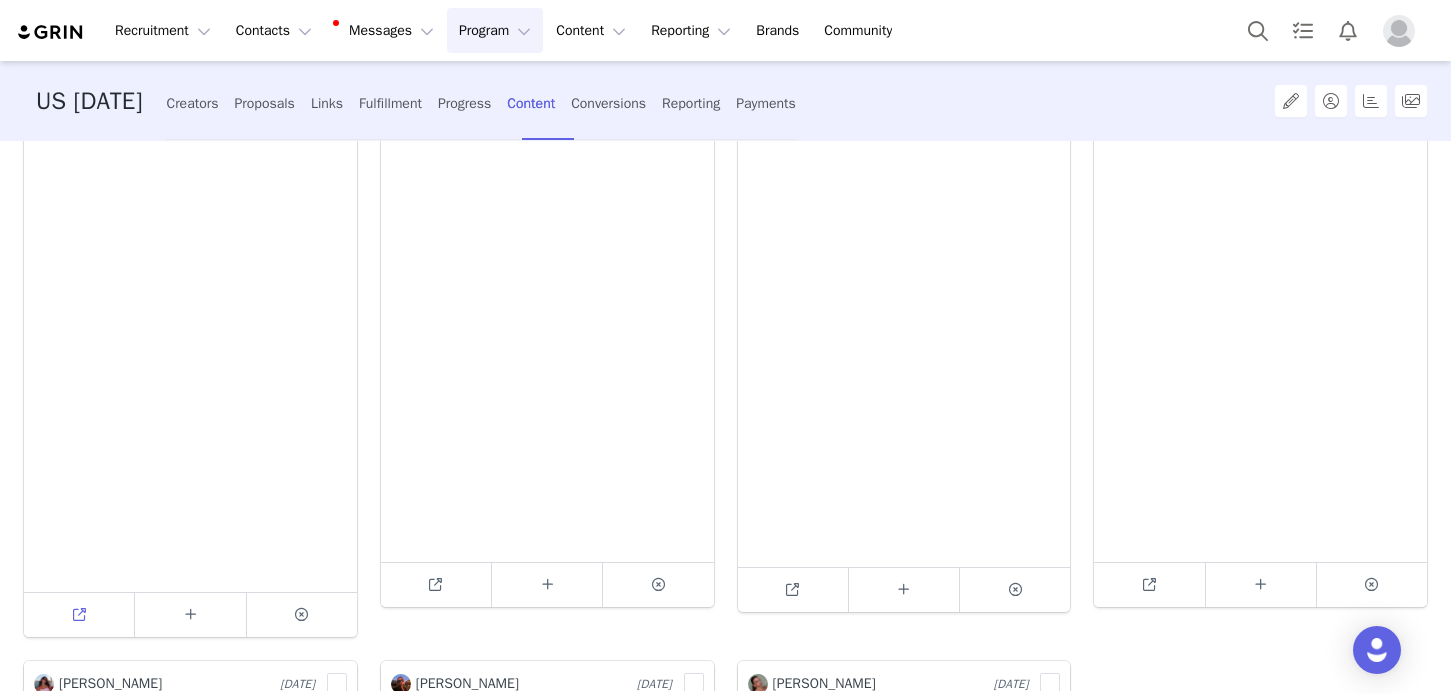 click at bounding box center [79, 615] 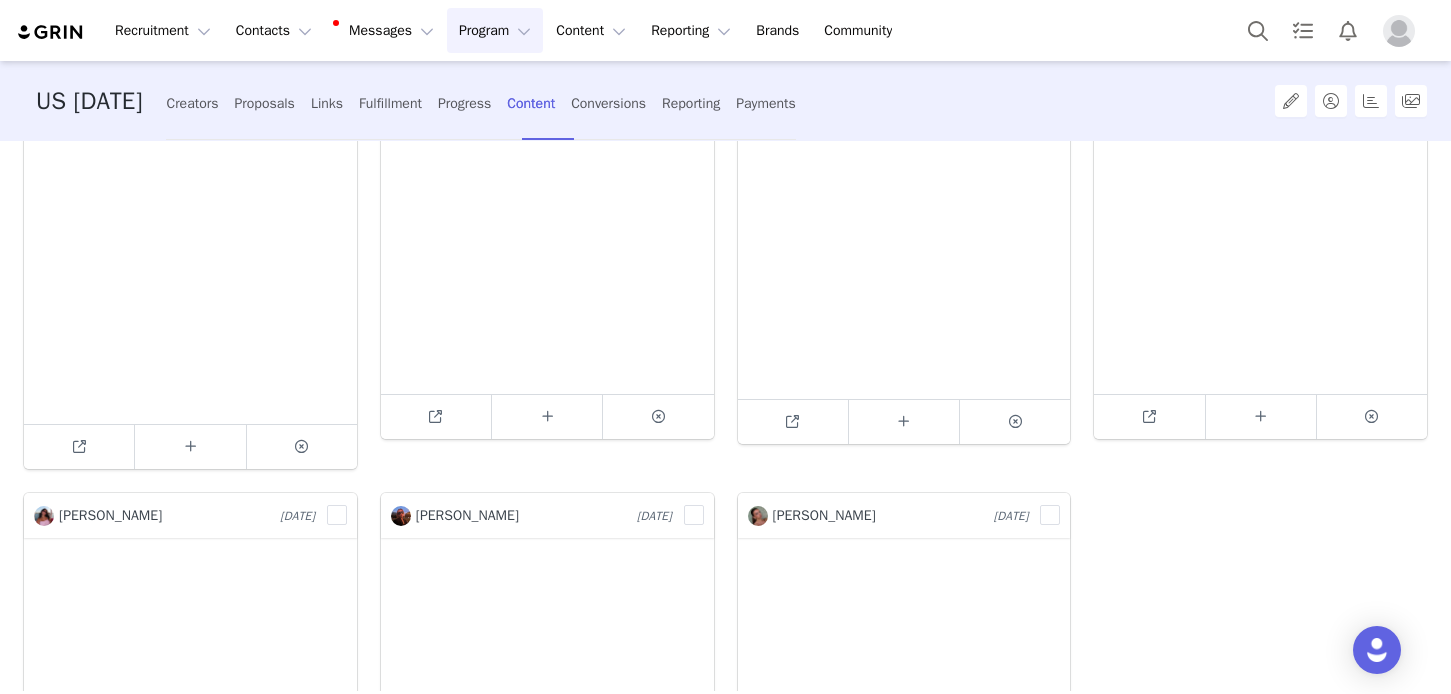 scroll, scrollTop: 1565, scrollLeft: 0, axis: vertical 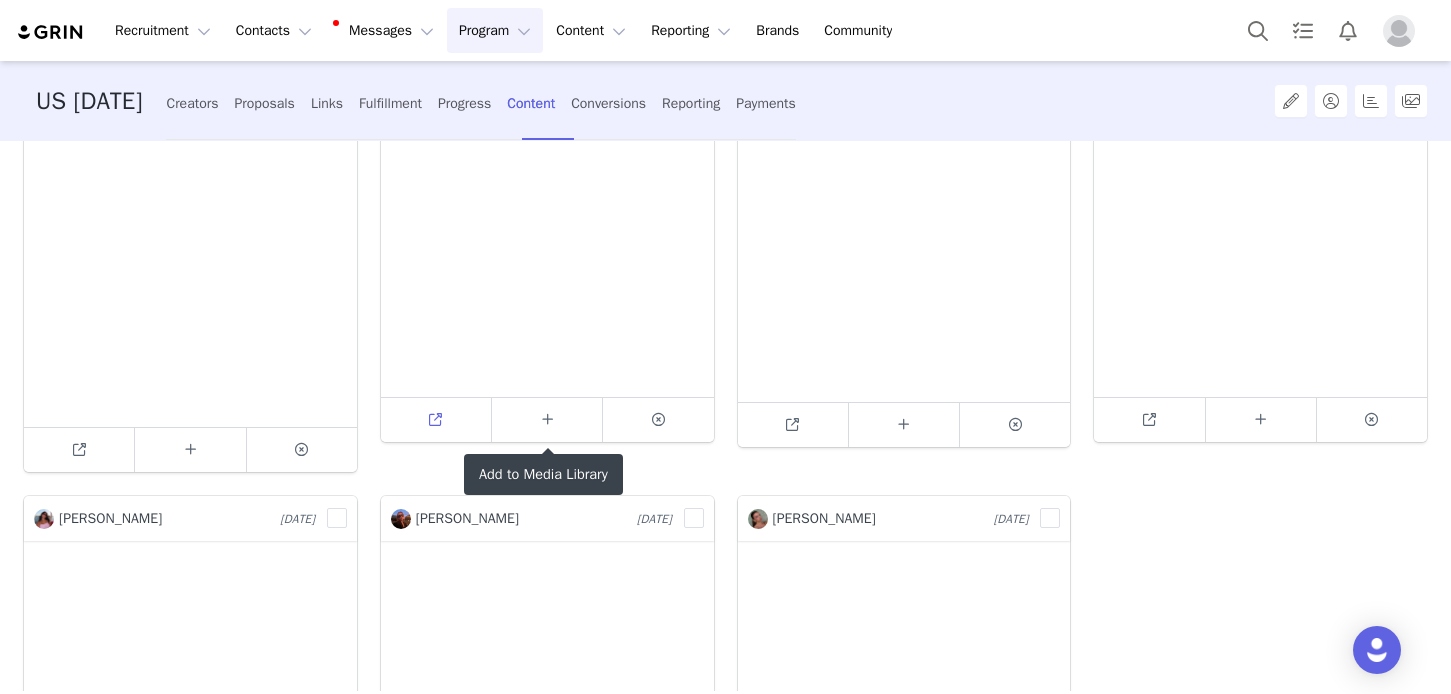 click at bounding box center (436, 420) 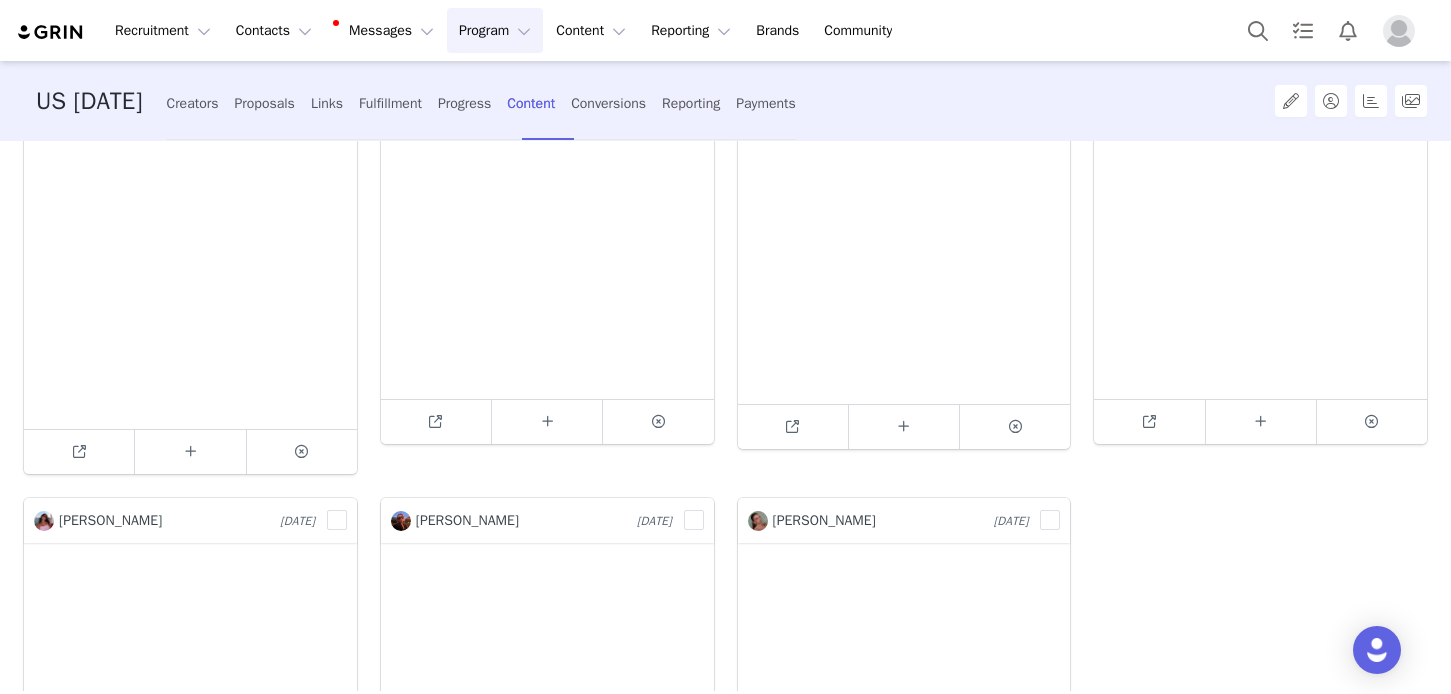 scroll, scrollTop: 1587, scrollLeft: 0, axis: vertical 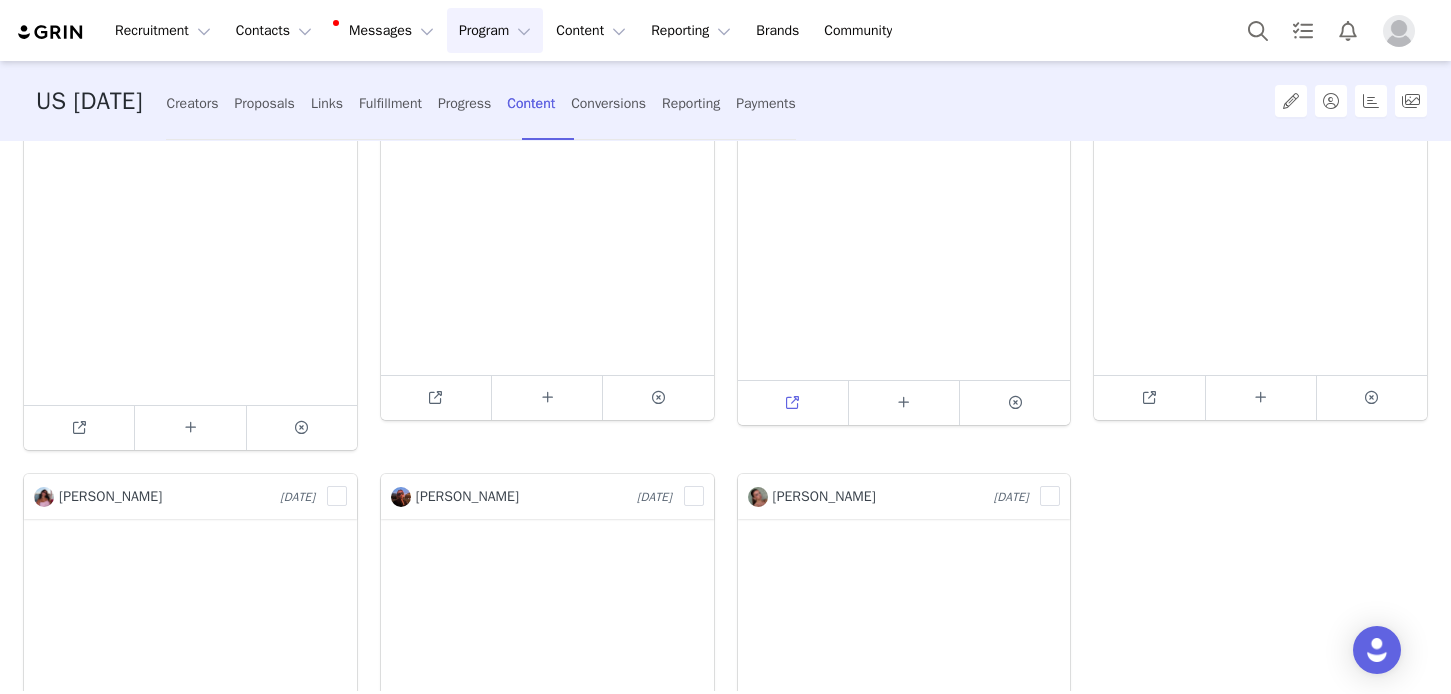 click at bounding box center (793, 403) 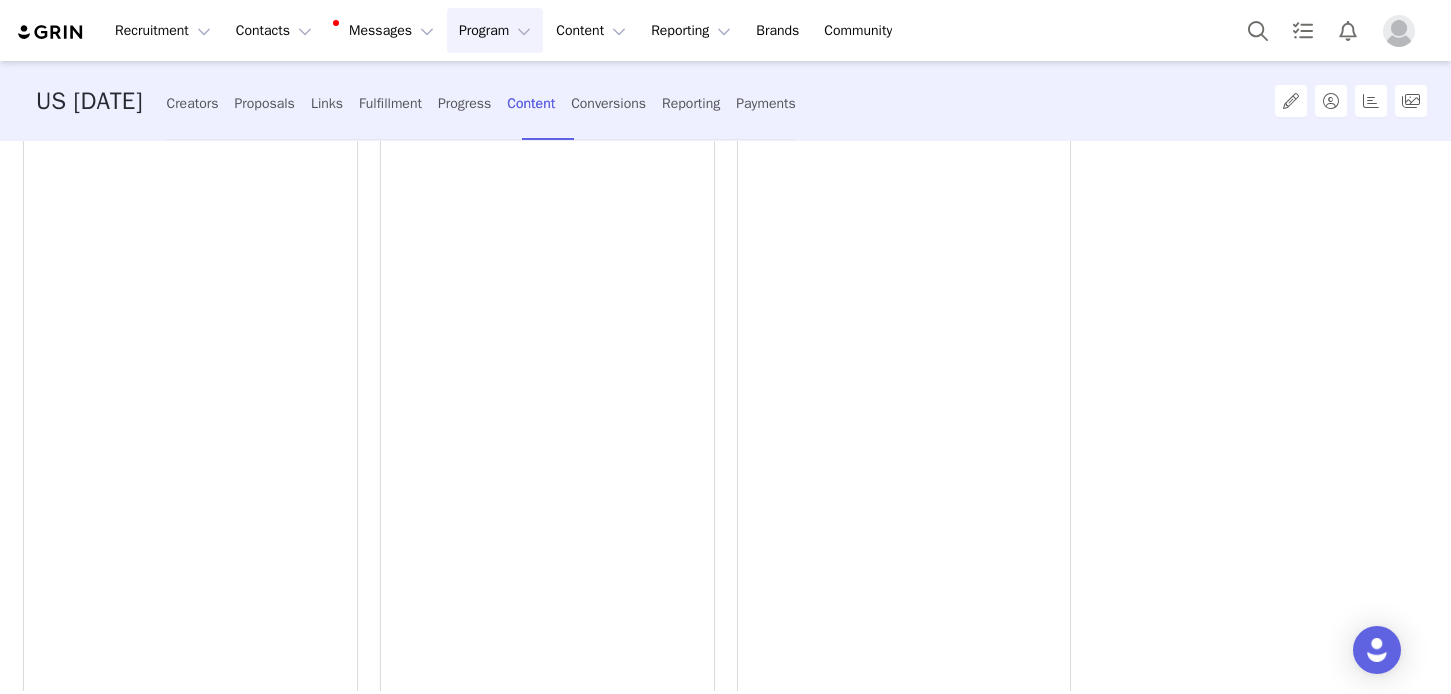 scroll, scrollTop: 2232, scrollLeft: 0, axis: vertical 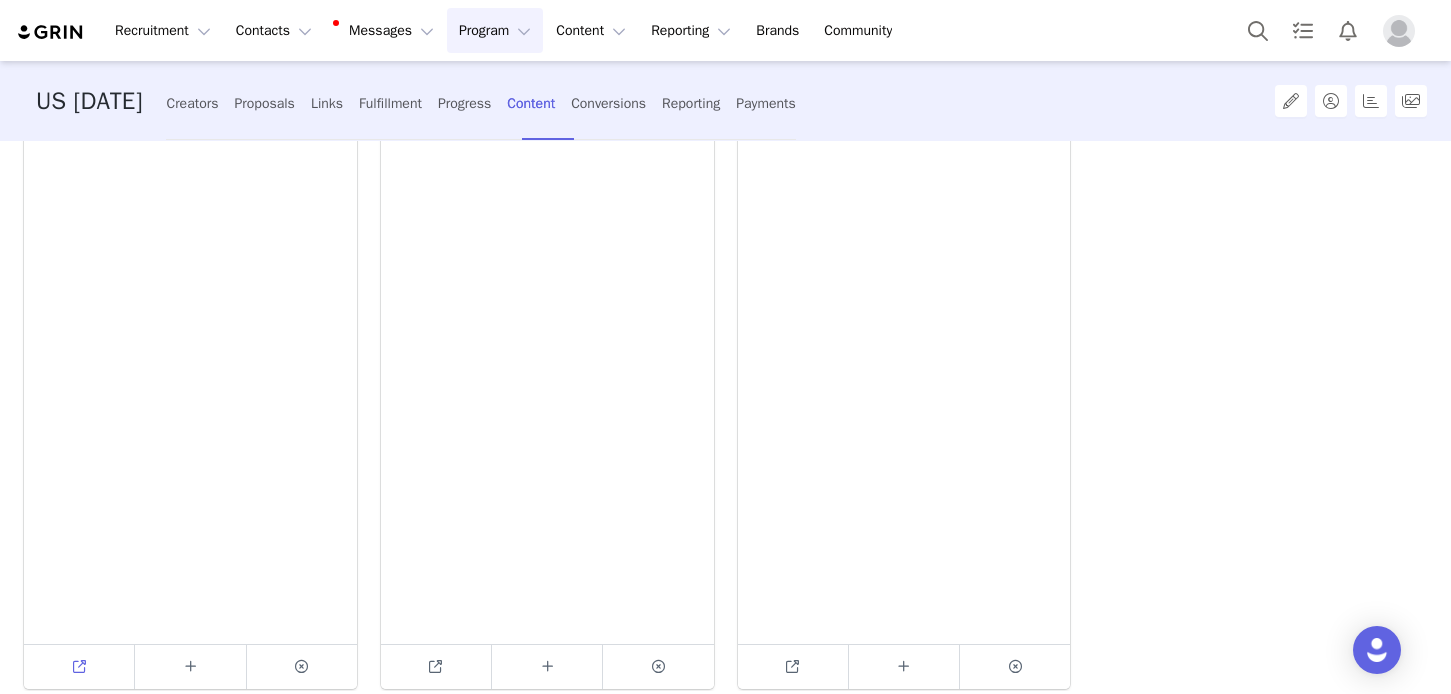 click at bounding box center (79, 667) 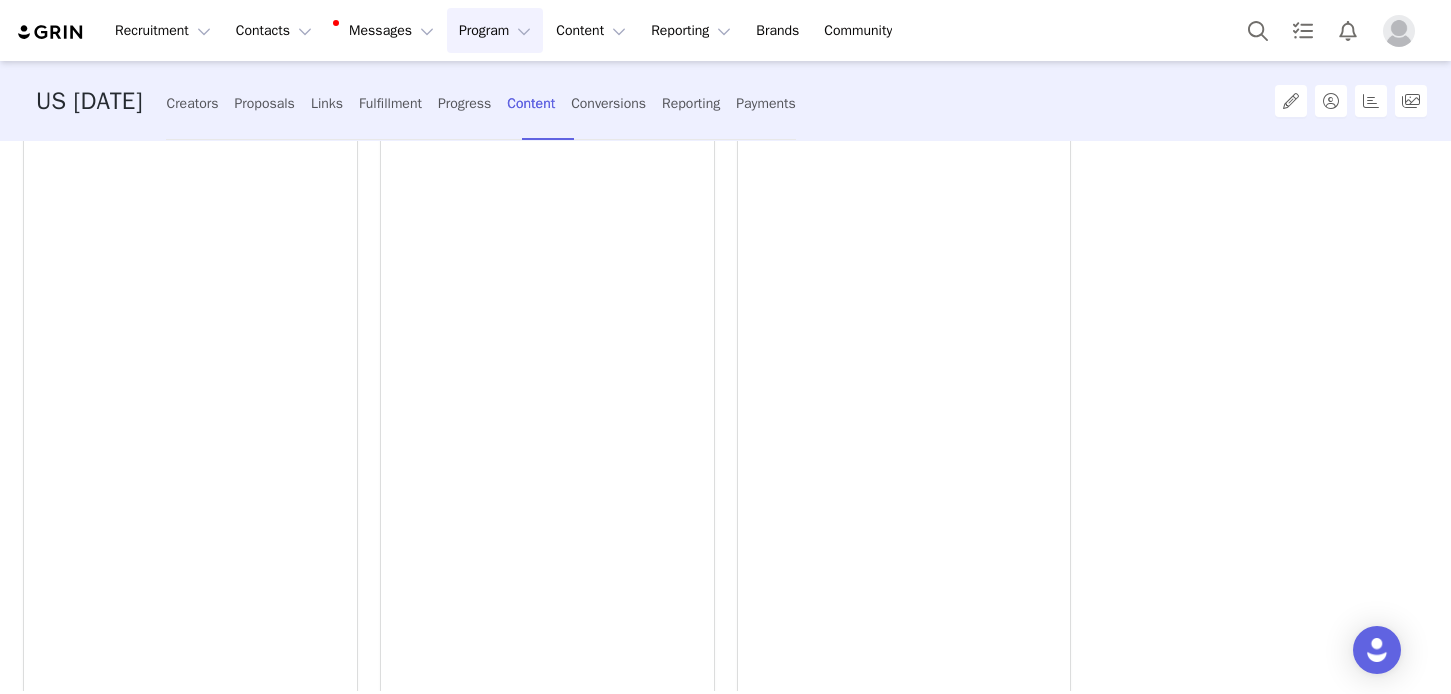 scroll, scrollTop: 2341, scrollLeft: 0, axis: vertical 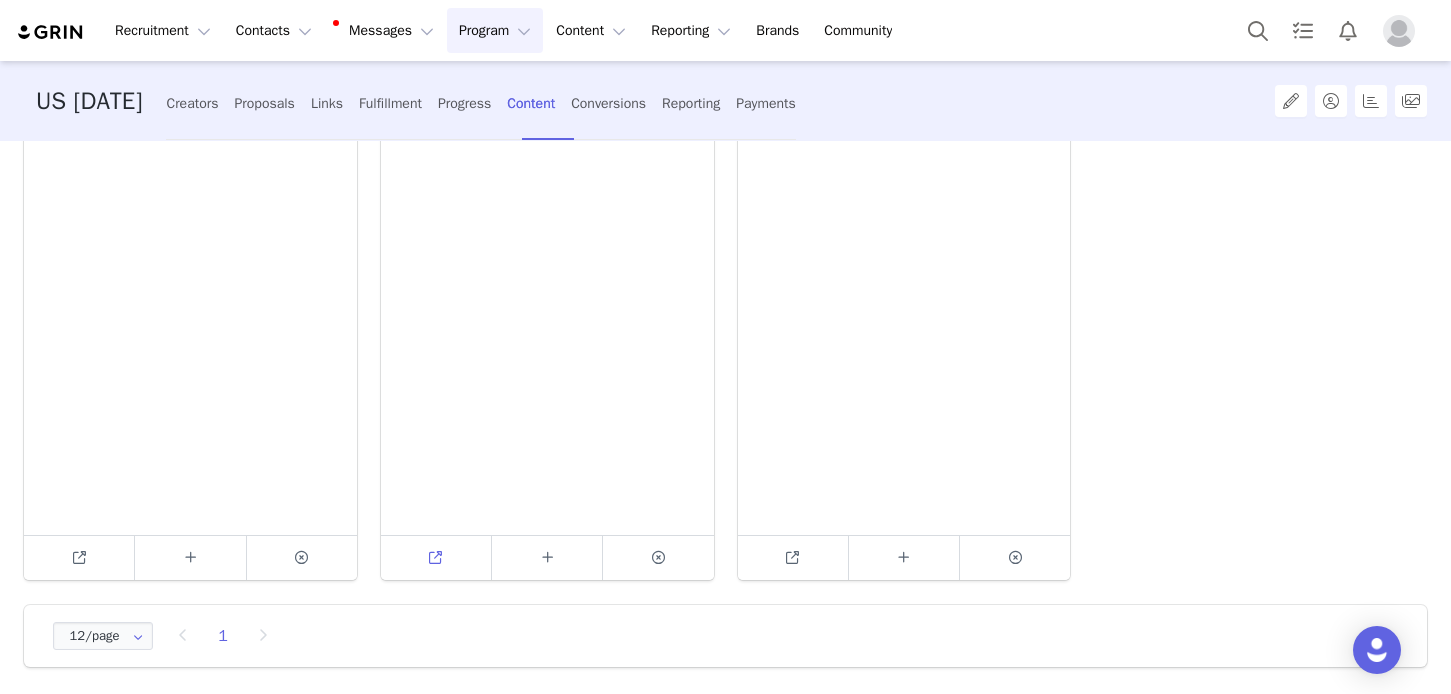 click at bounding box center [436, 558] 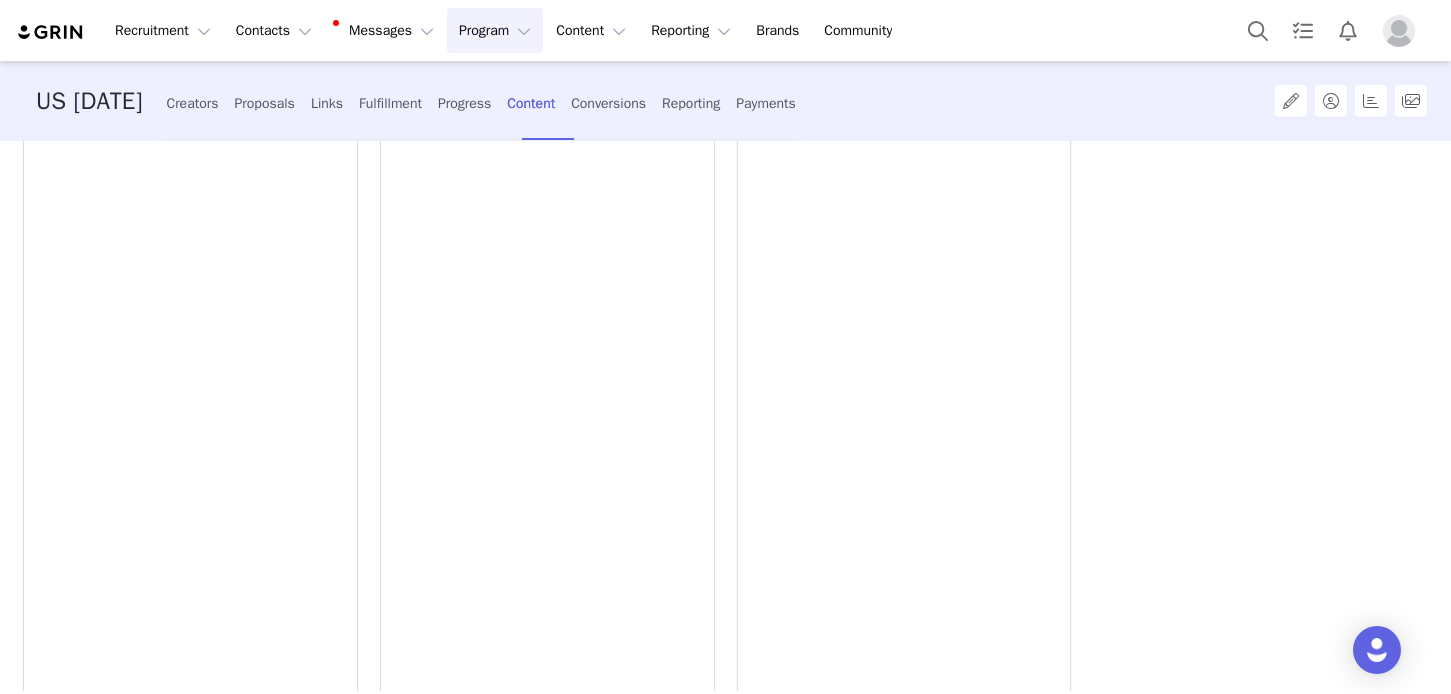 scroll, scrollTop: 2341, scrollLeft: 0, axis: vertical 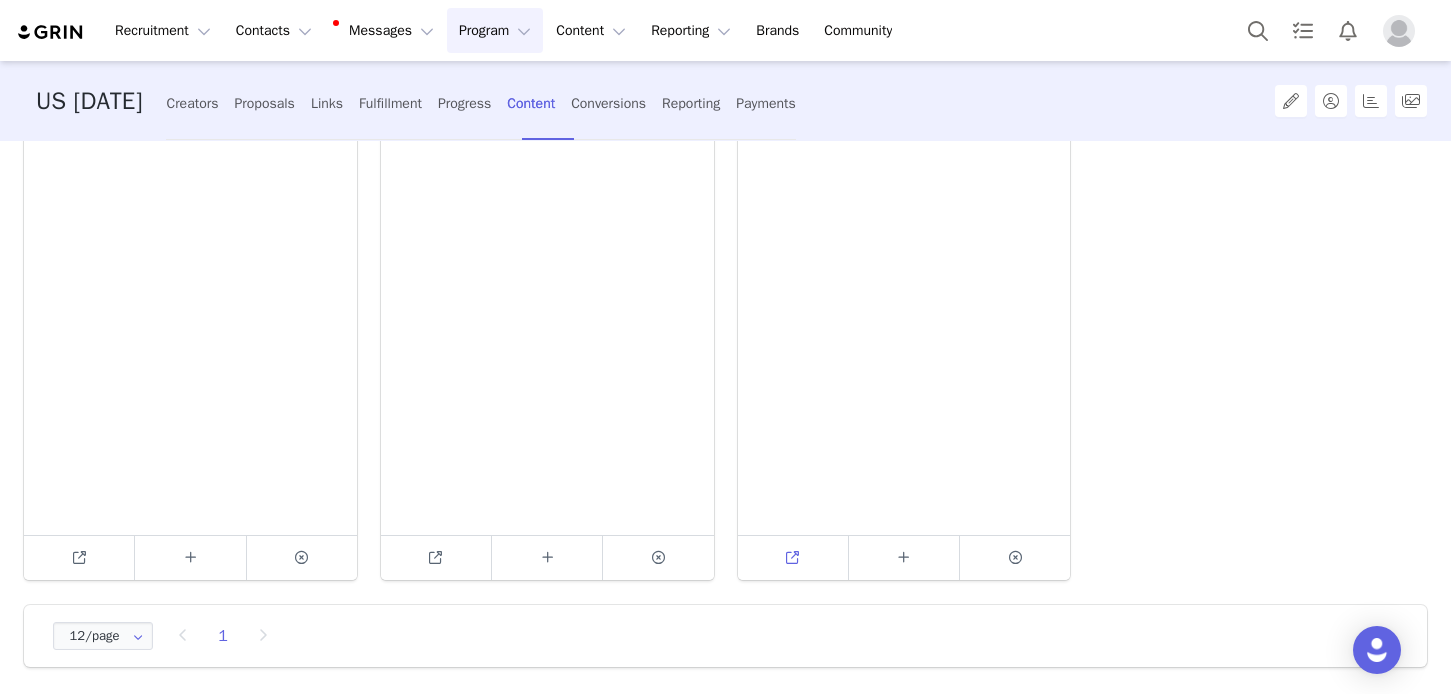click at bounding box center [793, 558] 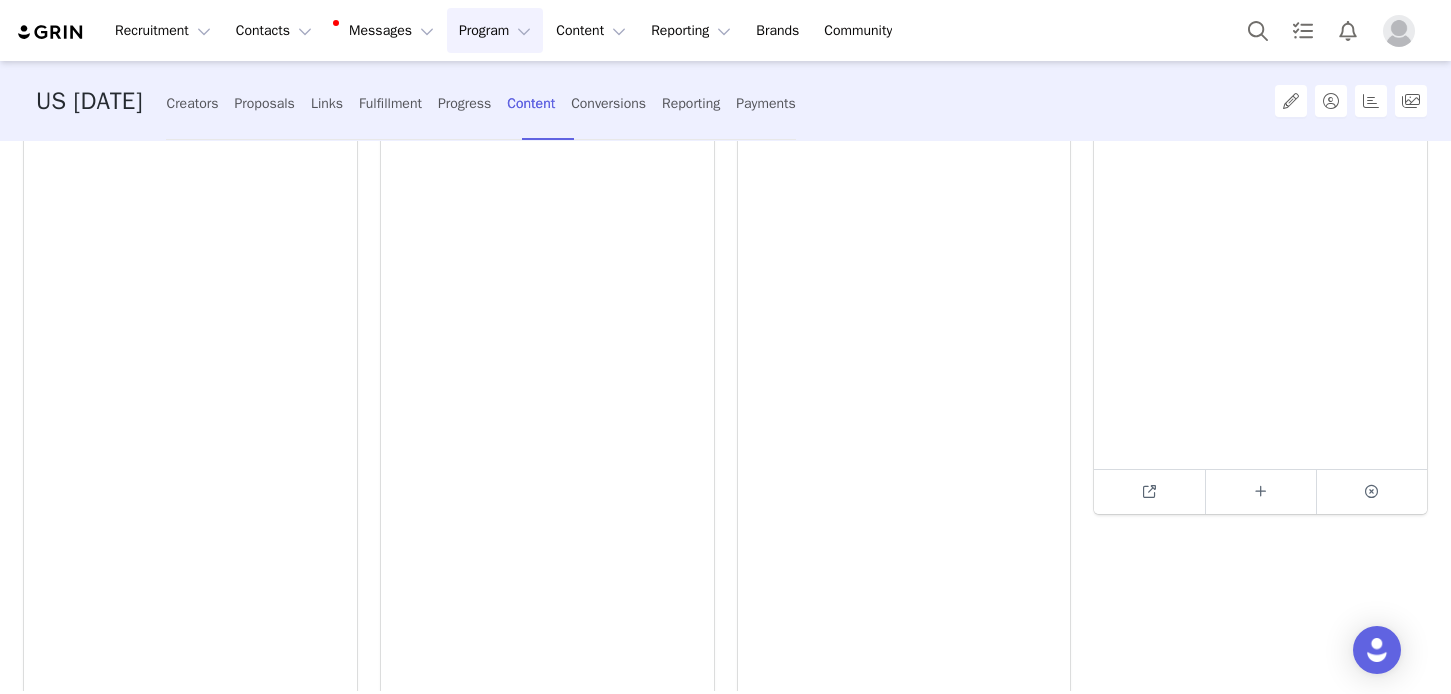 scroll, scrollTop: 0, scrollLeft: 0, axis: both 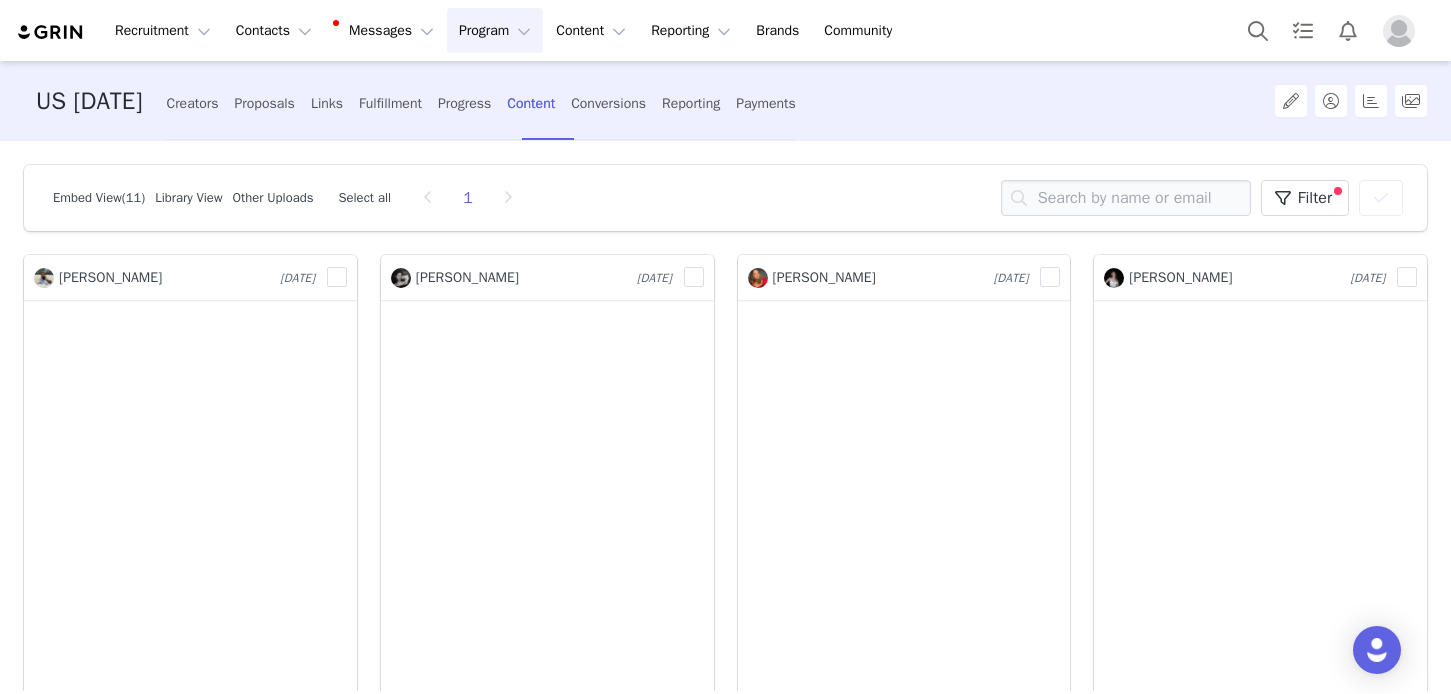 click on "Other Uploads" at bounding box center (267, 198) 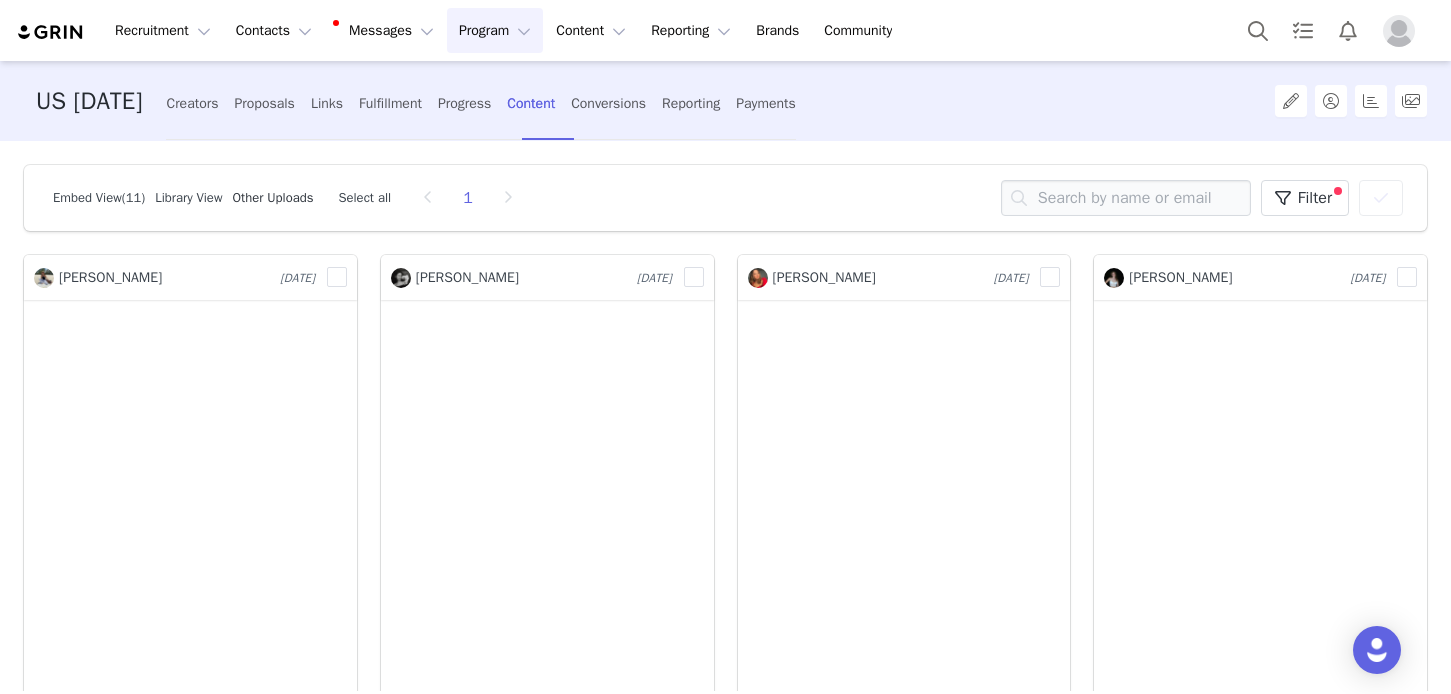 click on "Other Uploads" at bounding box center [272, 197] 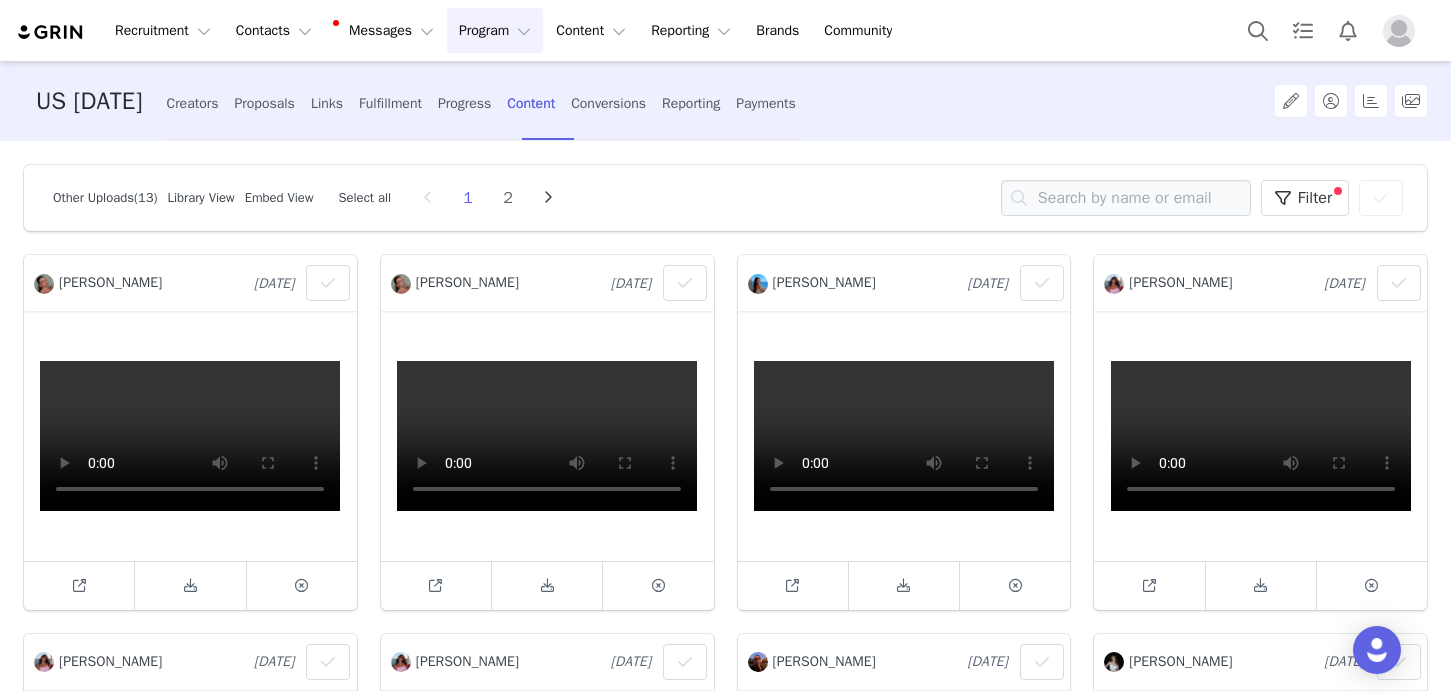 scroll, scrollTop: 107, scrollLeft: 0, axis: vertical 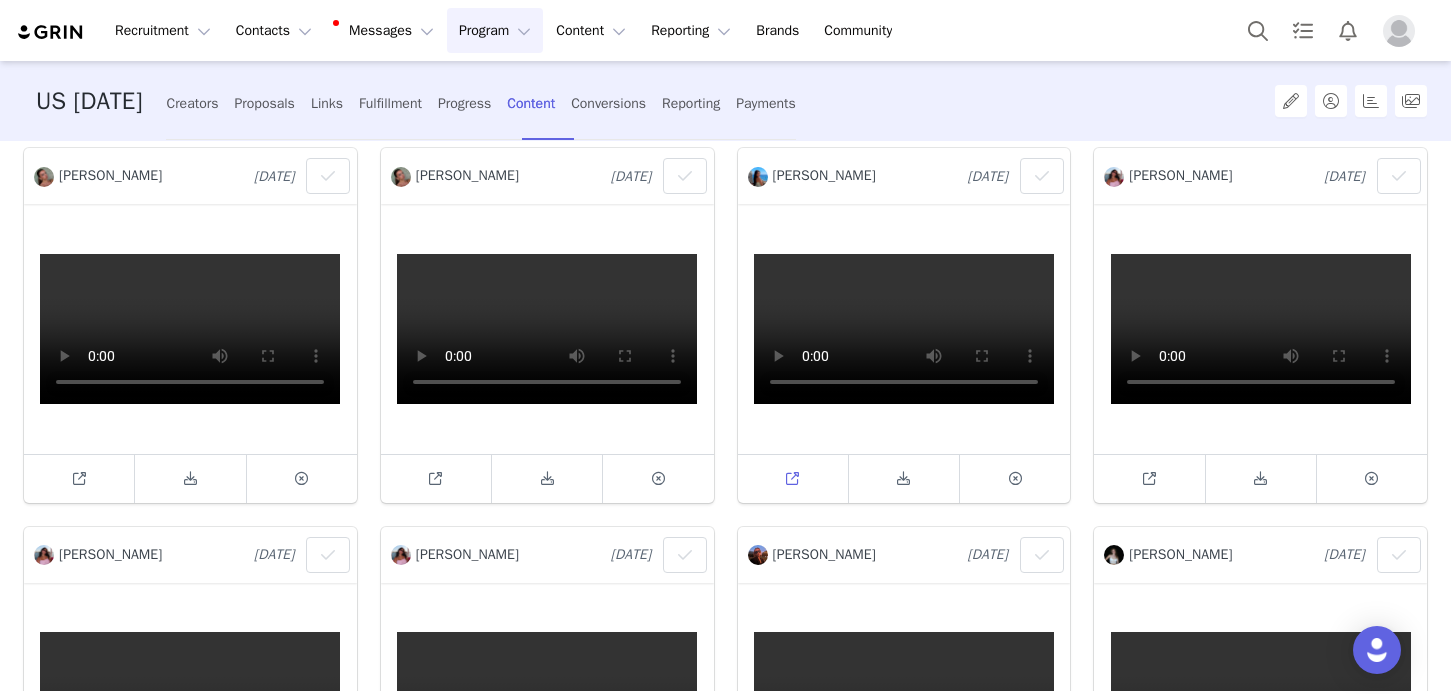 click at bounding box center (792, 478) 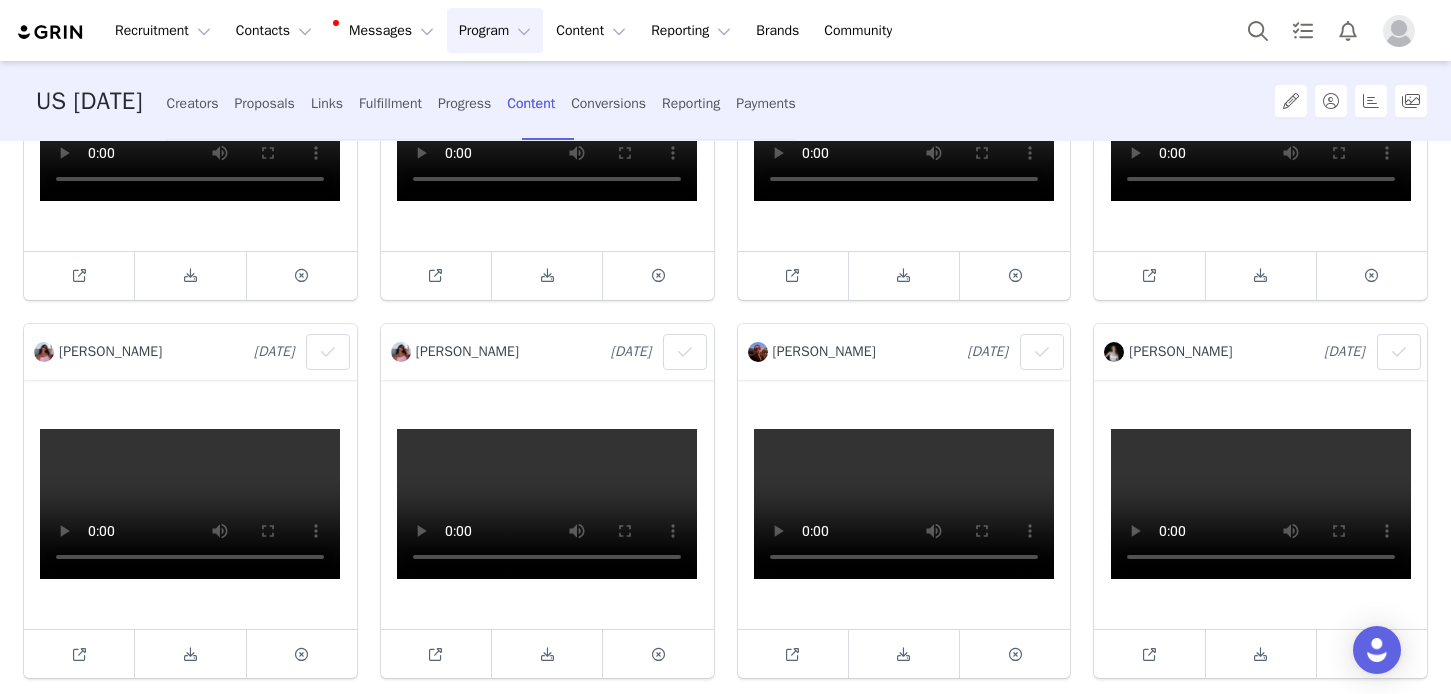 scroll, scrollTop: 376, scrollLeft: 0, axis: vertical 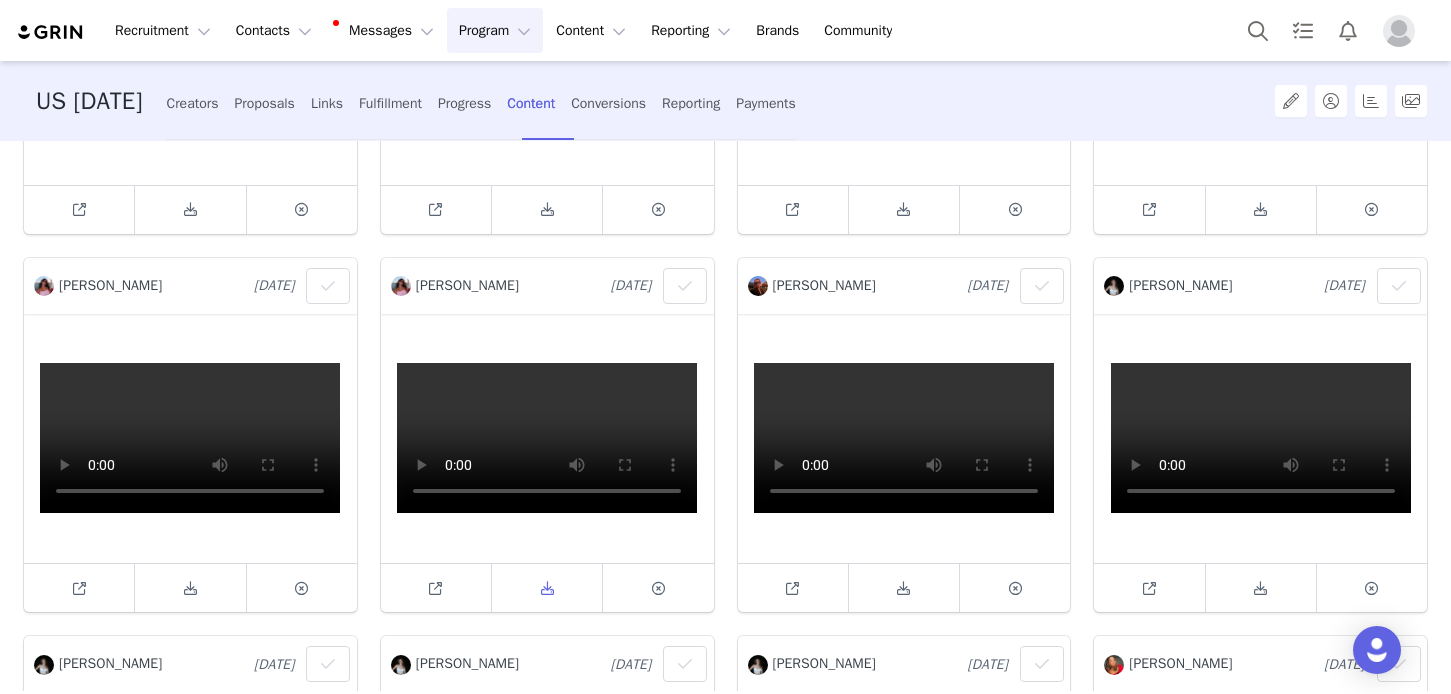 click at bounding box center [547, 588] 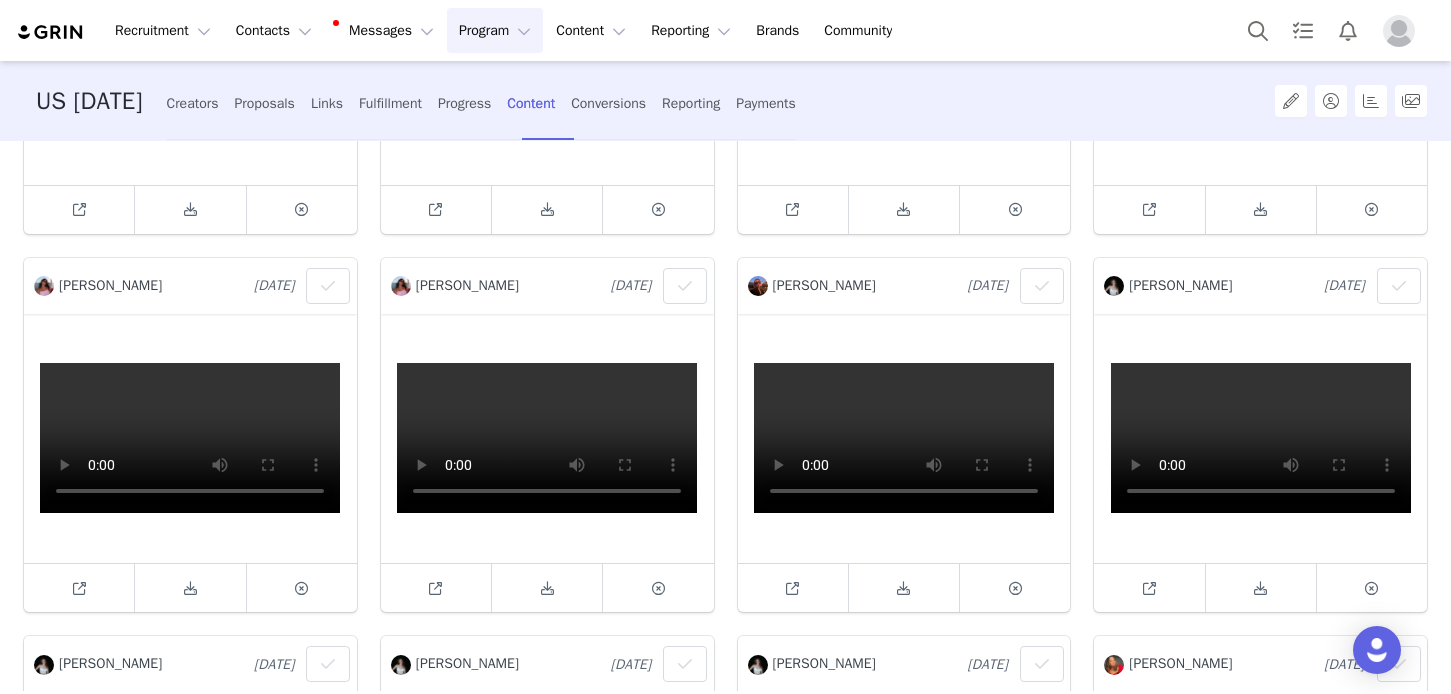 click at bounding box center (547, 439) 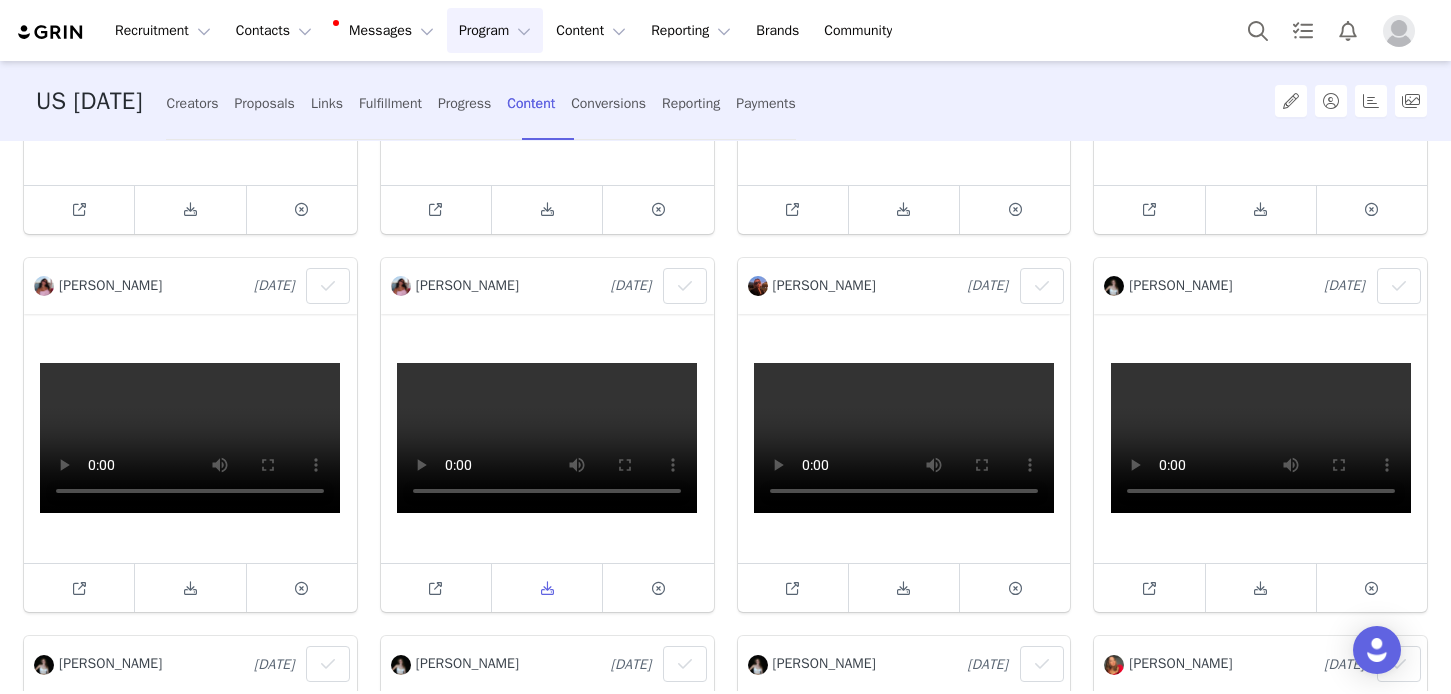 click at bounding box center (547, 588) 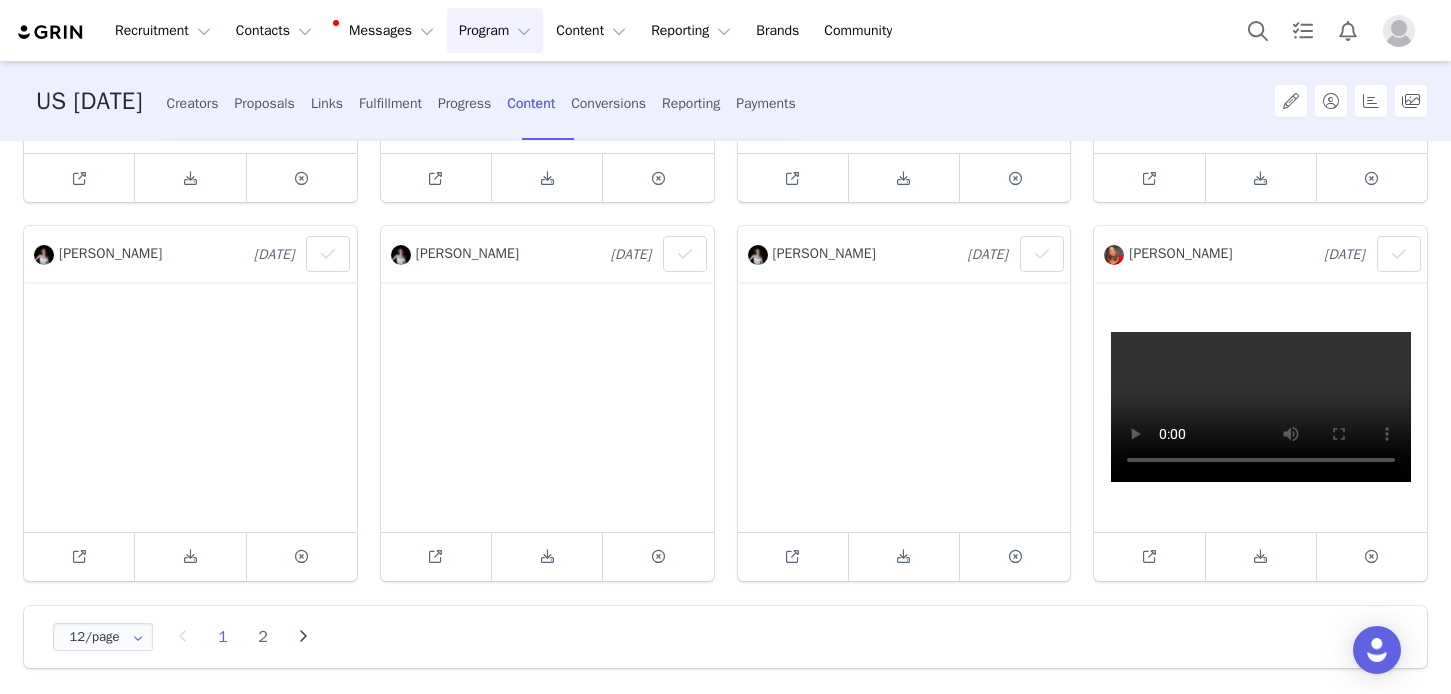 scroll, scrollTop: 785, scrollLeft: 0, axis: vertical 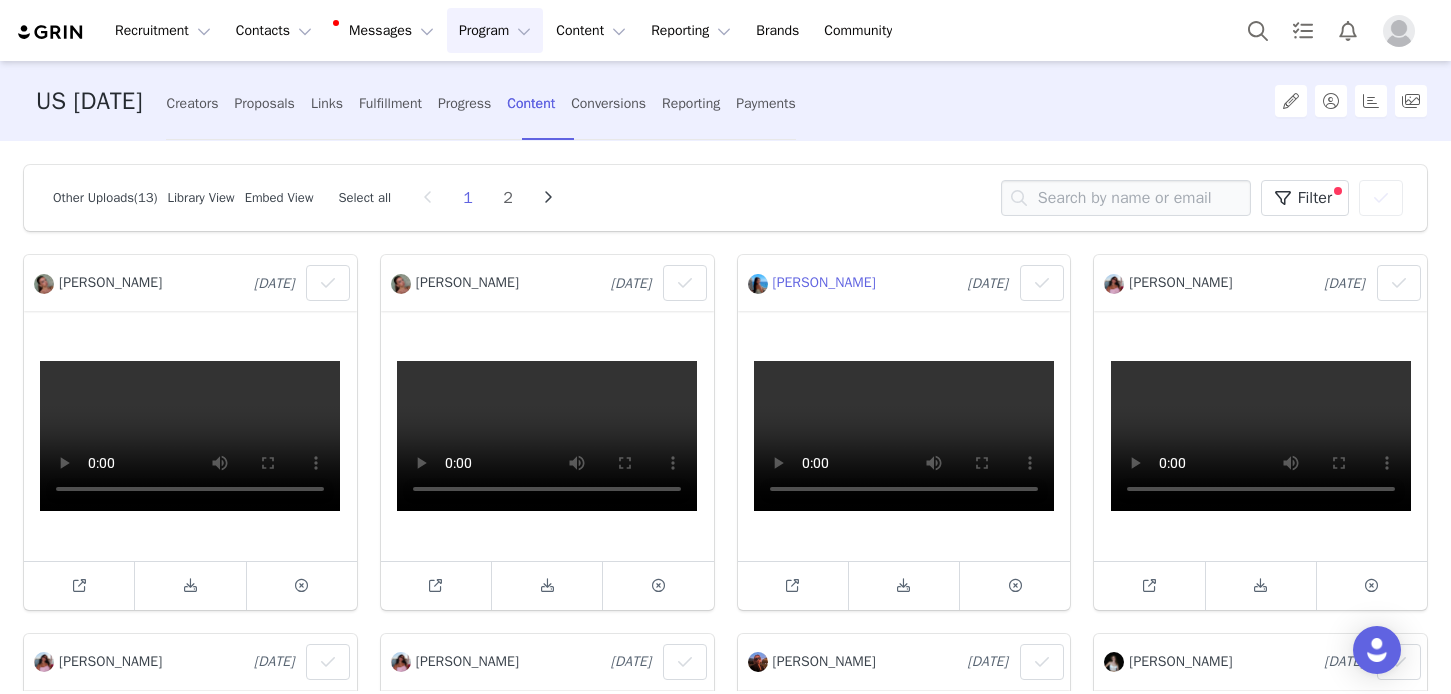 click on "[PERSON_NAME]" at bounding box center [824, 282] 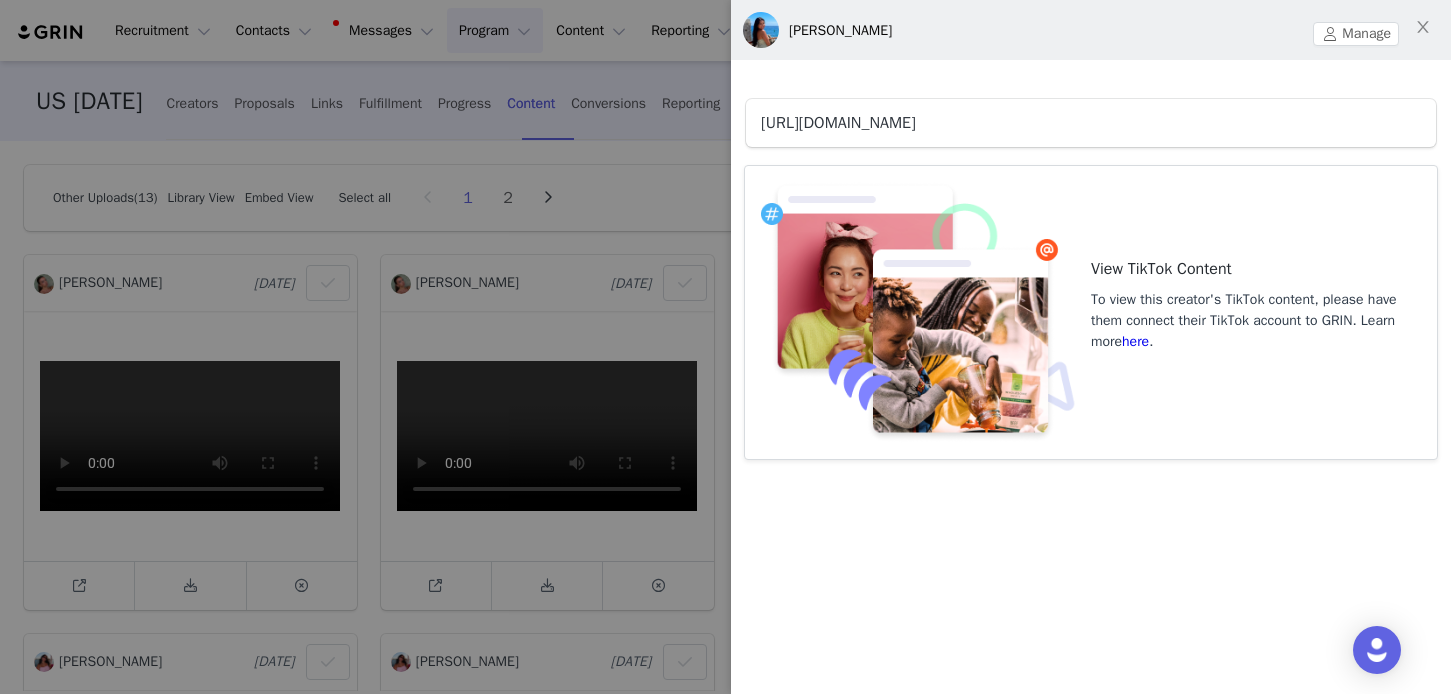 click on "[URL][DOMAIN_NAME]" at bounding box center [838, 123] 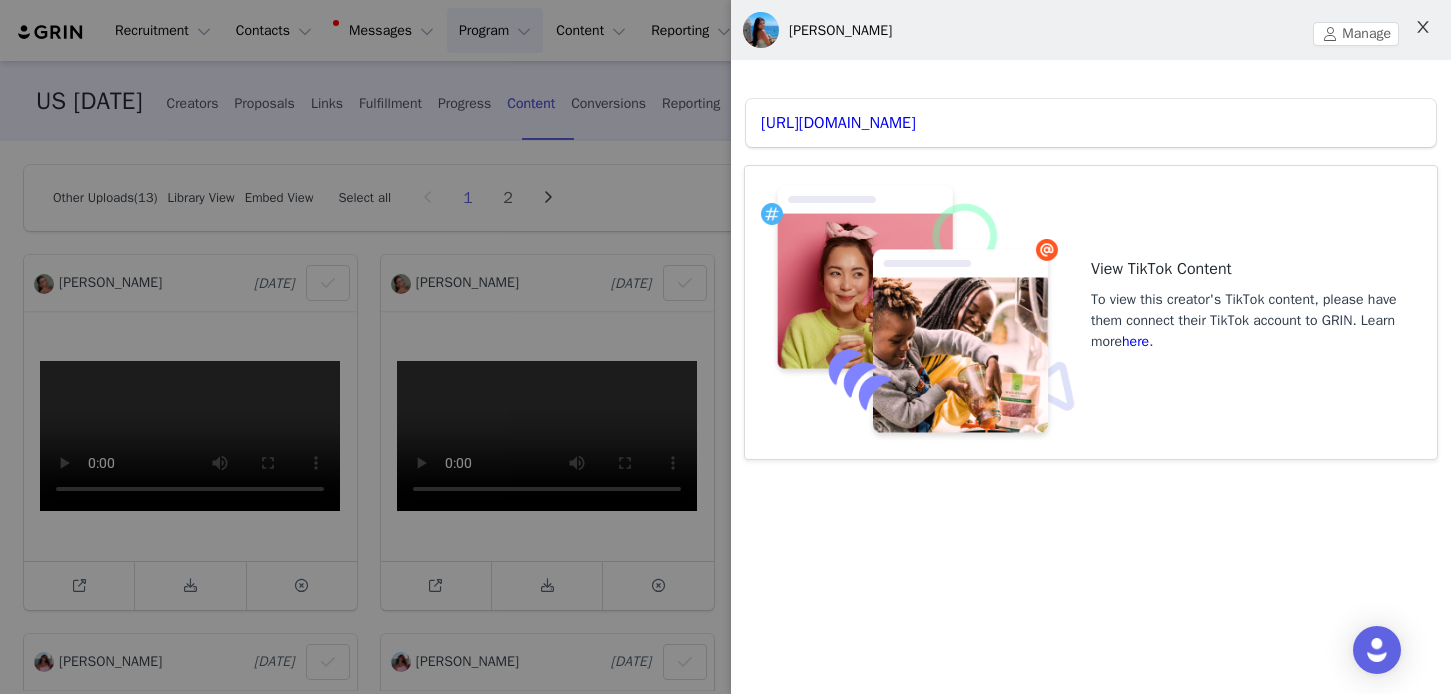 click 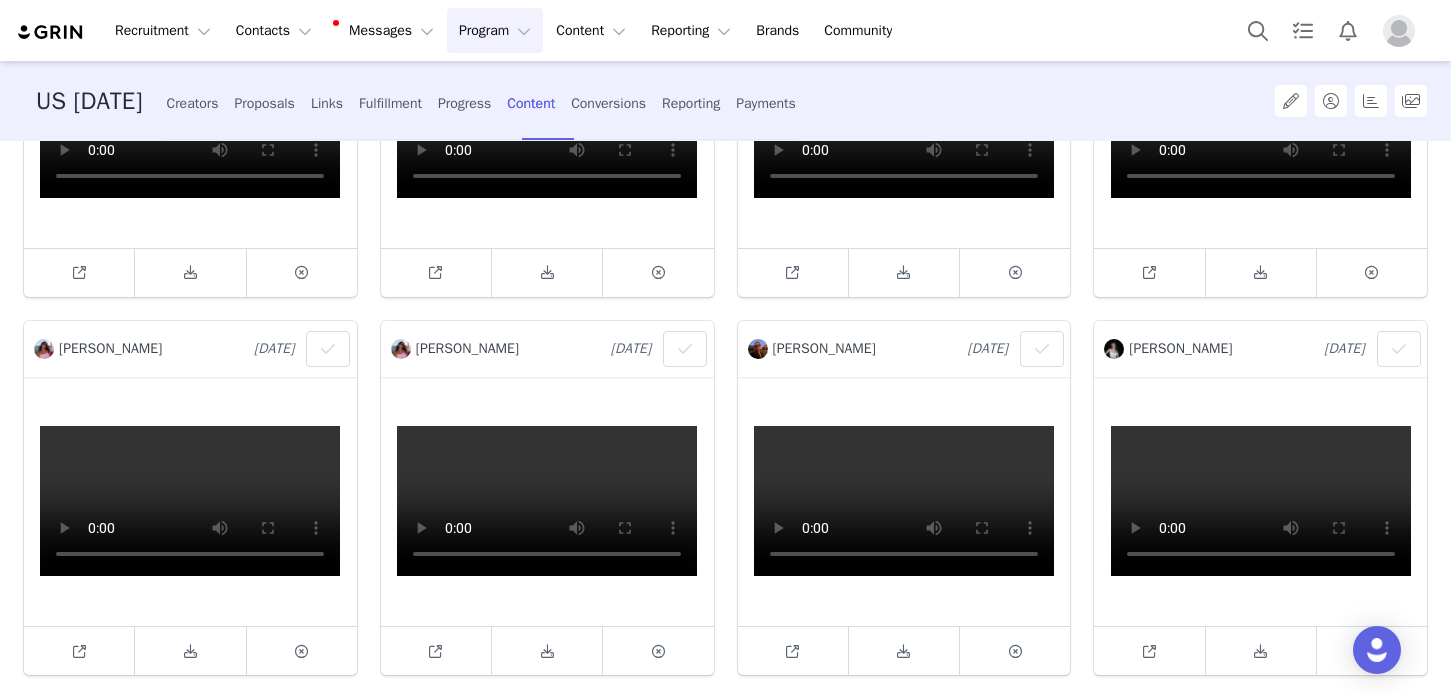 scroll, scrollTop: 336, scrollLeft: 0, axis: vertical 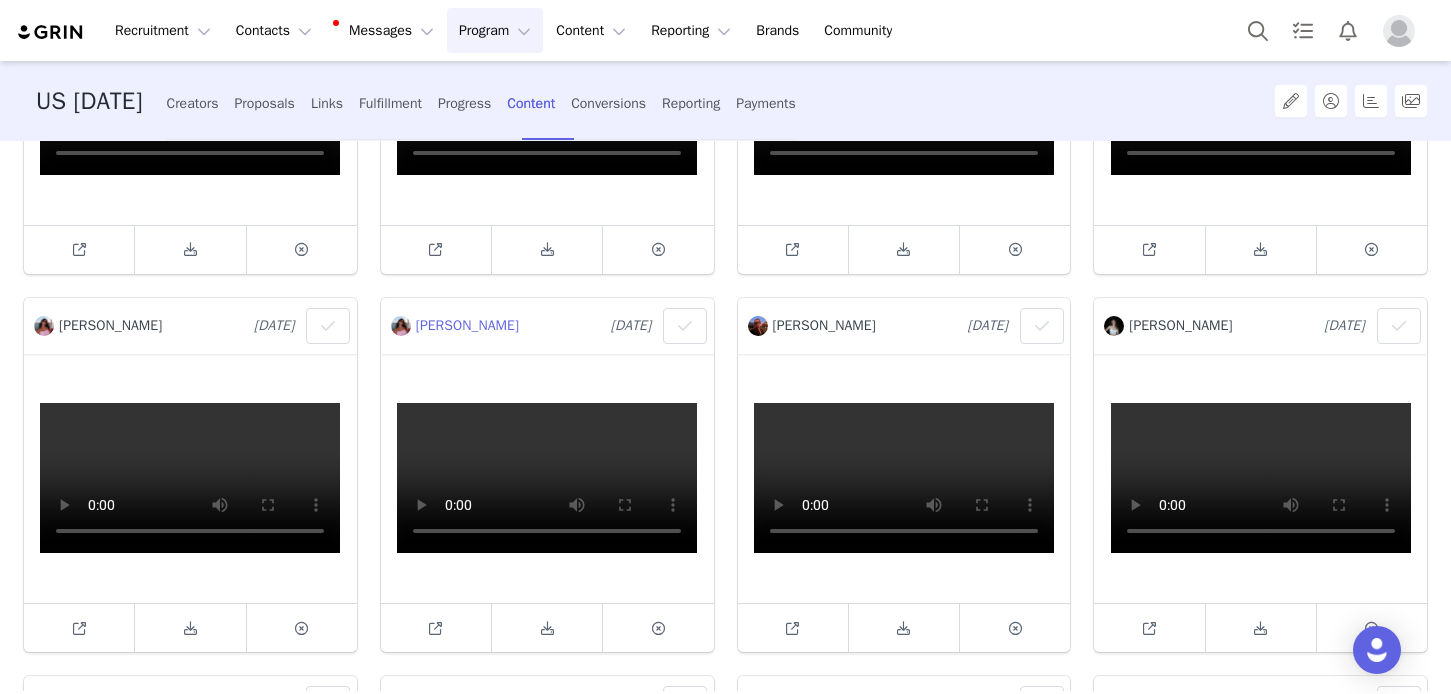 click on "[PERSON_NAME]" at bounding box center [467, 325] 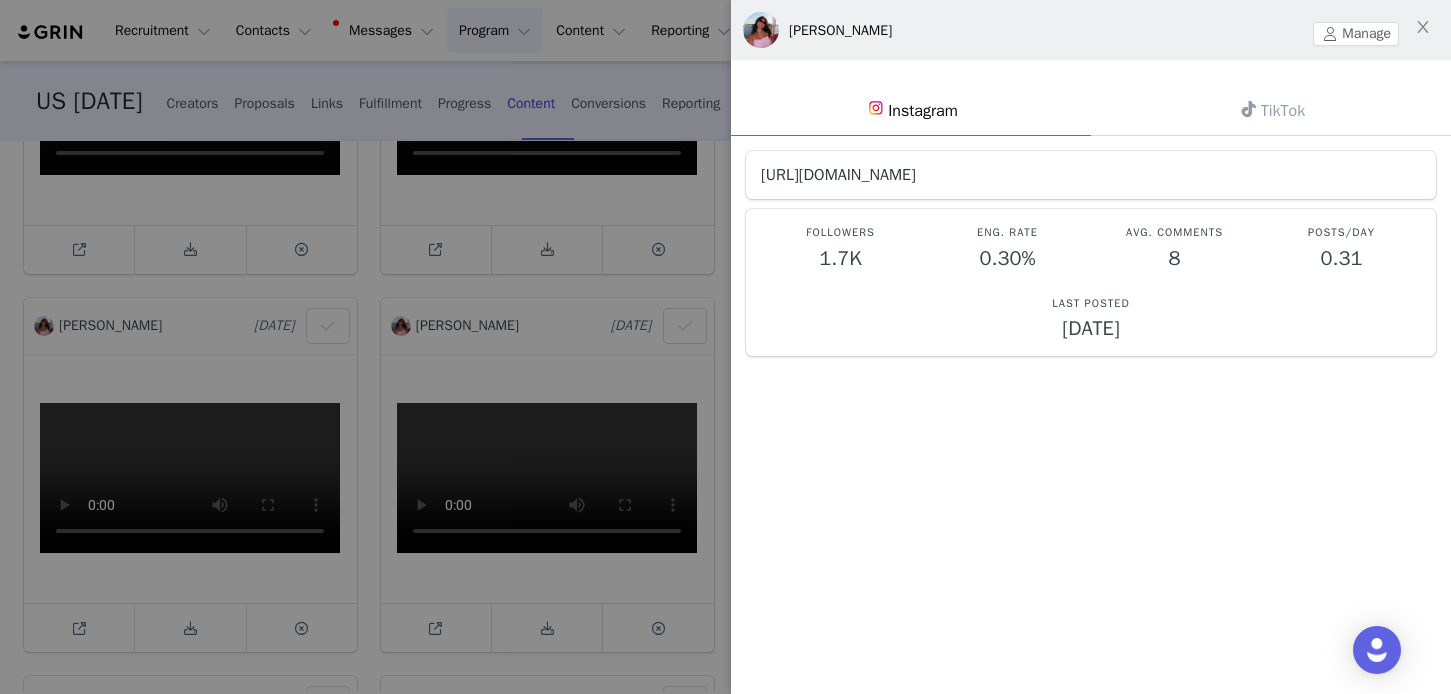 click on "[URL][DOMAIN_NAME]" at bounding box center [838, 175] 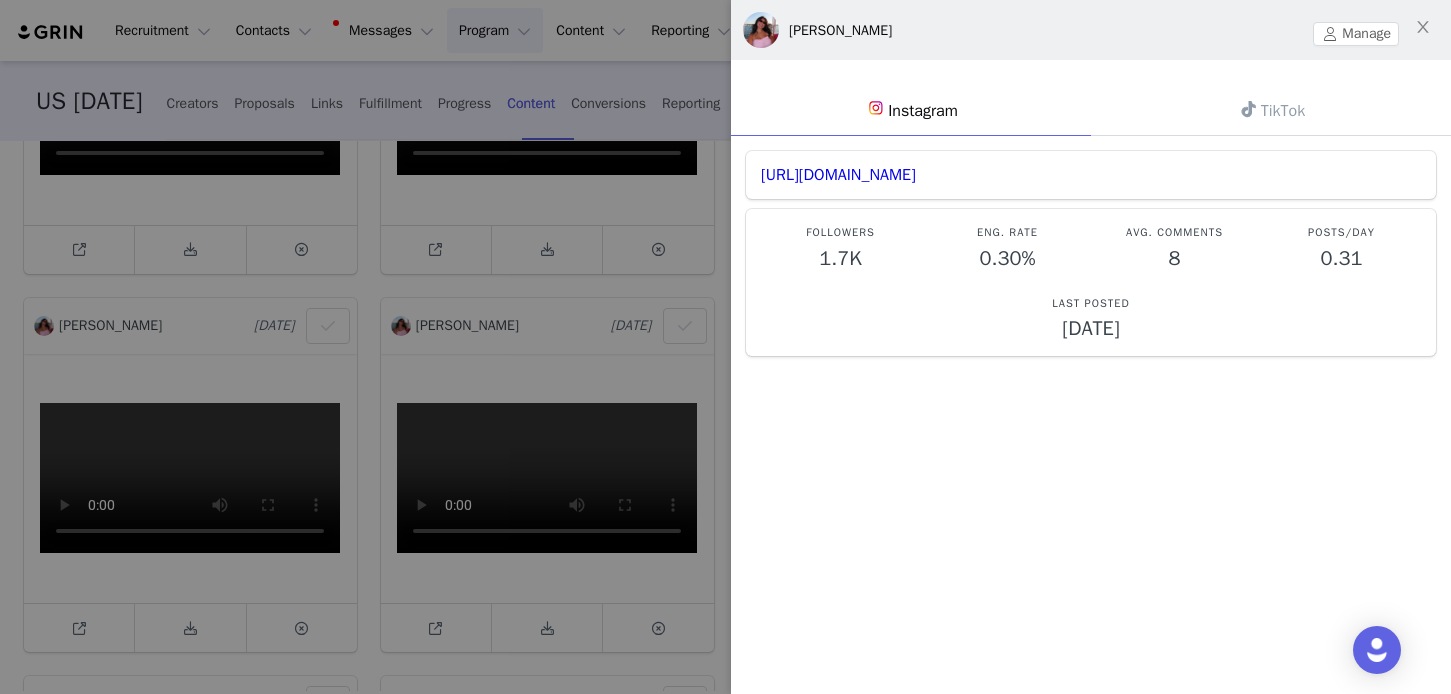 click at bounding box center [1249, 109] 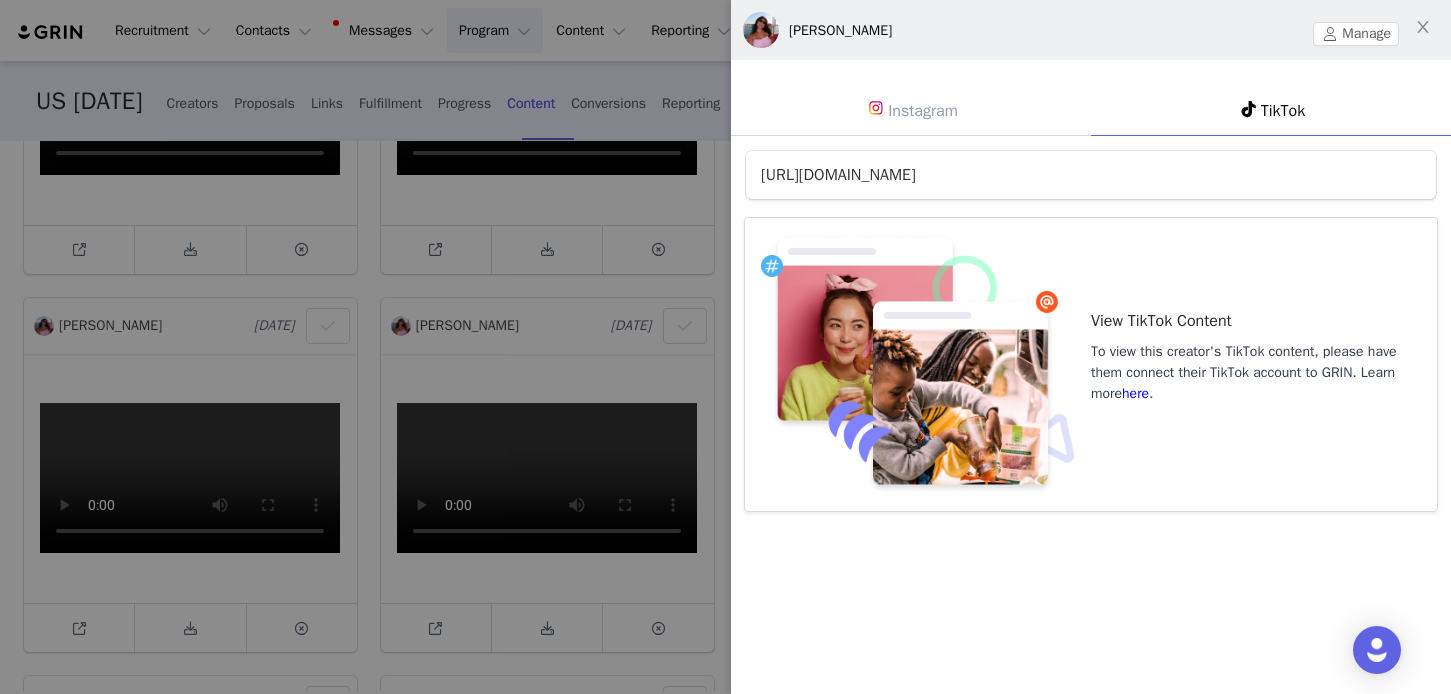 click on "[URL][DOMAIN_NAME]" at bounding box center (838, 175) 